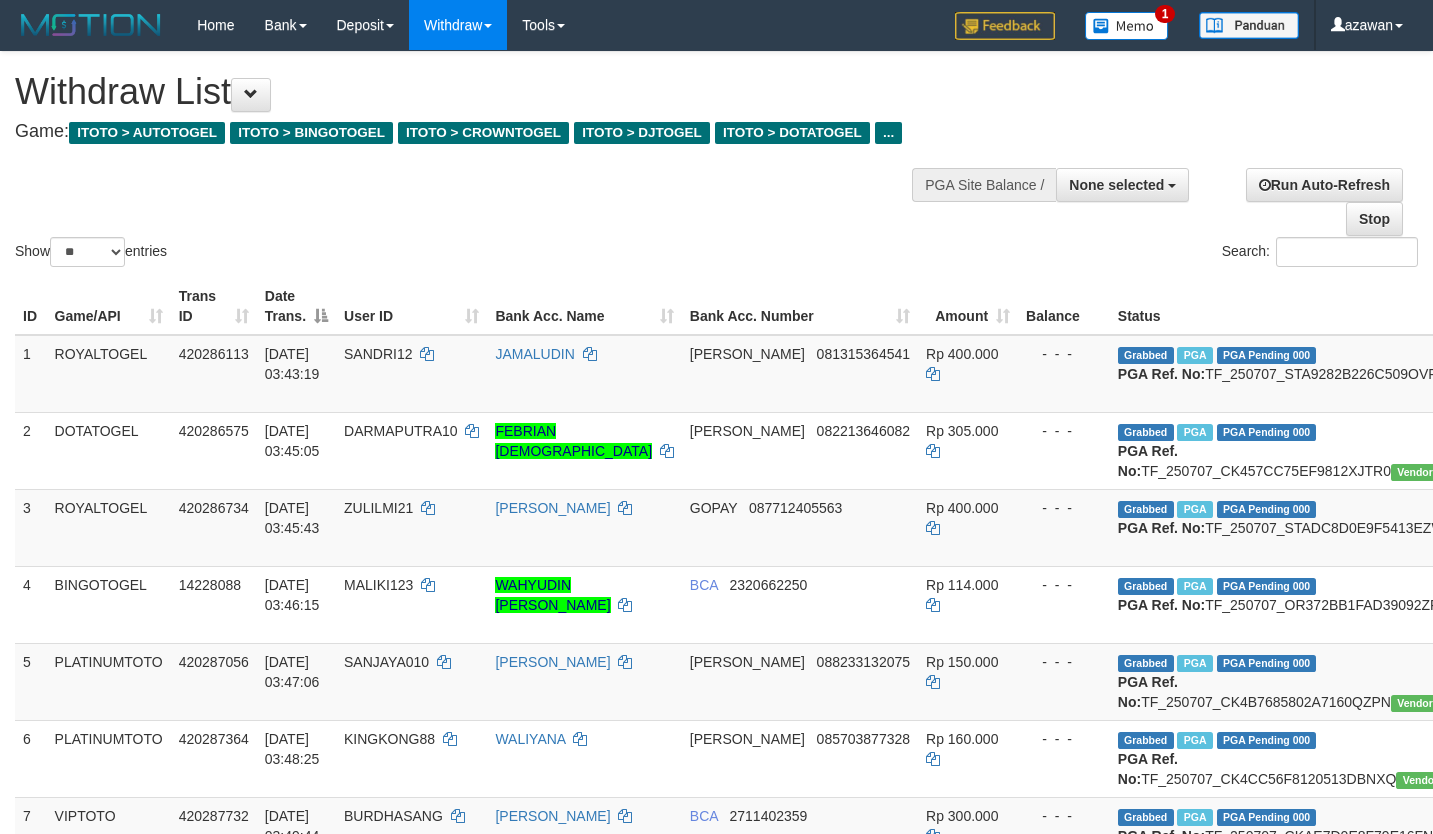 select 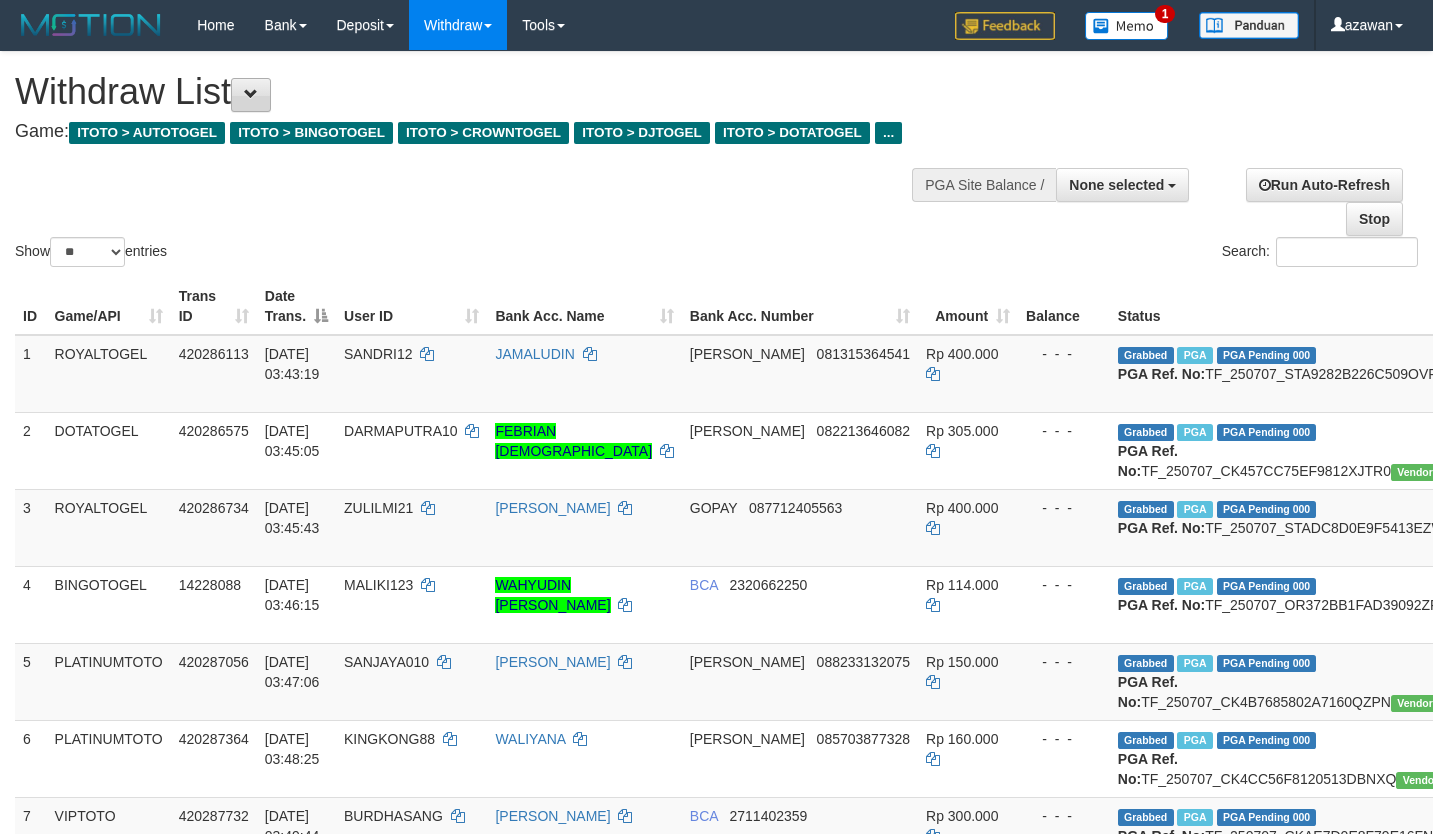 click on "Withdraw List" at bounding box center (475, 92) 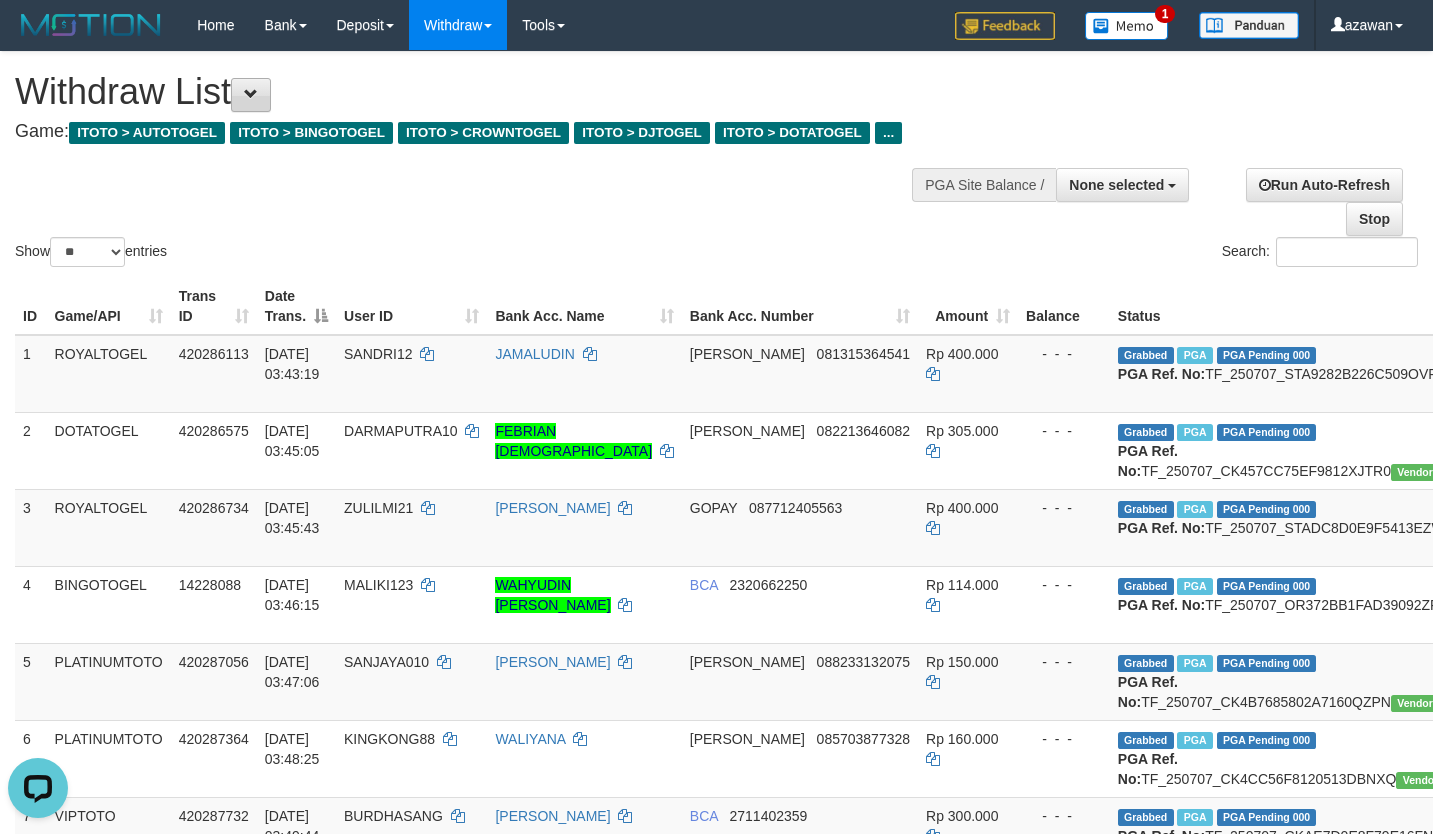 scroll, scrollTop: 0, scrollLeft: 0, axis: both 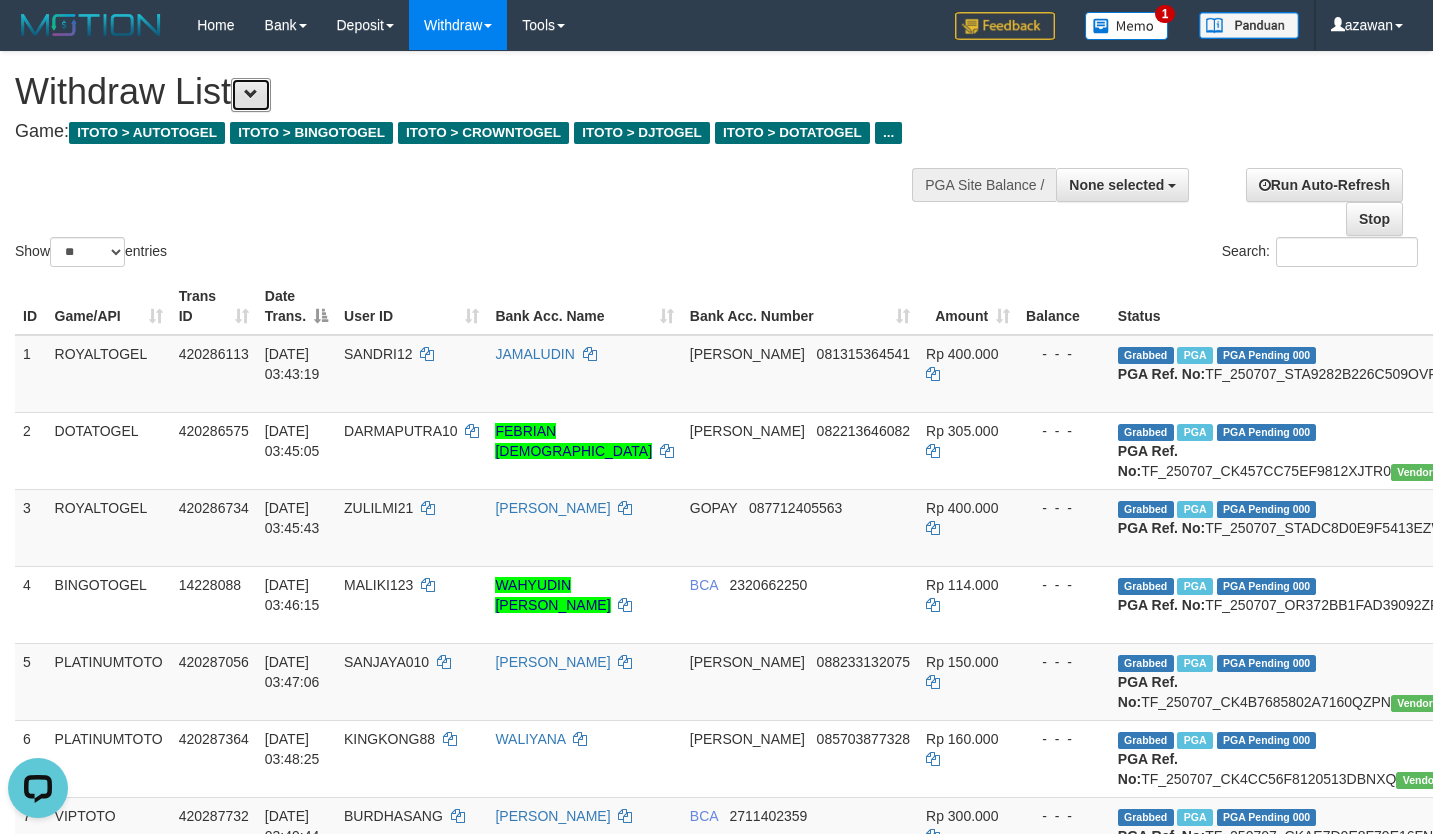 drag, startPoint x: 268, startPoint y: 103, endPoint x: 260, endPoint y: 170, distance: 67.47592 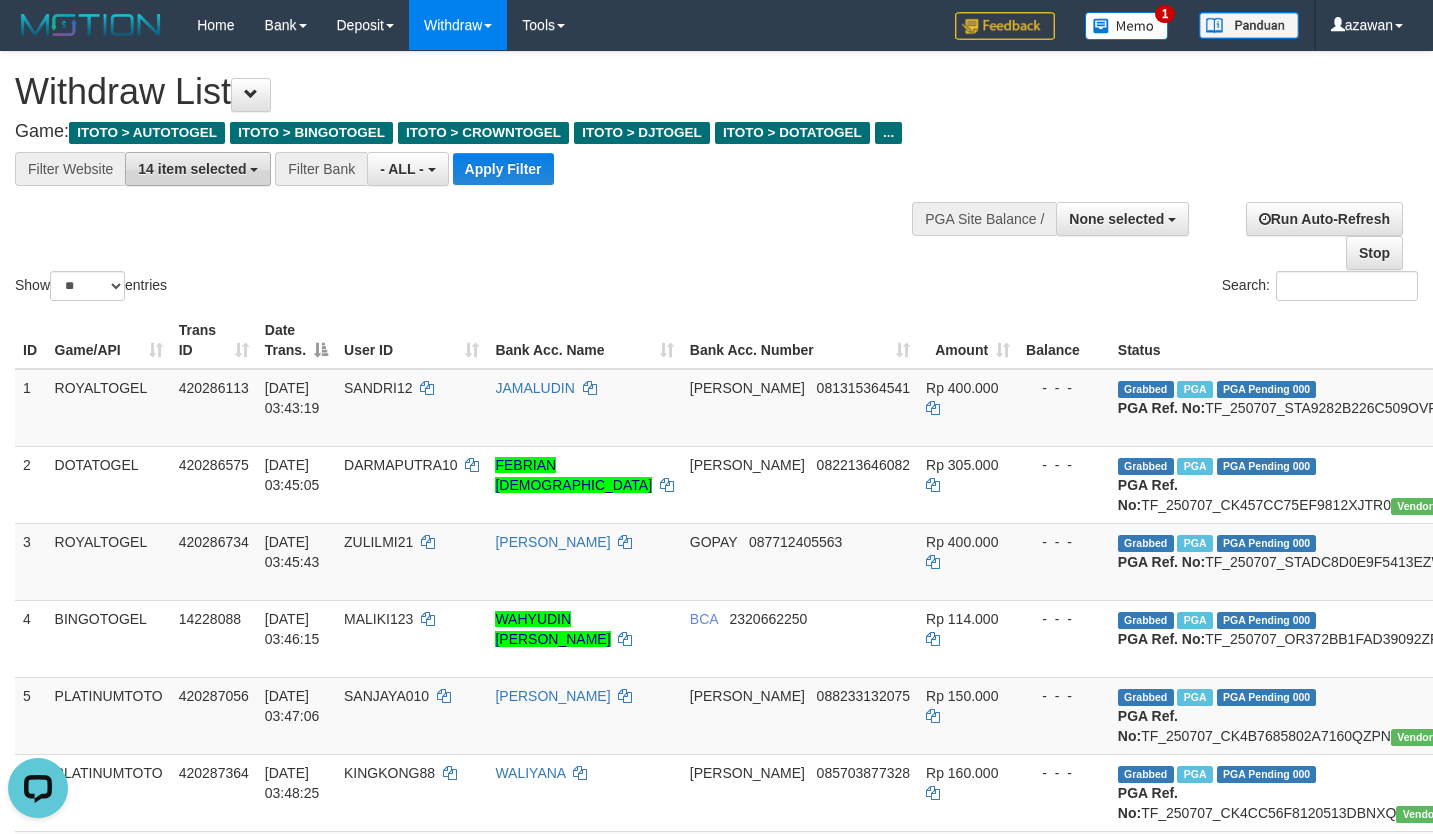 click on "14 item selected" at bounding box center (198, 169) 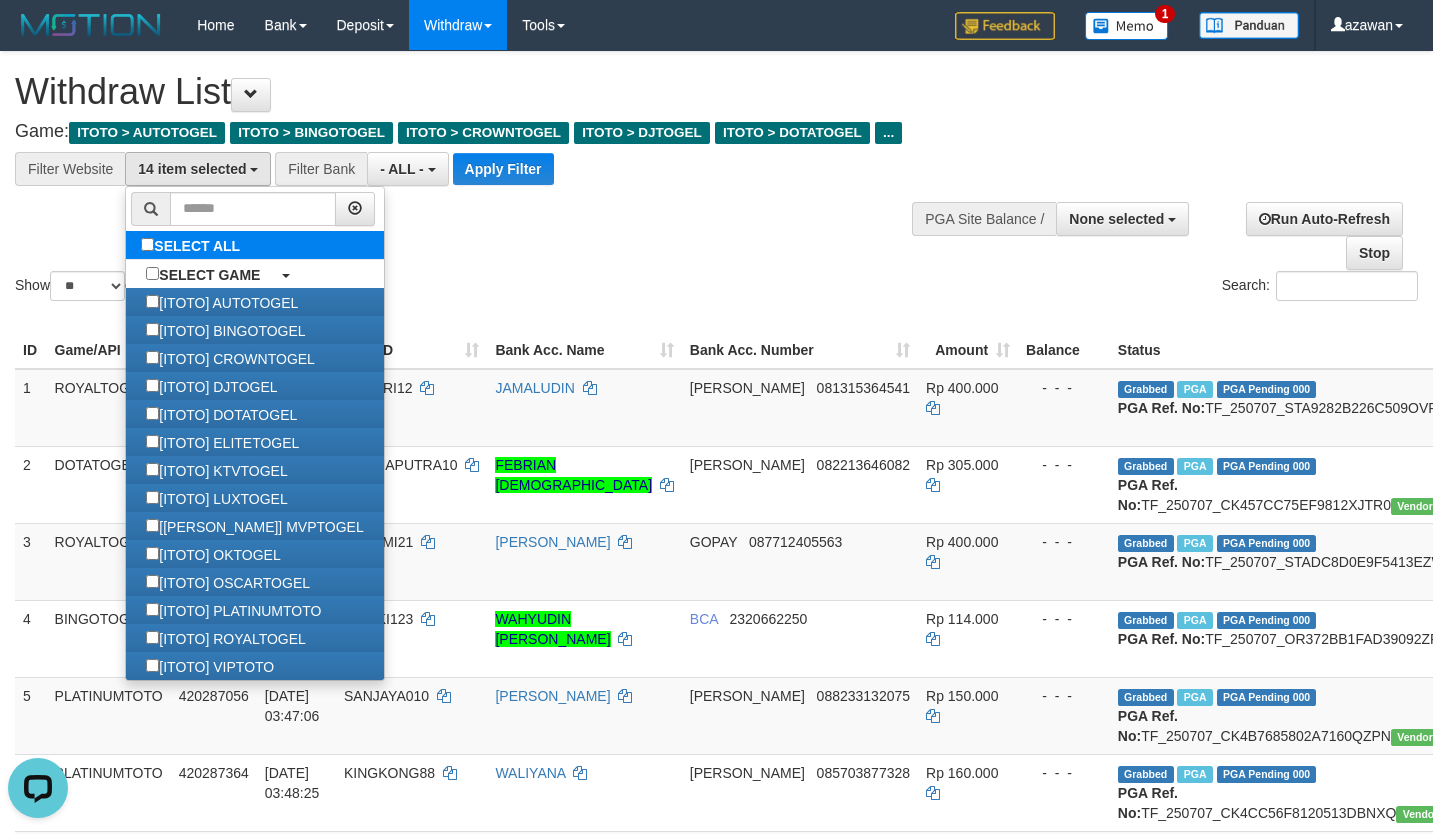 click on "SELECT ALL" at bounding box center [193, 245] 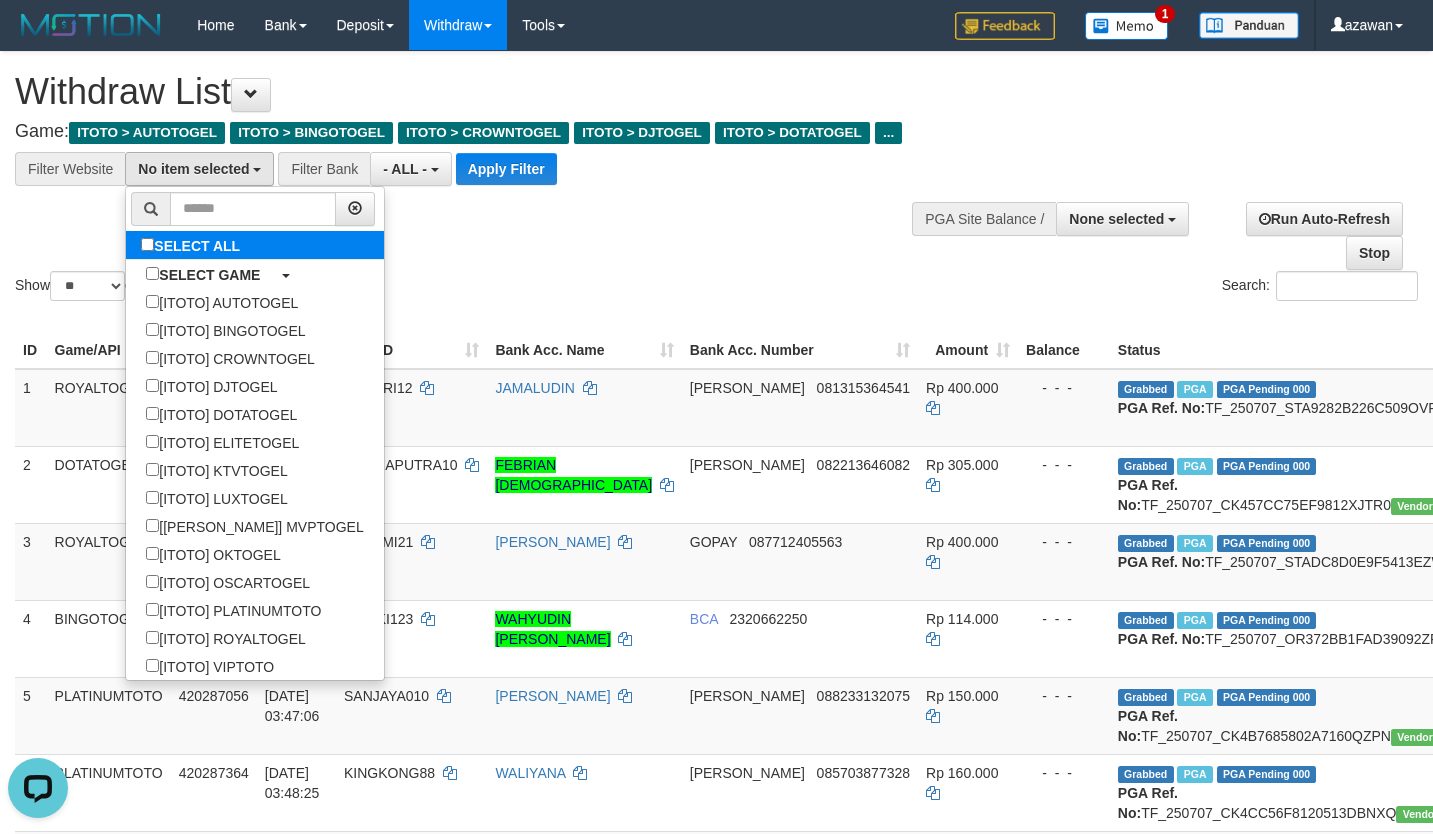 scroll, scrollTop: 18, scrollLeft: 0, axis: vertical 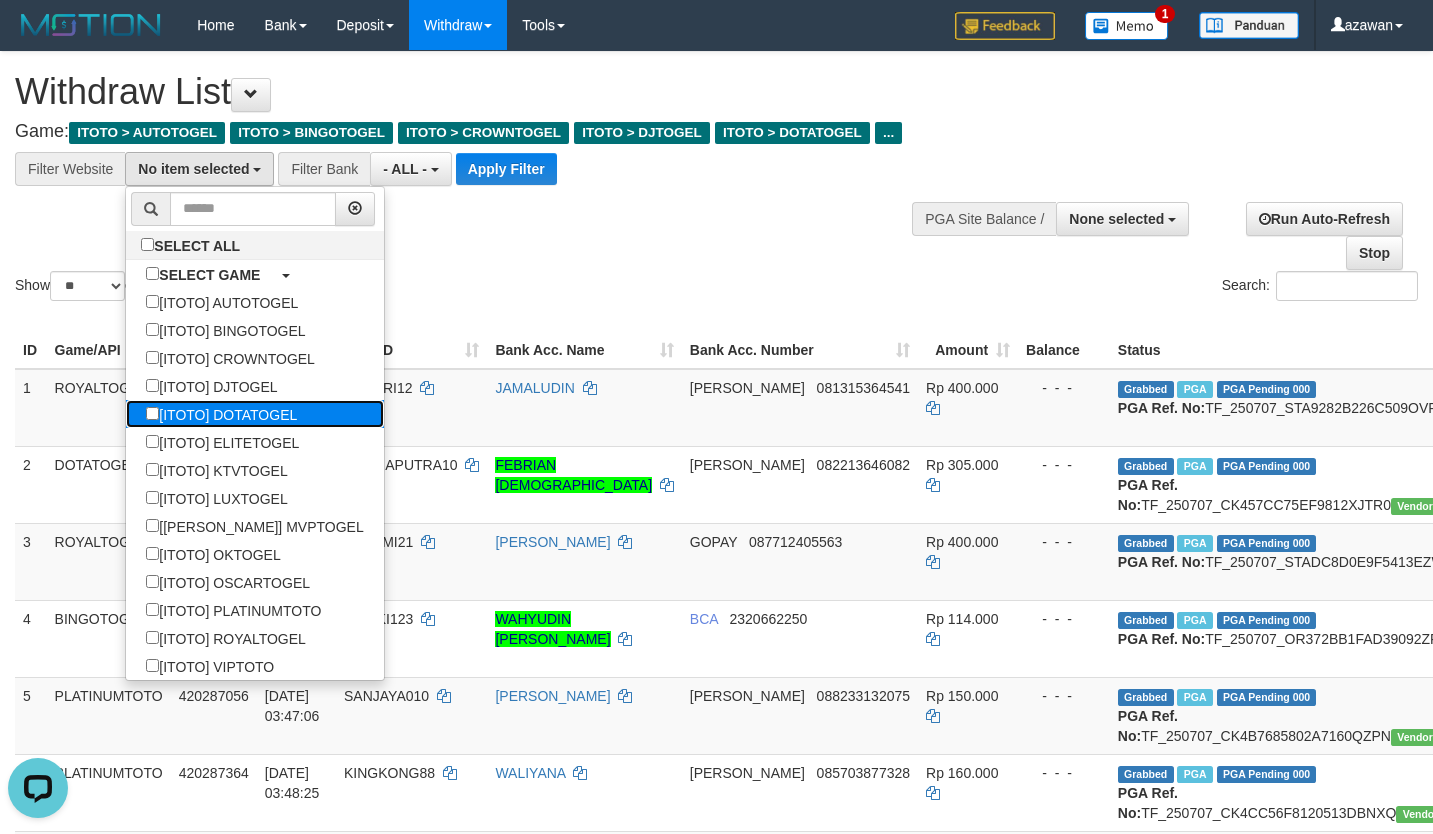 click on "[ITOTO] DOTATOGEL" at bounding box center (221, 414) 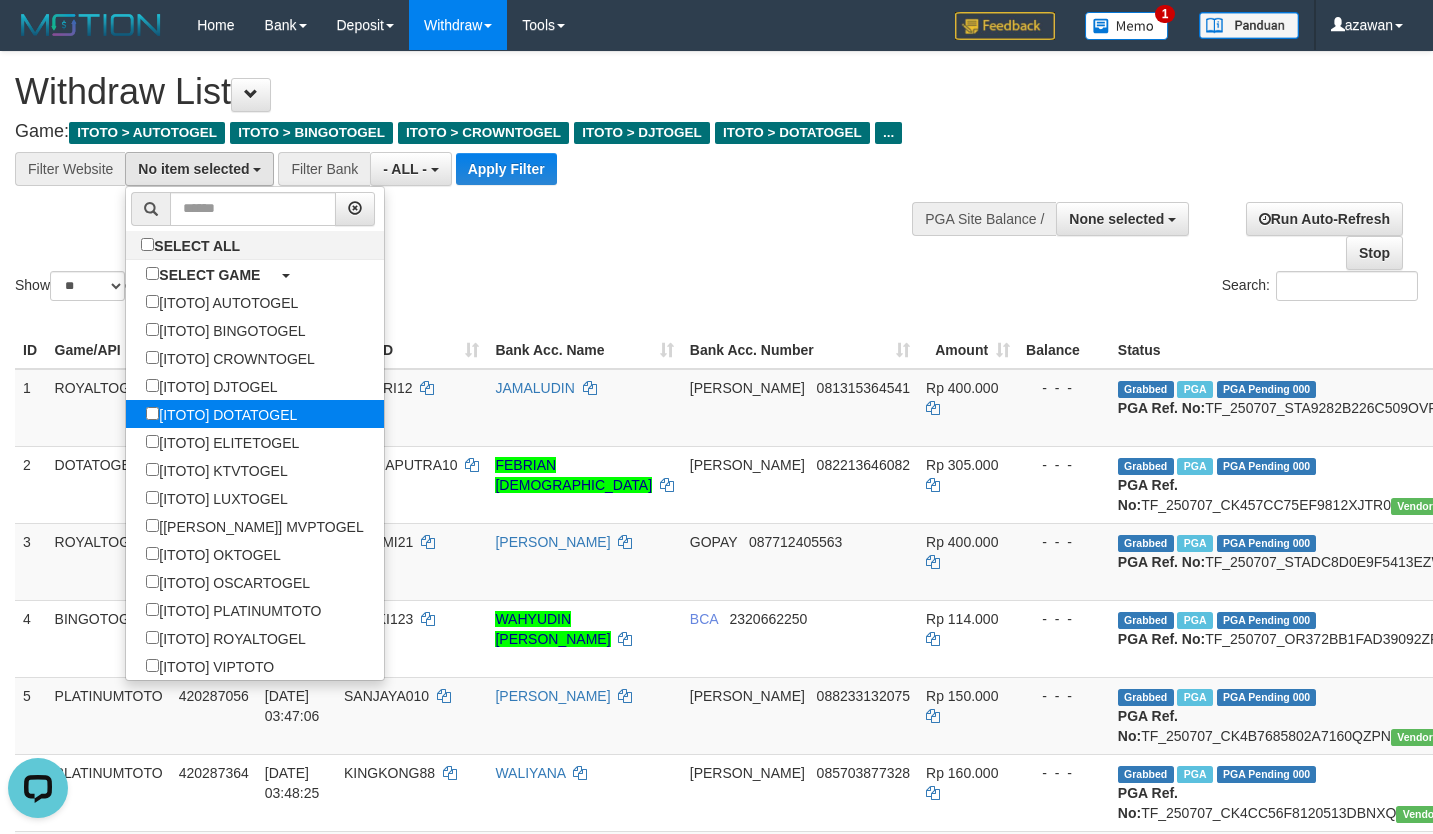 select on "***" 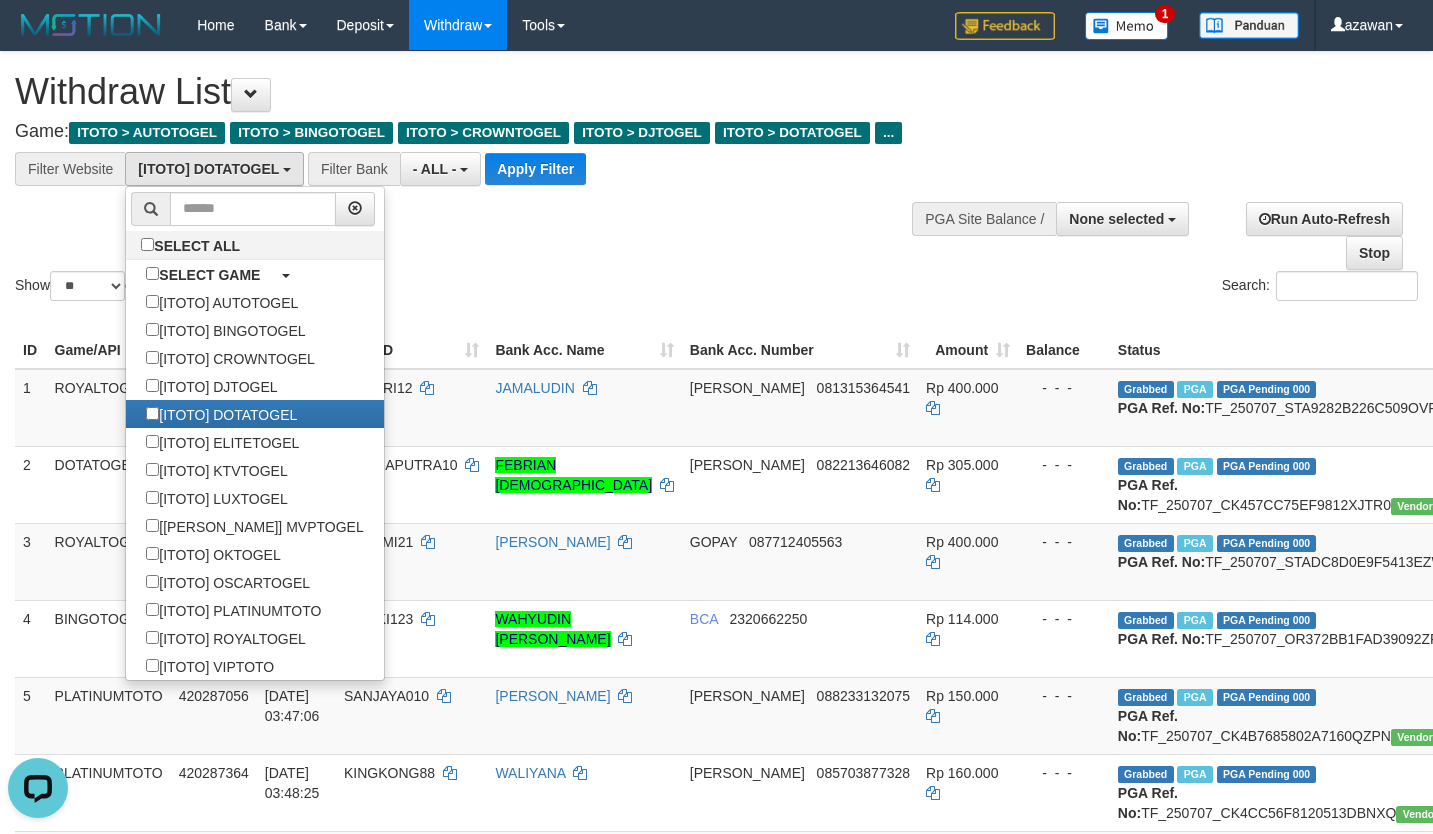 click on "**********" at bounding box center [482, 118] 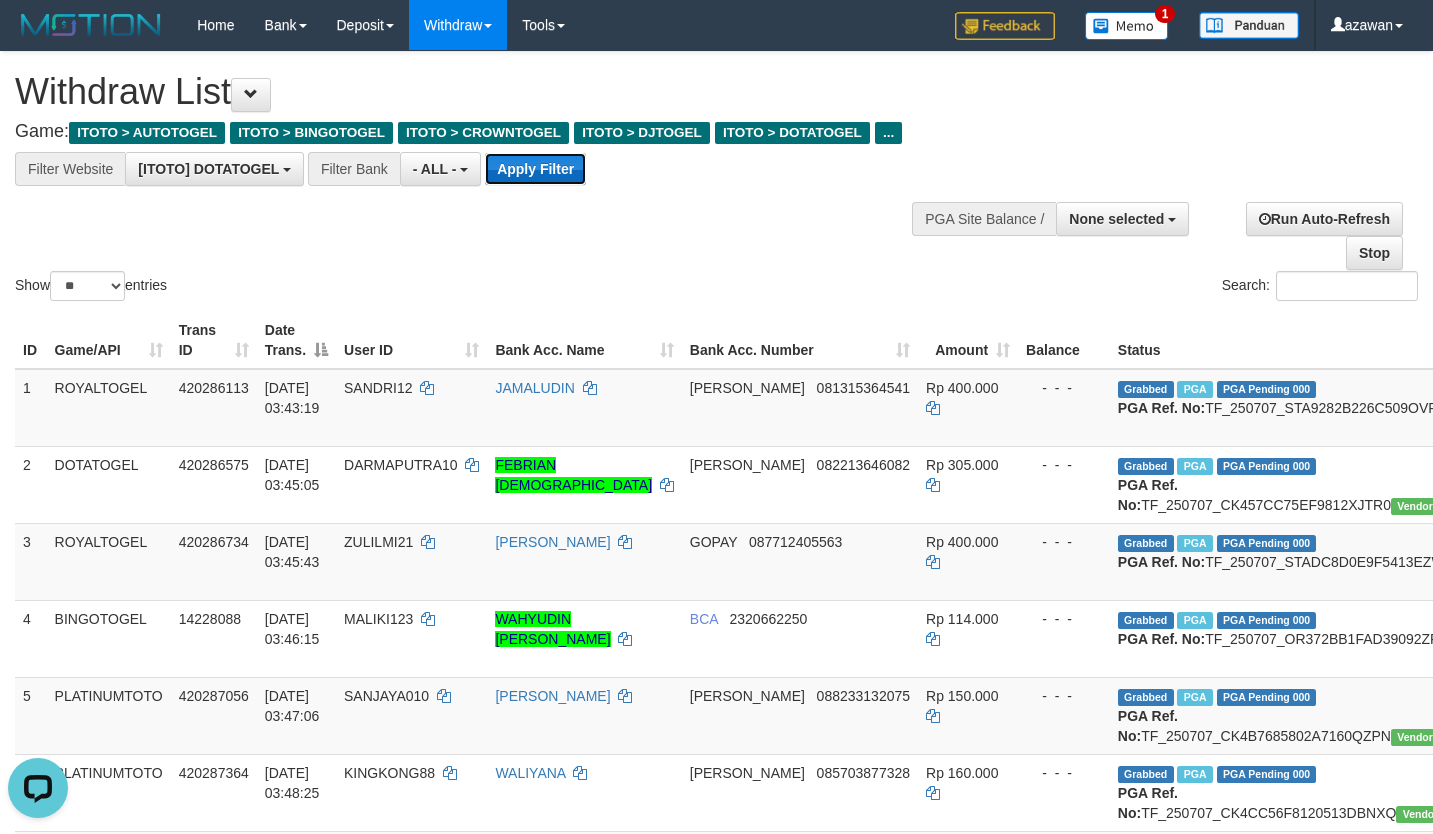 click on "Apply Filter" at bounding box center (535, 169) 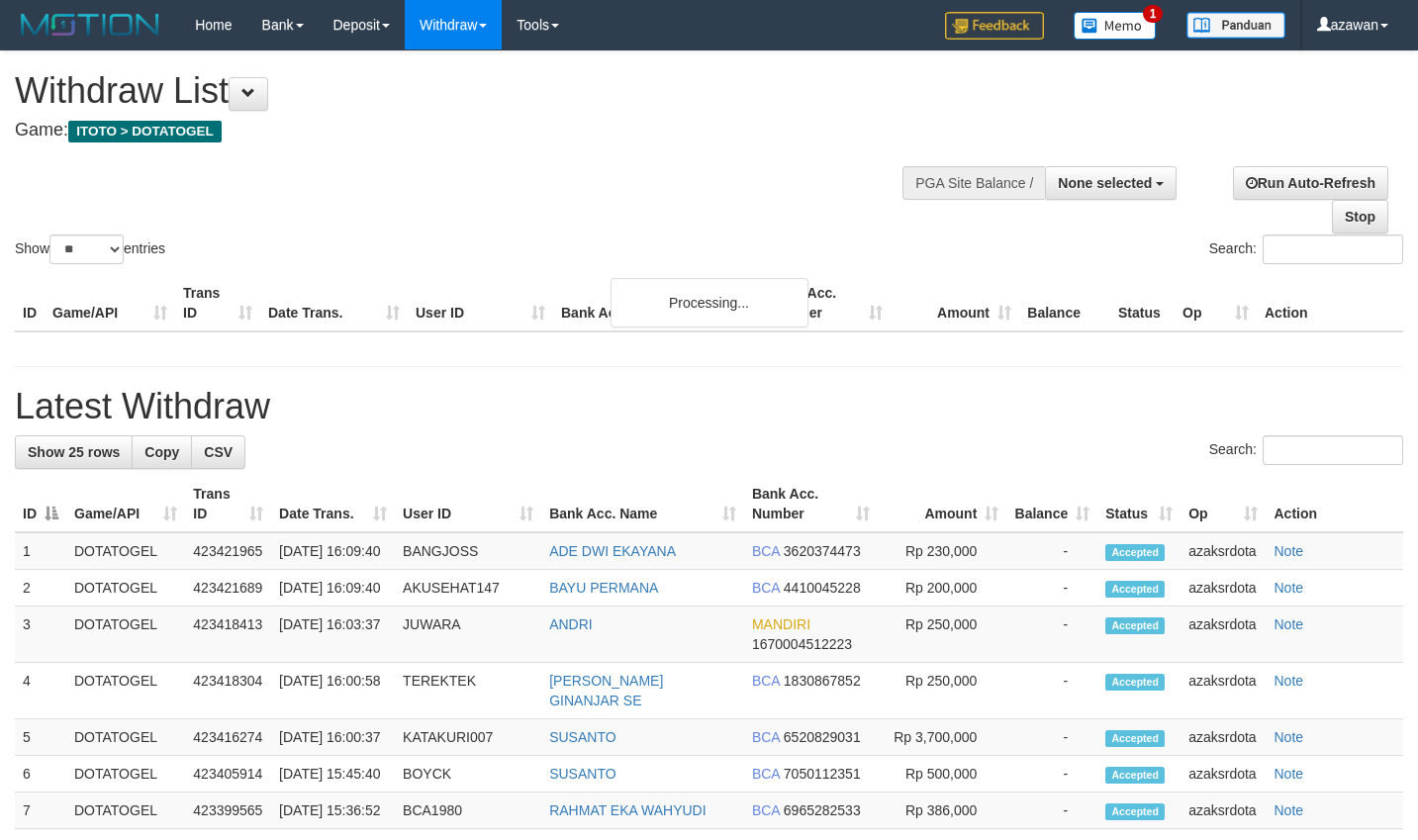 select 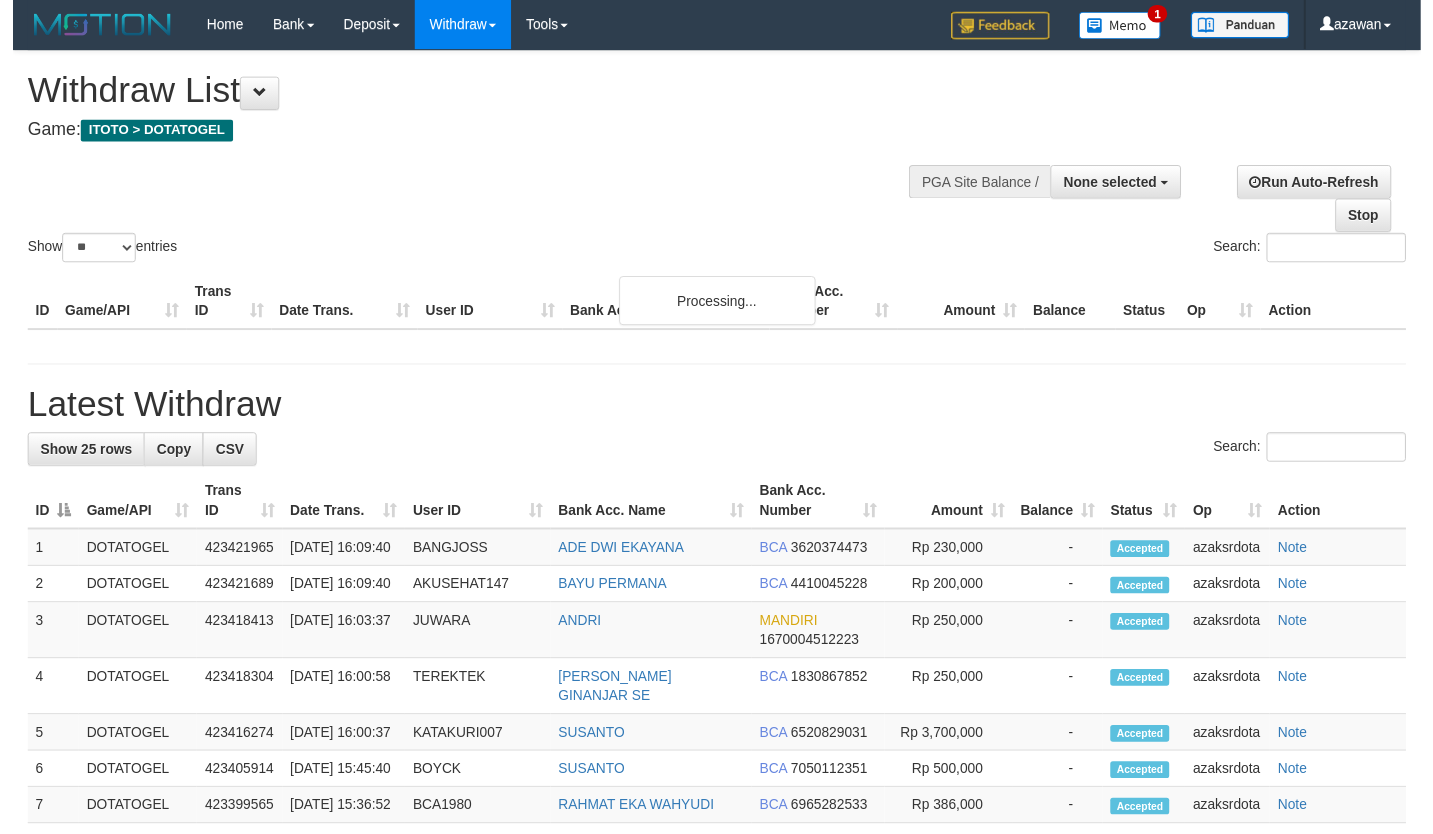 scroll, scrollTop: 0, scrollLeft: 0, axis: both 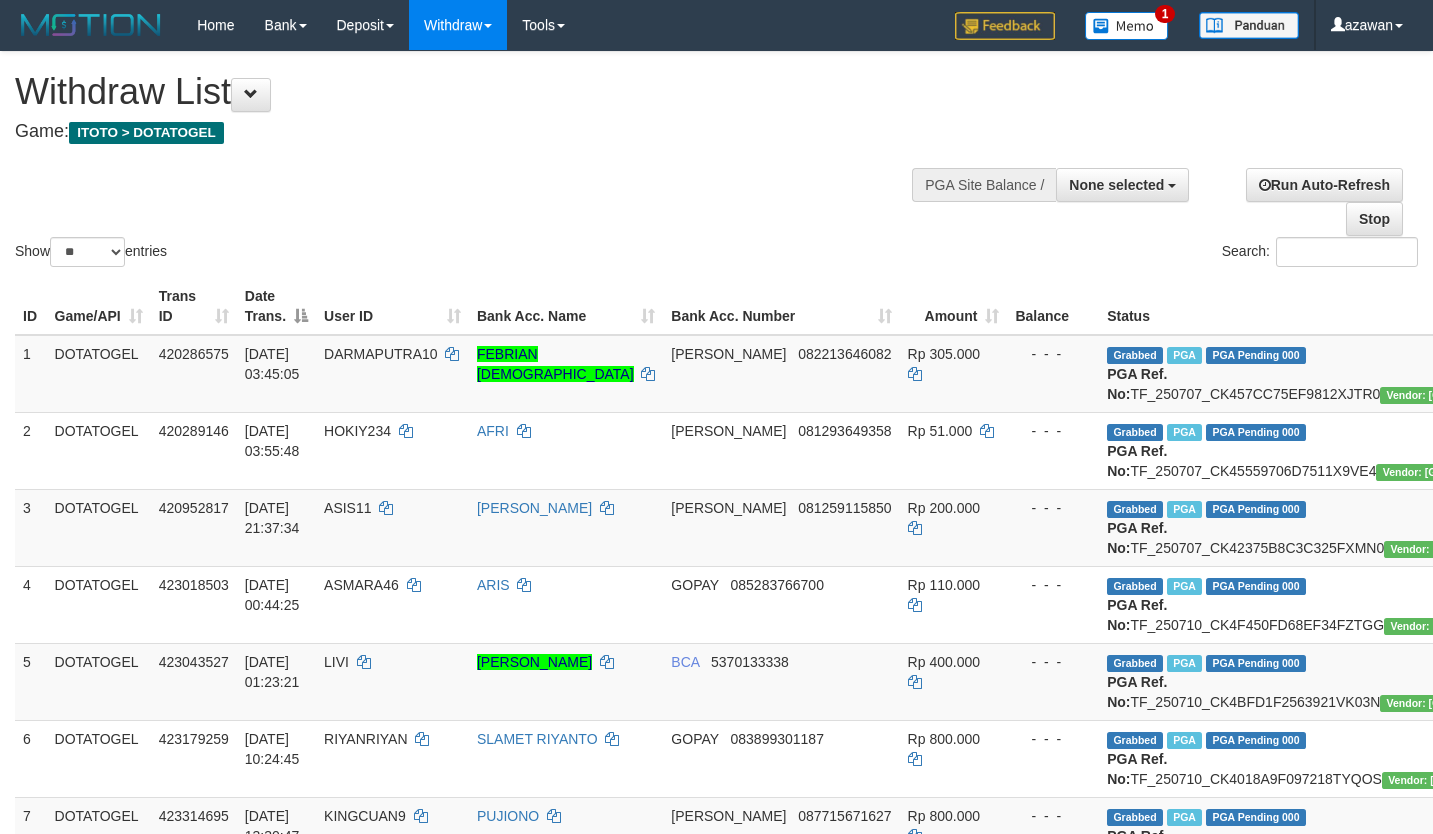 click at bounding box center (1089, 183) 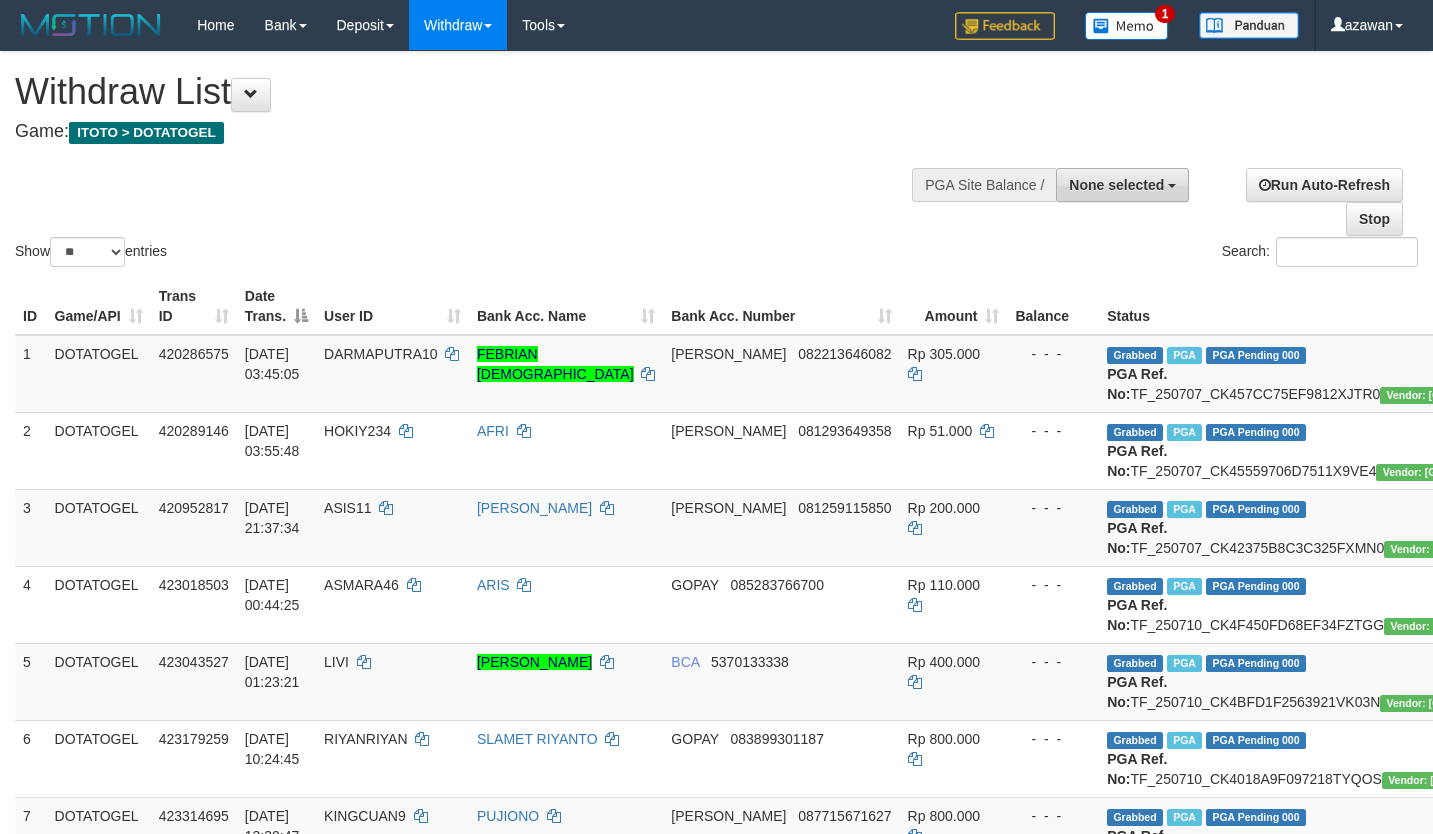 click on "None selected" at bounding box center [1116, 185] 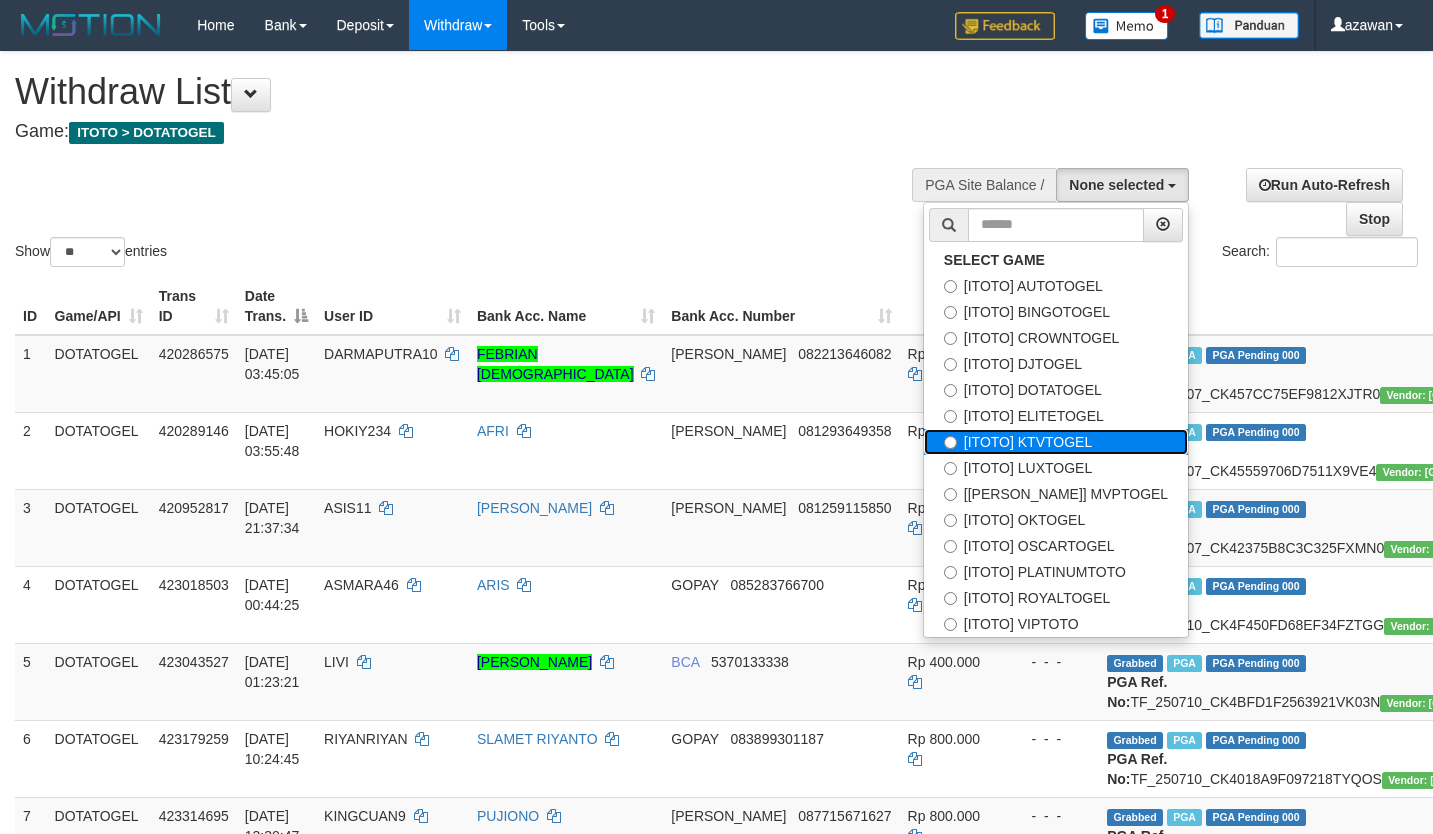 click on "[ITOTO] KTVTOGEL" at bounding box center (1056, 442) 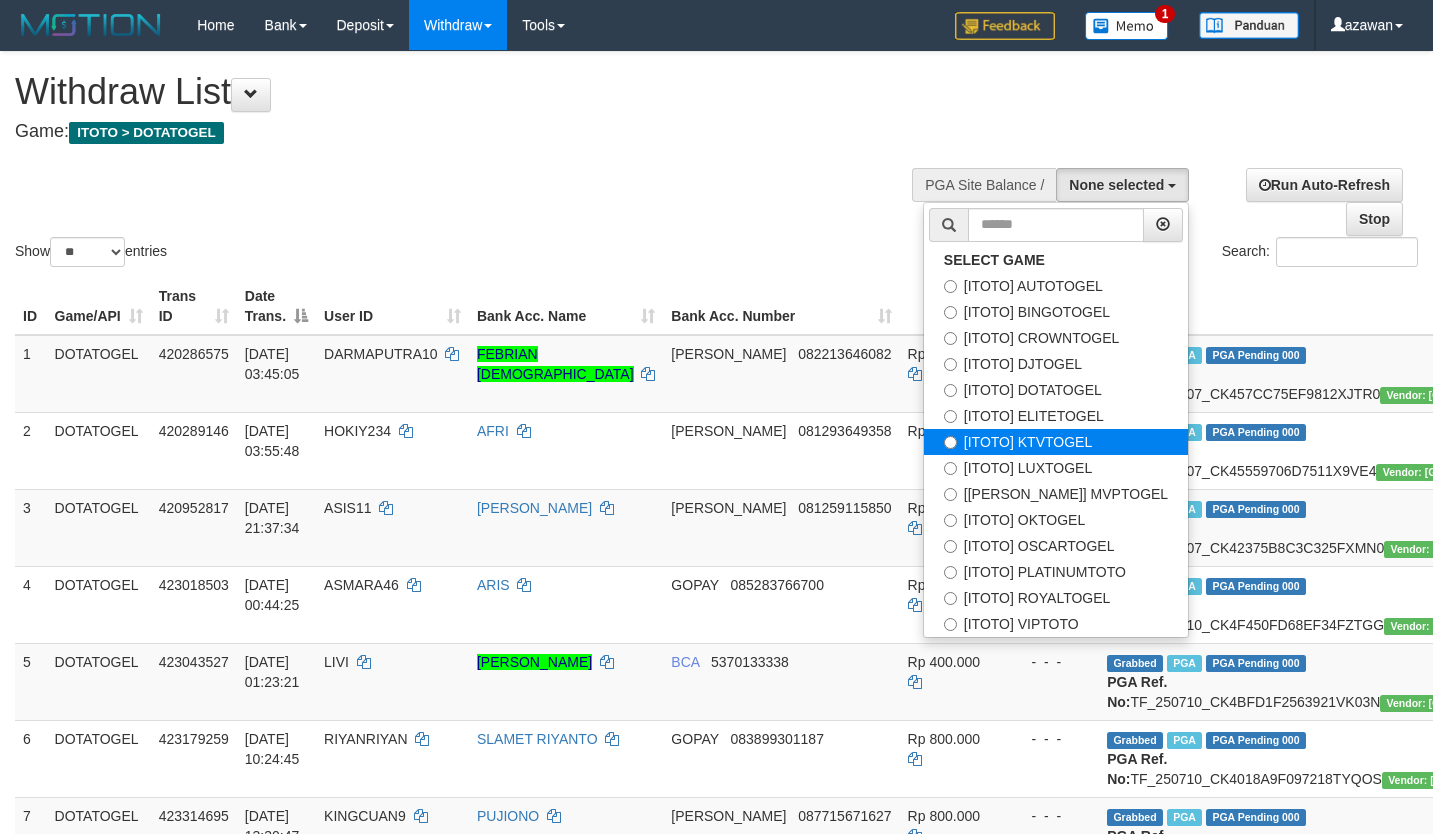 select on "***" 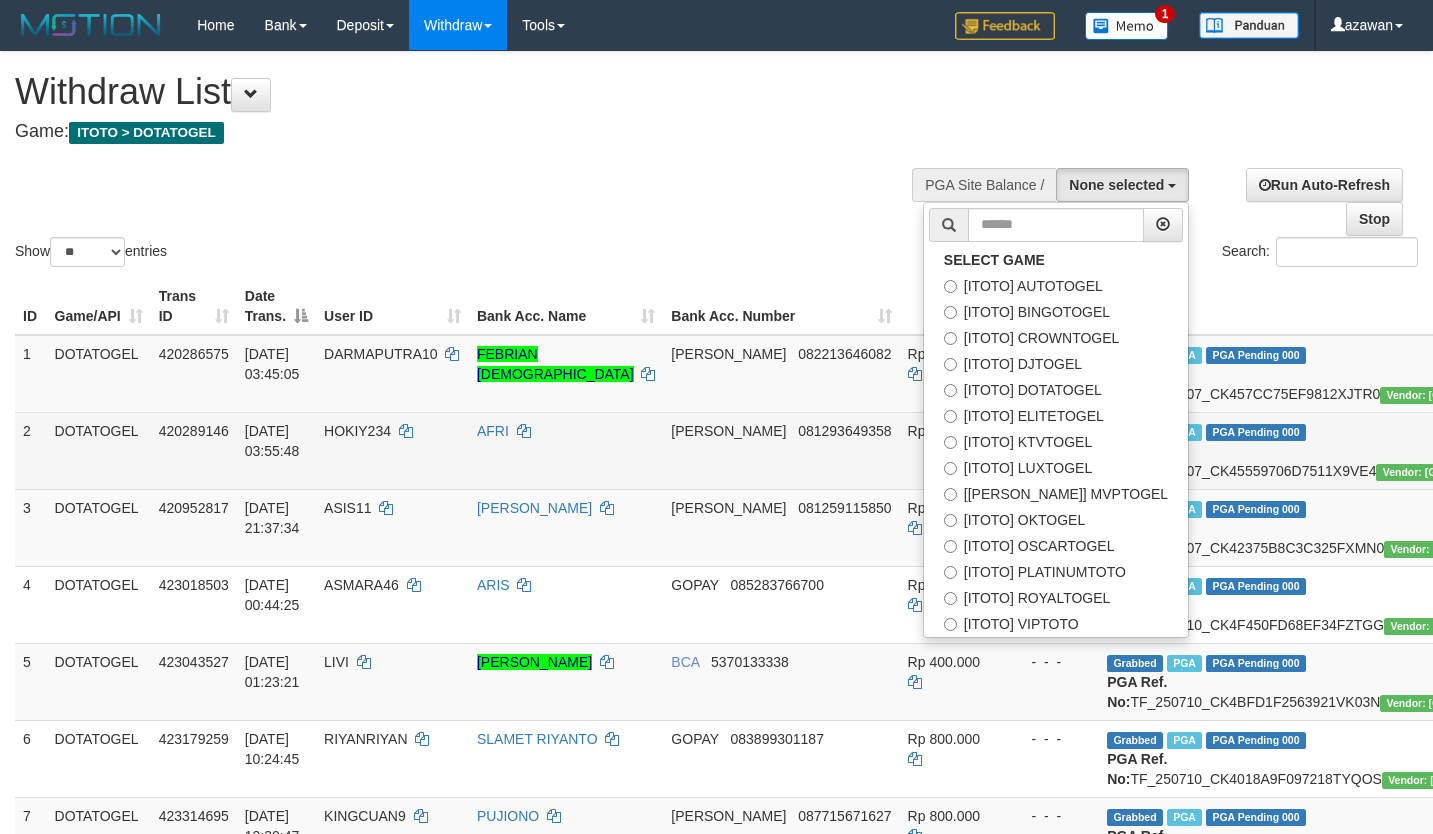 scroll, scrollTop: 120, scrollLeft: 0, axis: vertical 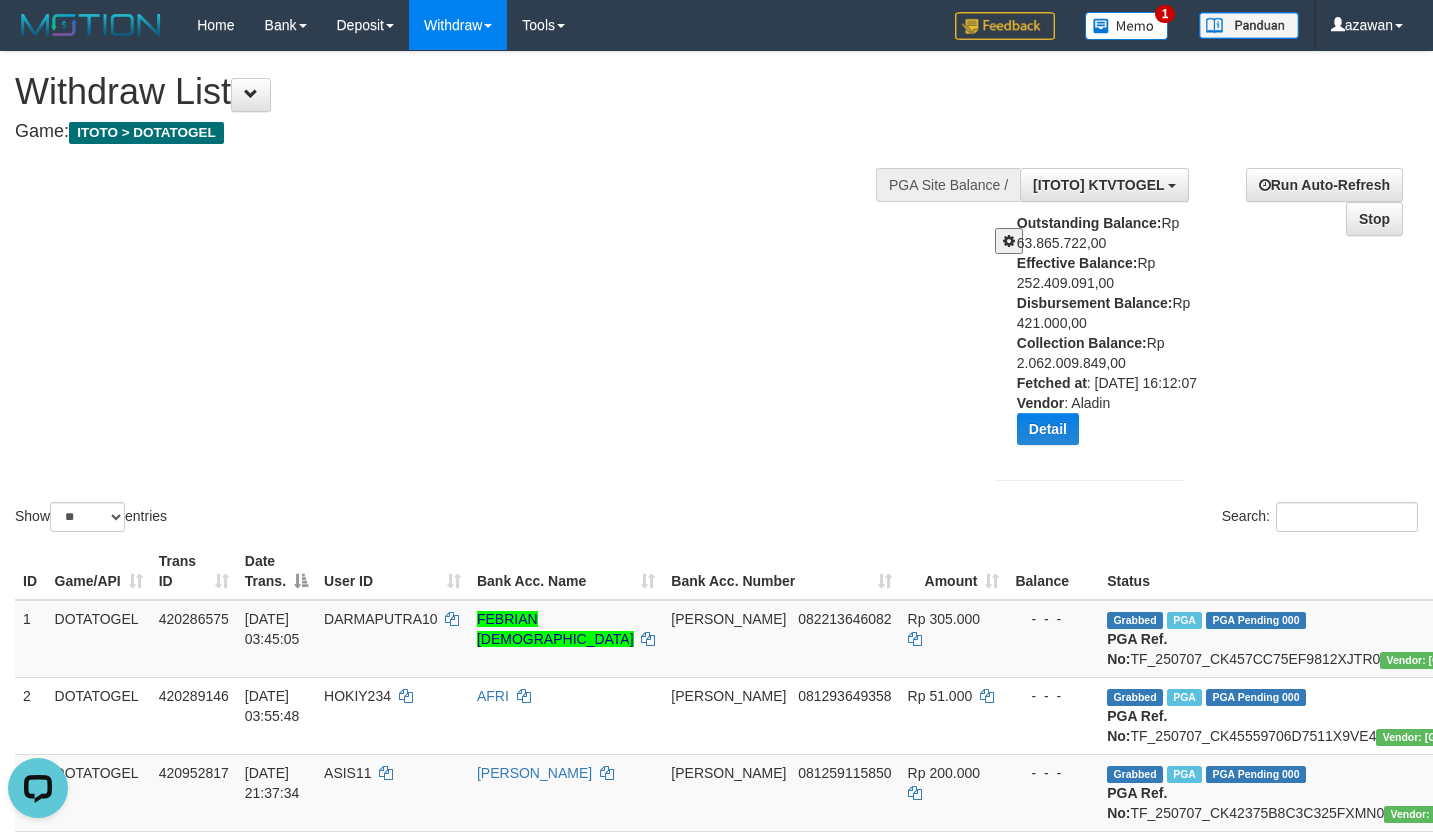 click at bounding box center [1009, 241] 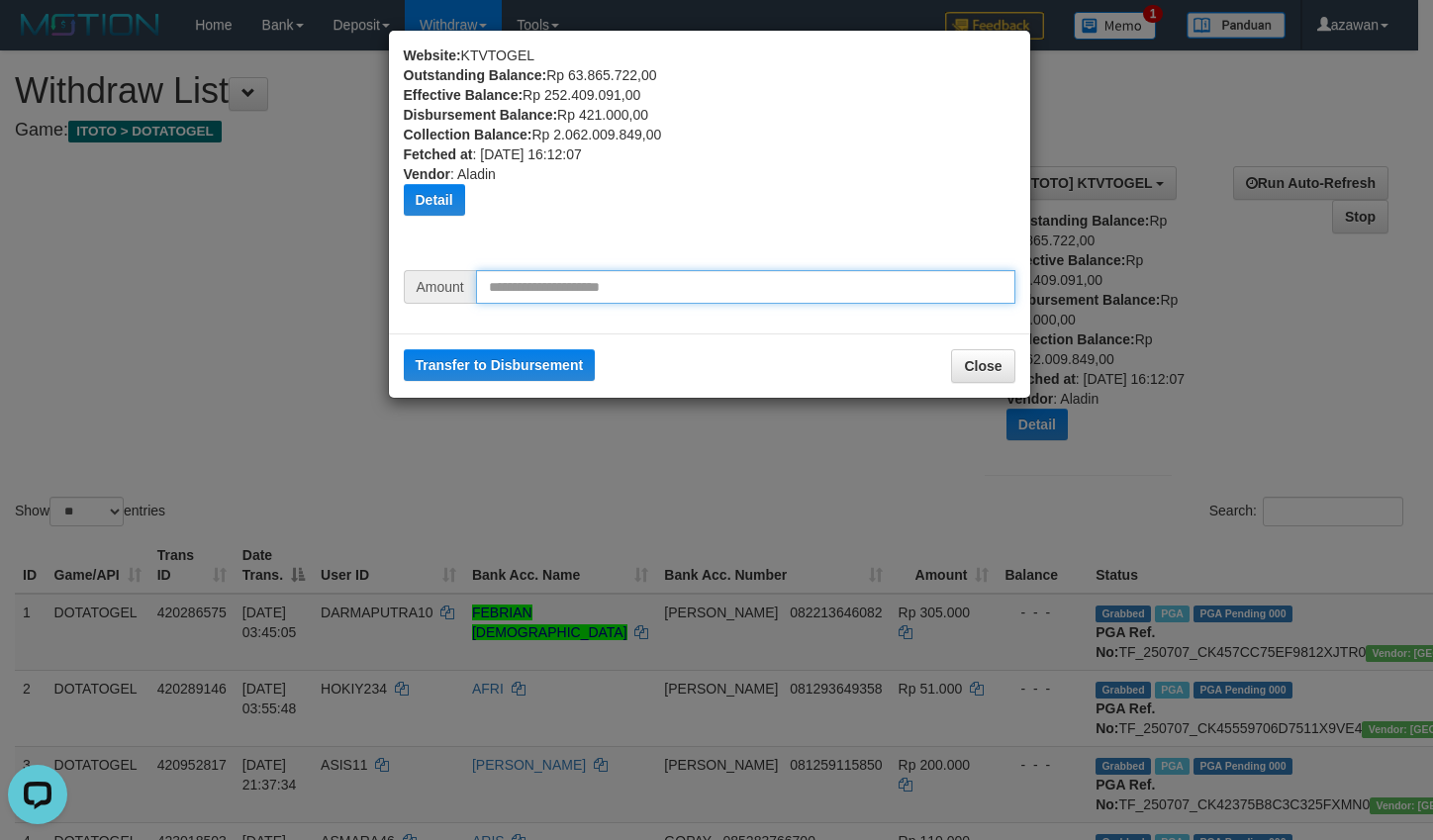 click at bounding box center (745, 287) 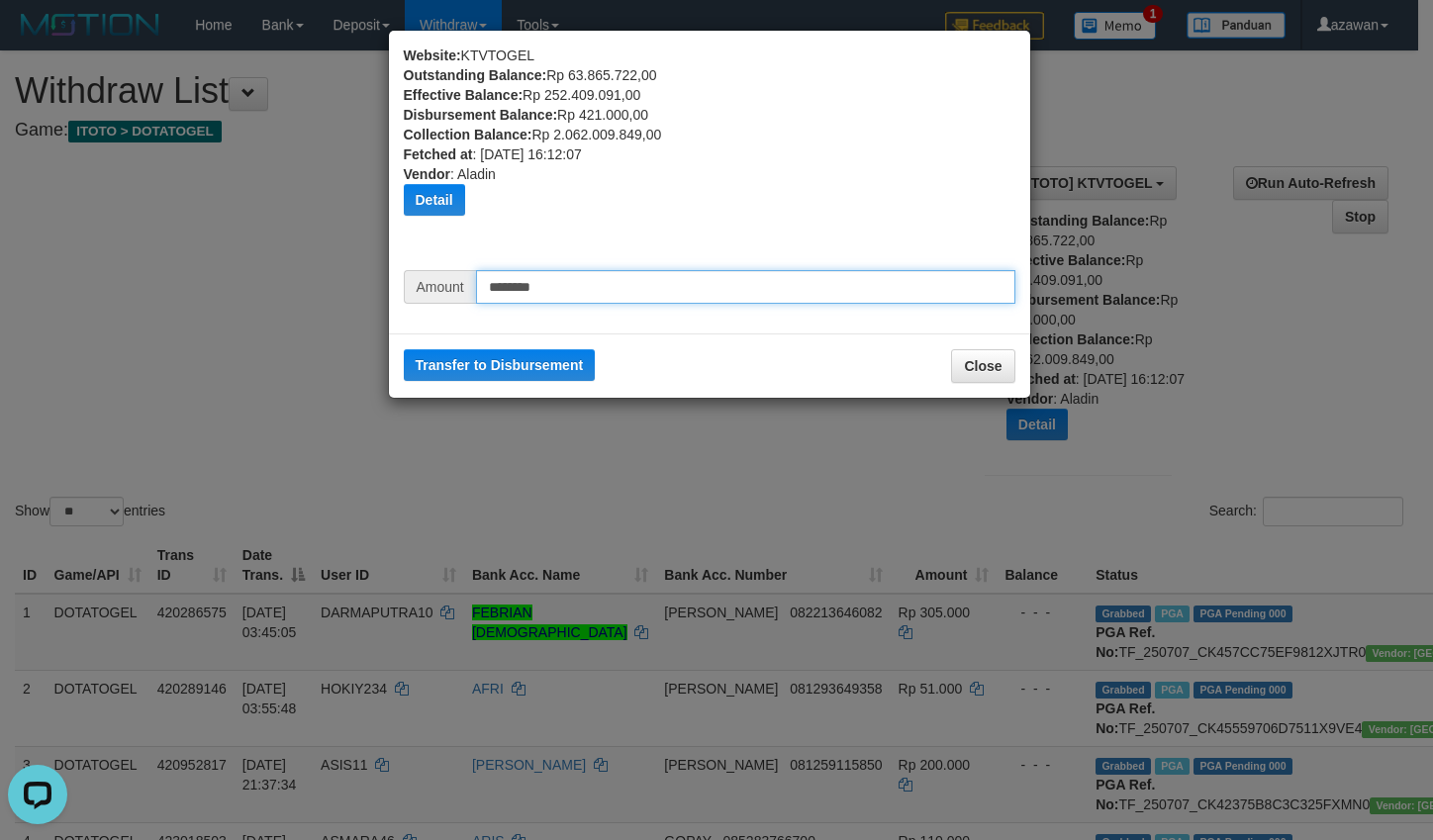 drag, startPoint x: 504, startPoint y: 290, endPoint x: 526, endPoint y: 308, distance: 28.425341 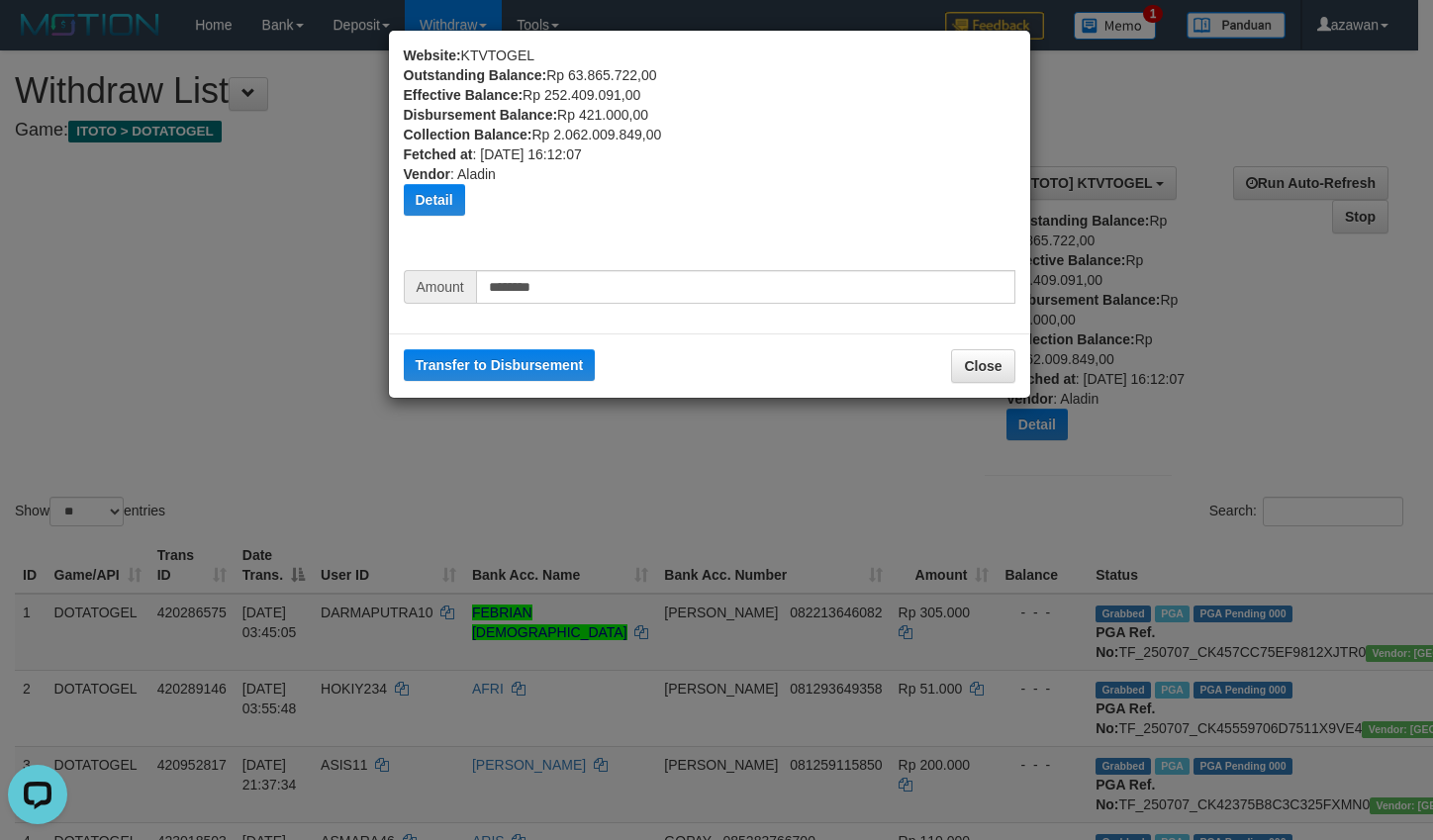 click on "Transfer to Disbursement
Close" at bounding box center (710, 365) 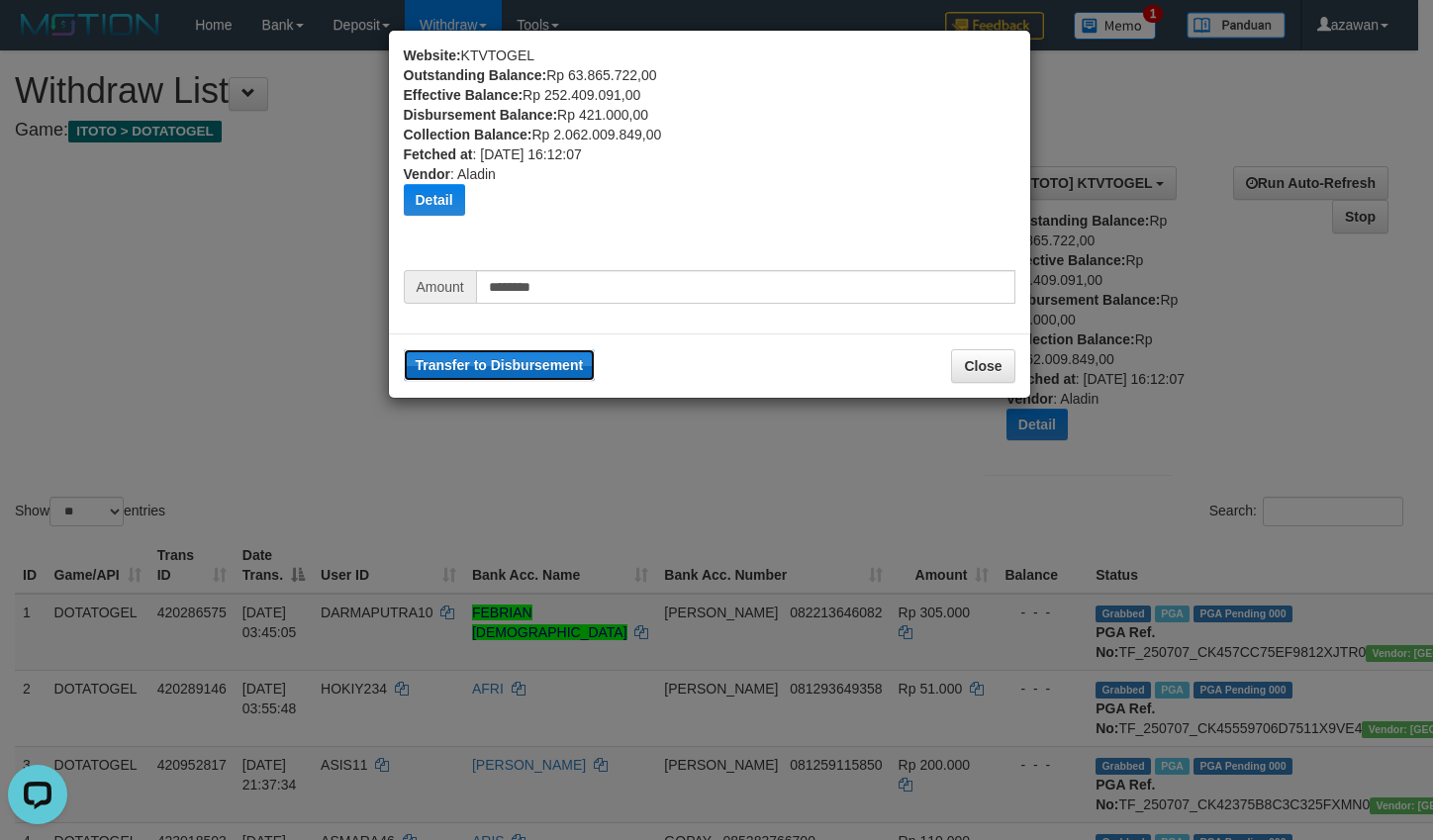 click on "Transfer to Disbursement" at bounding box center (500, 365) 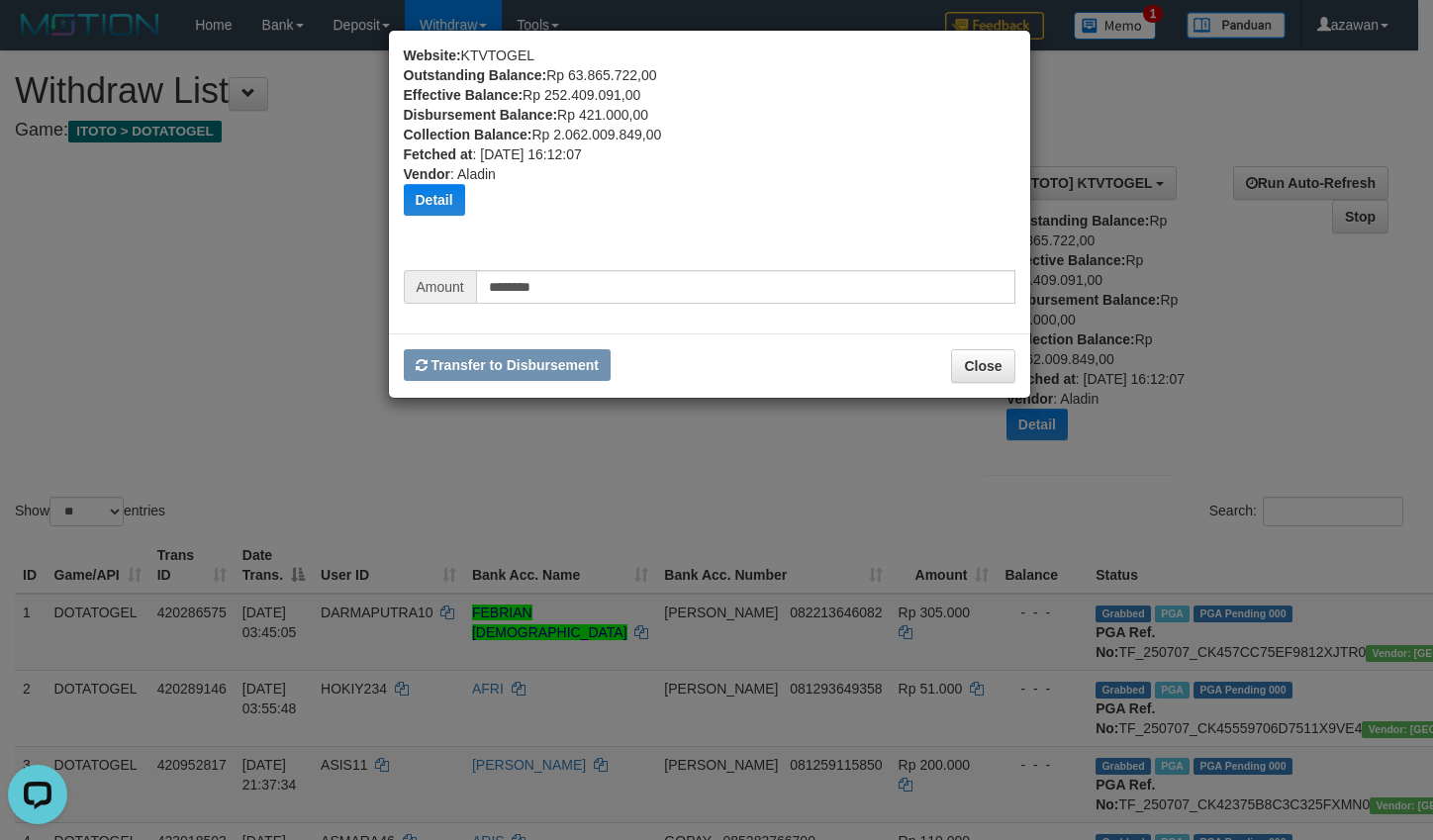 type 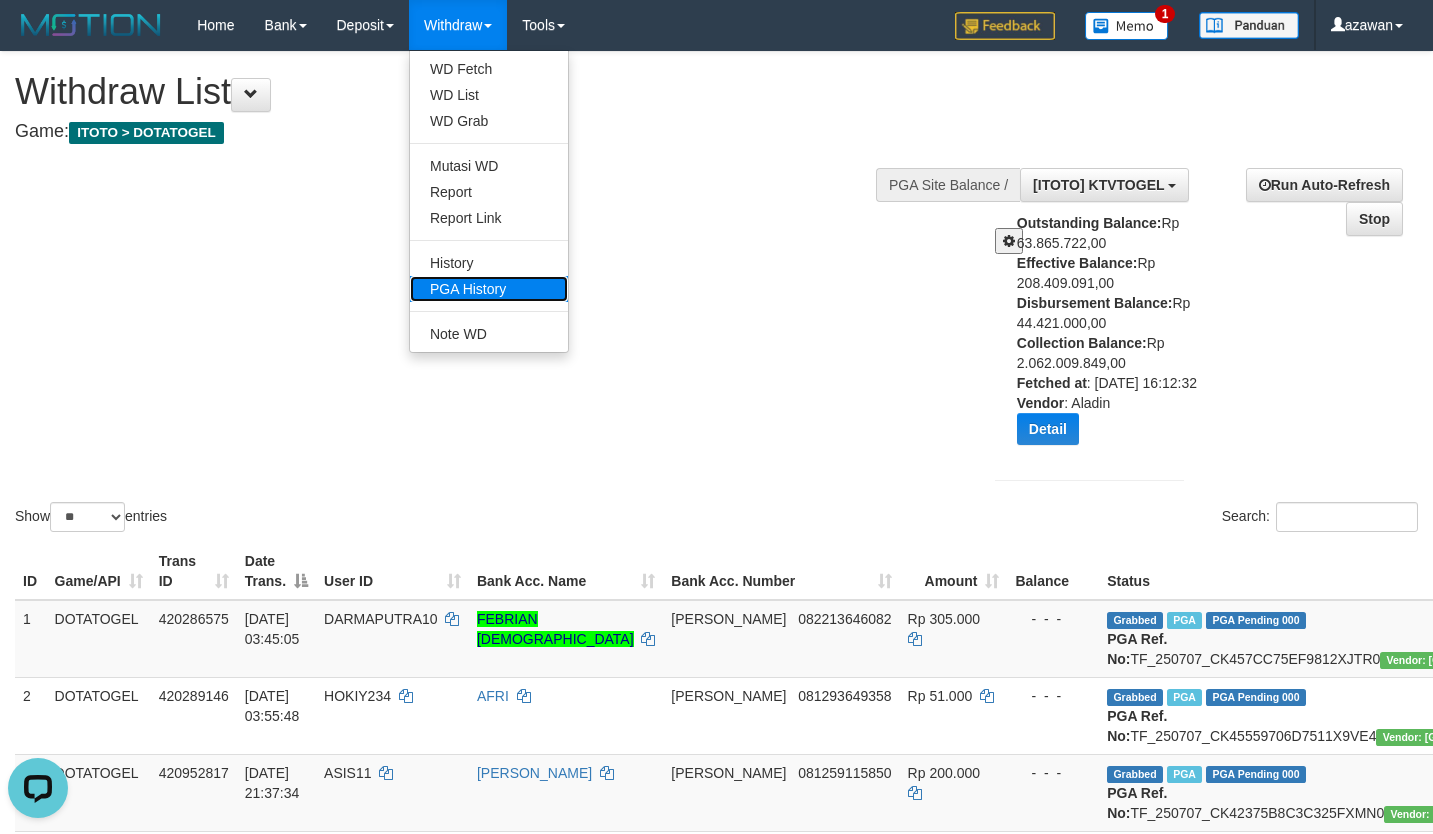 click on "PGA History" at bounding box center (489, 289) 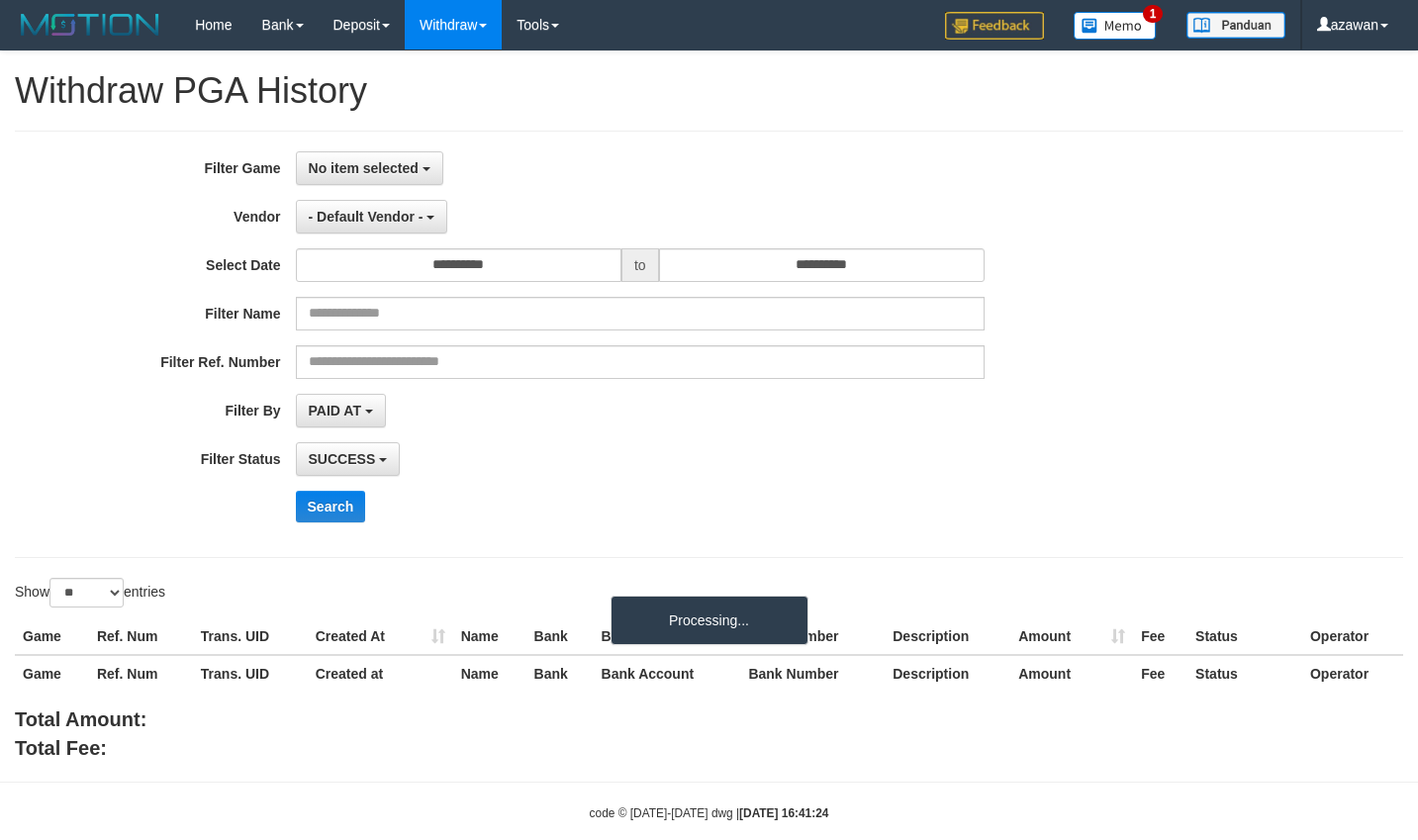select 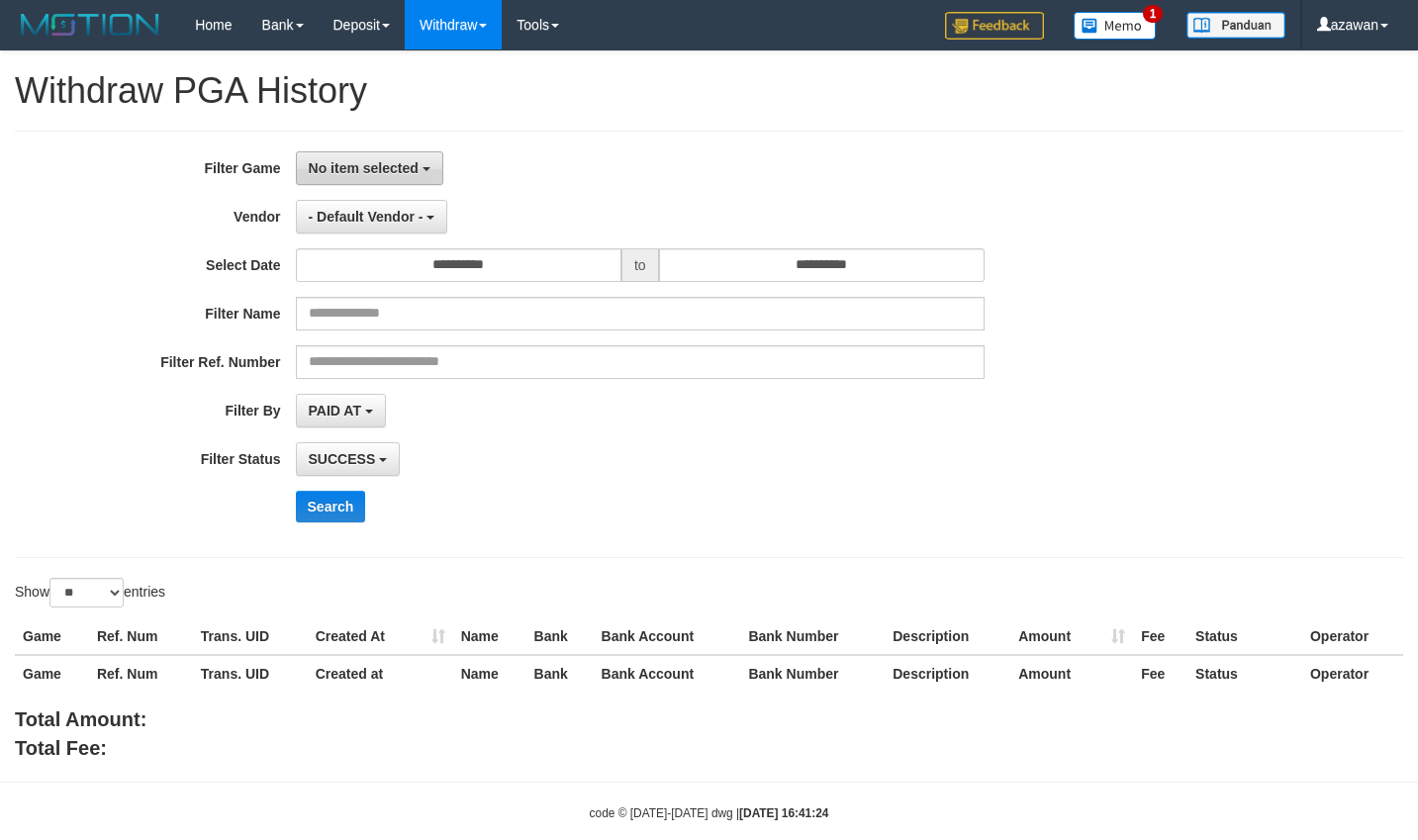 click on "No item selected" at bounding box center (363, 168) 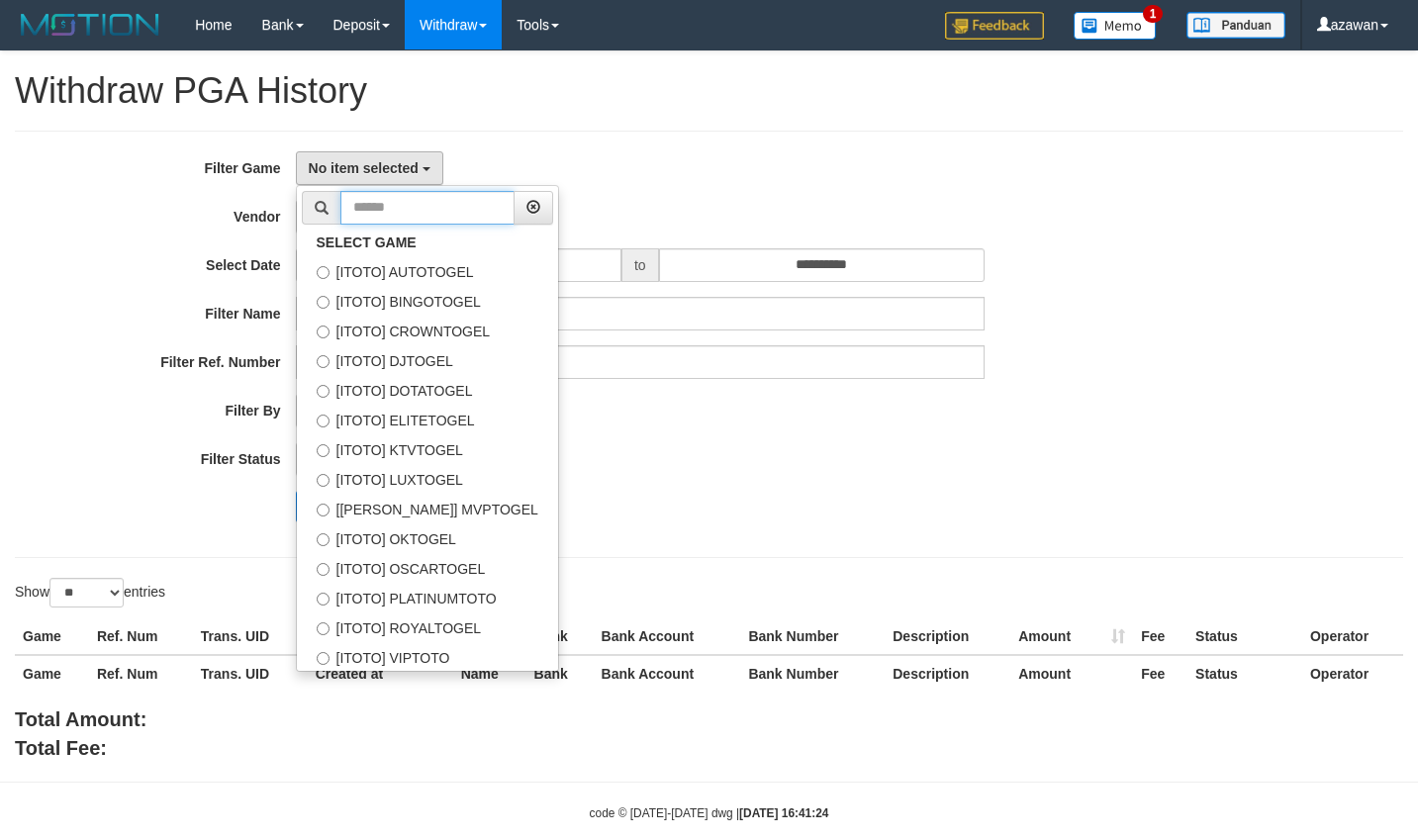 click at bounding box center [427, 208] 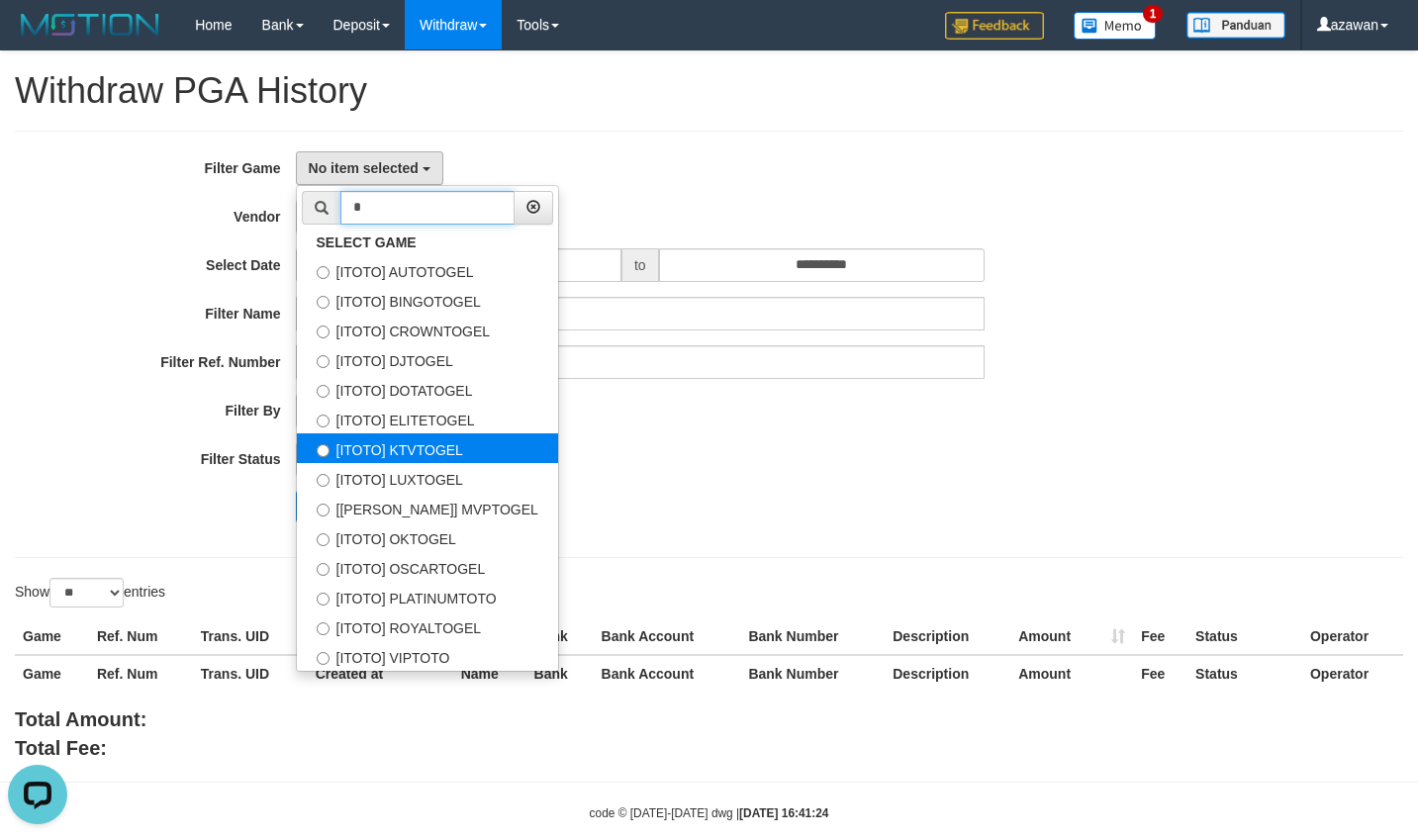 scroll, scrollTop: 0, scrollLeft: 0, axis: both 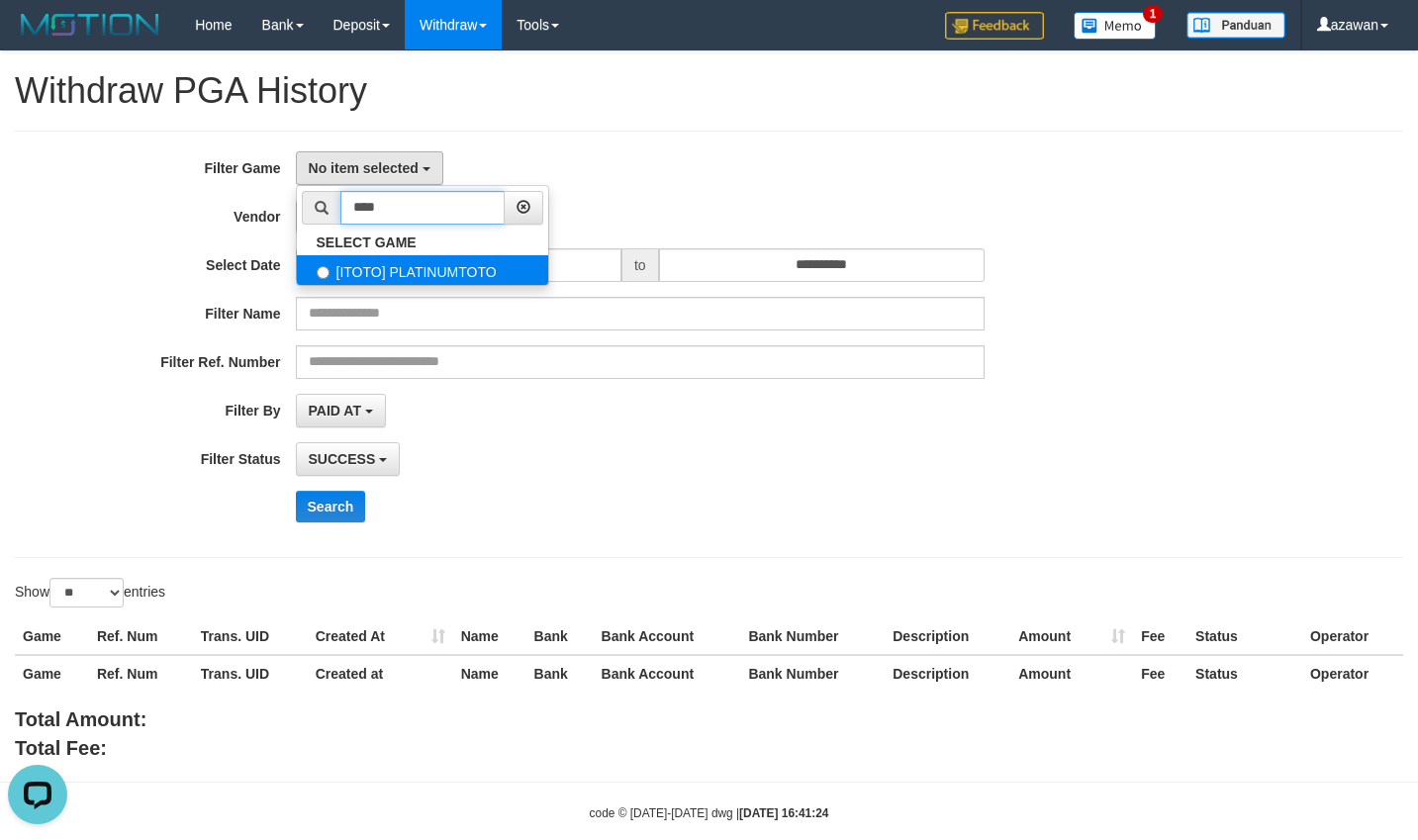 type on "****" 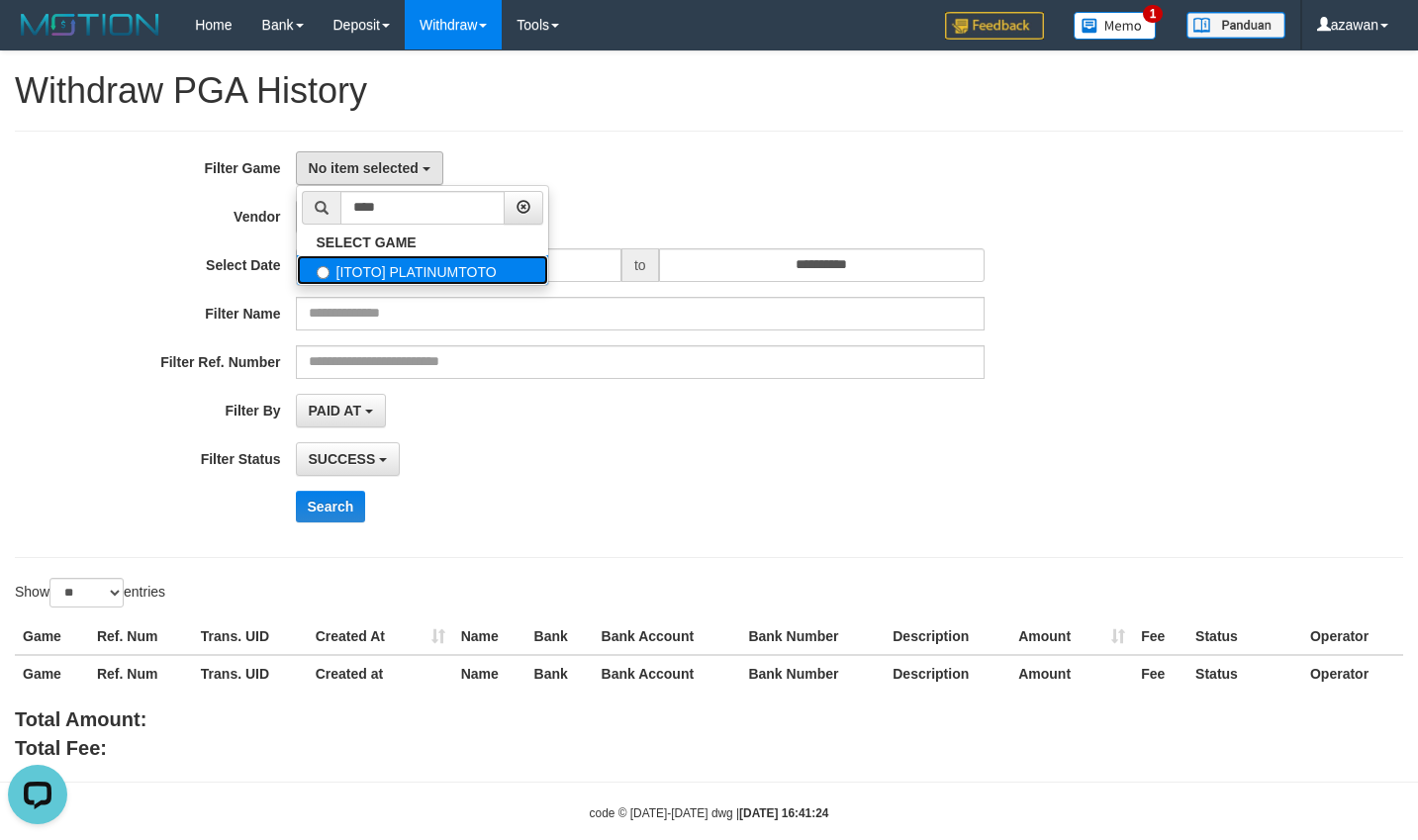 click on "[ITOTO] PLATINUMTOTO" at bounding box center [423, 270] 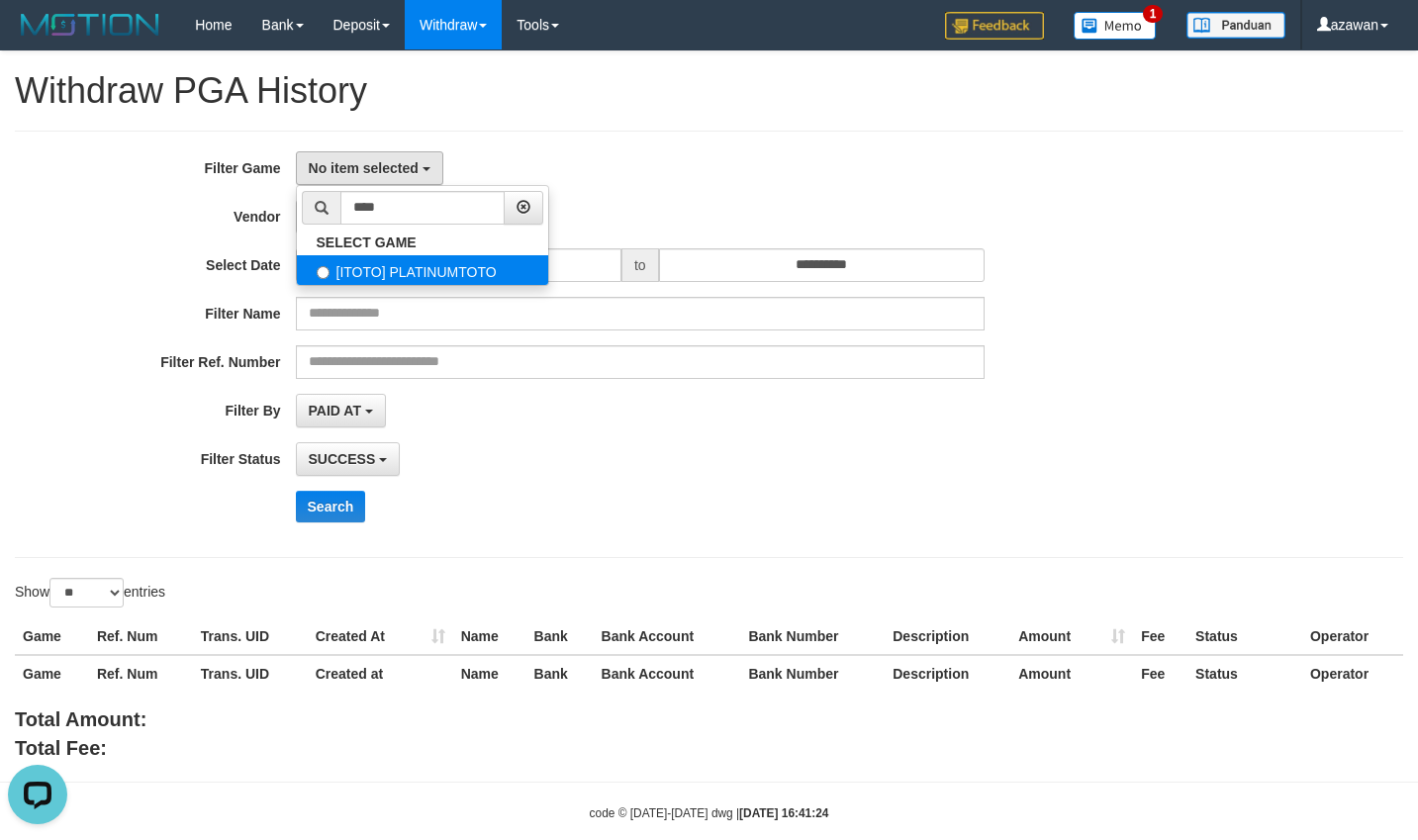 select on "***" 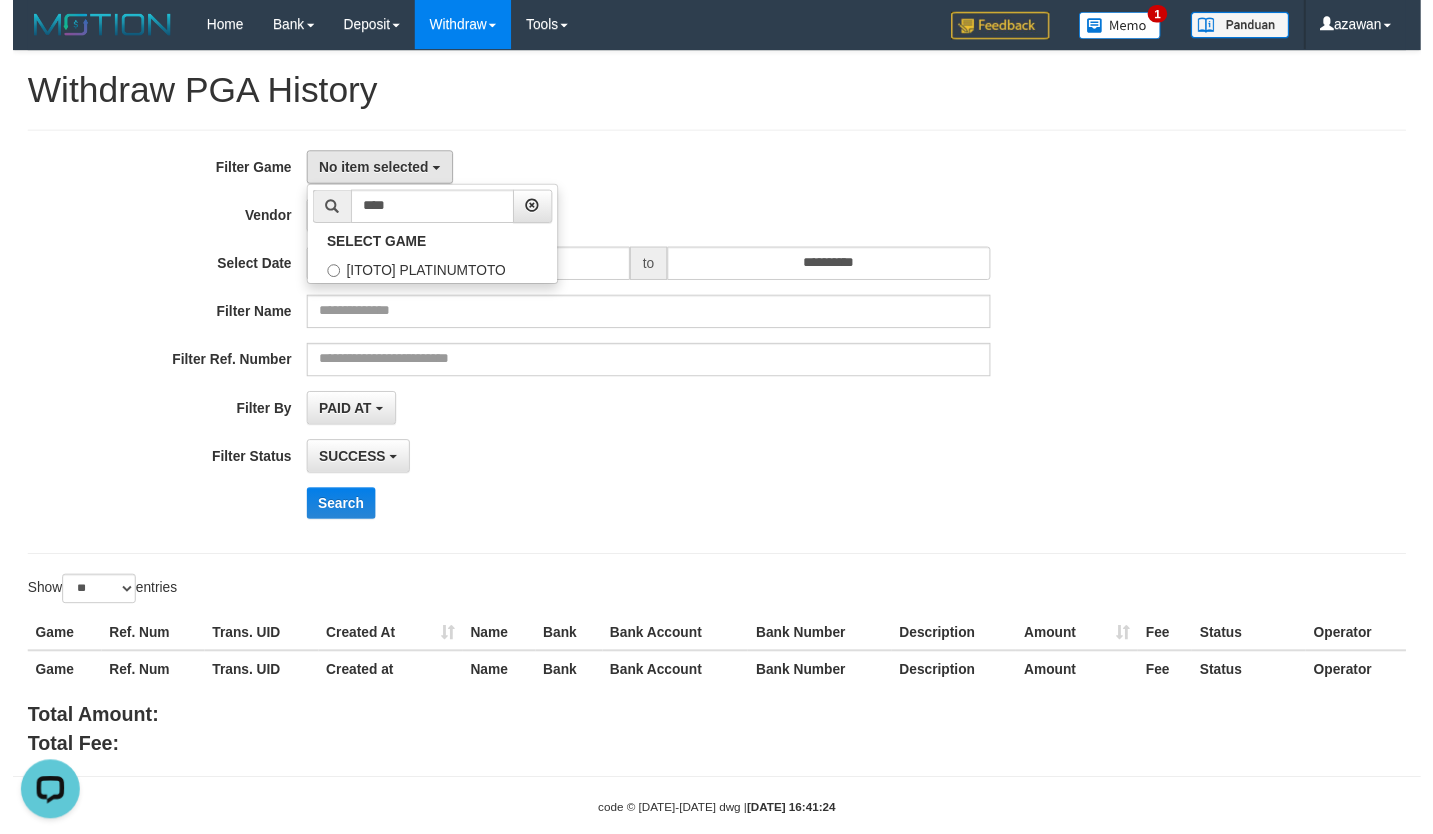 scroll, scrollTop: 205, scrollLeft: 0, axis: vertical 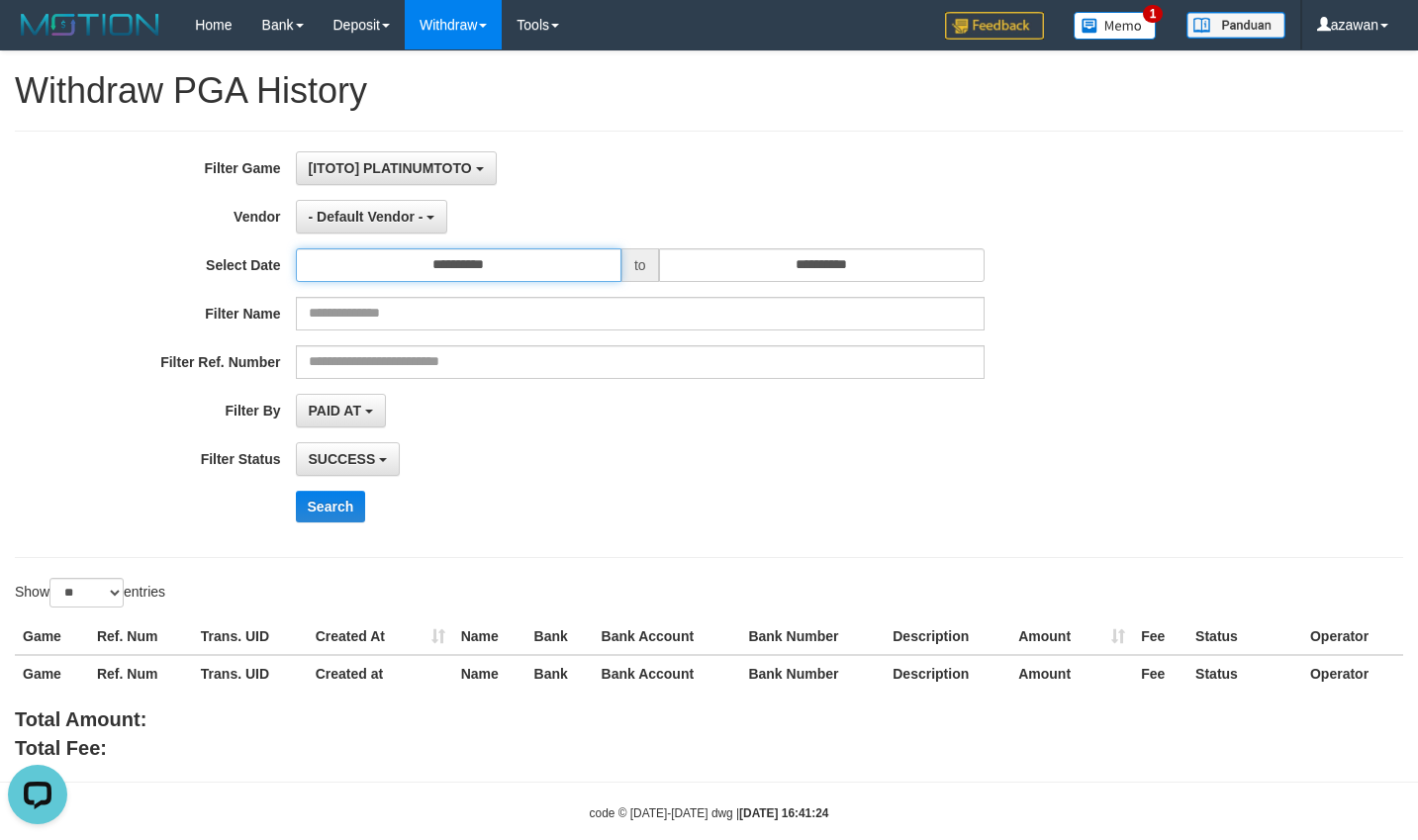 click on "**********" at bounding box center [458, 265] 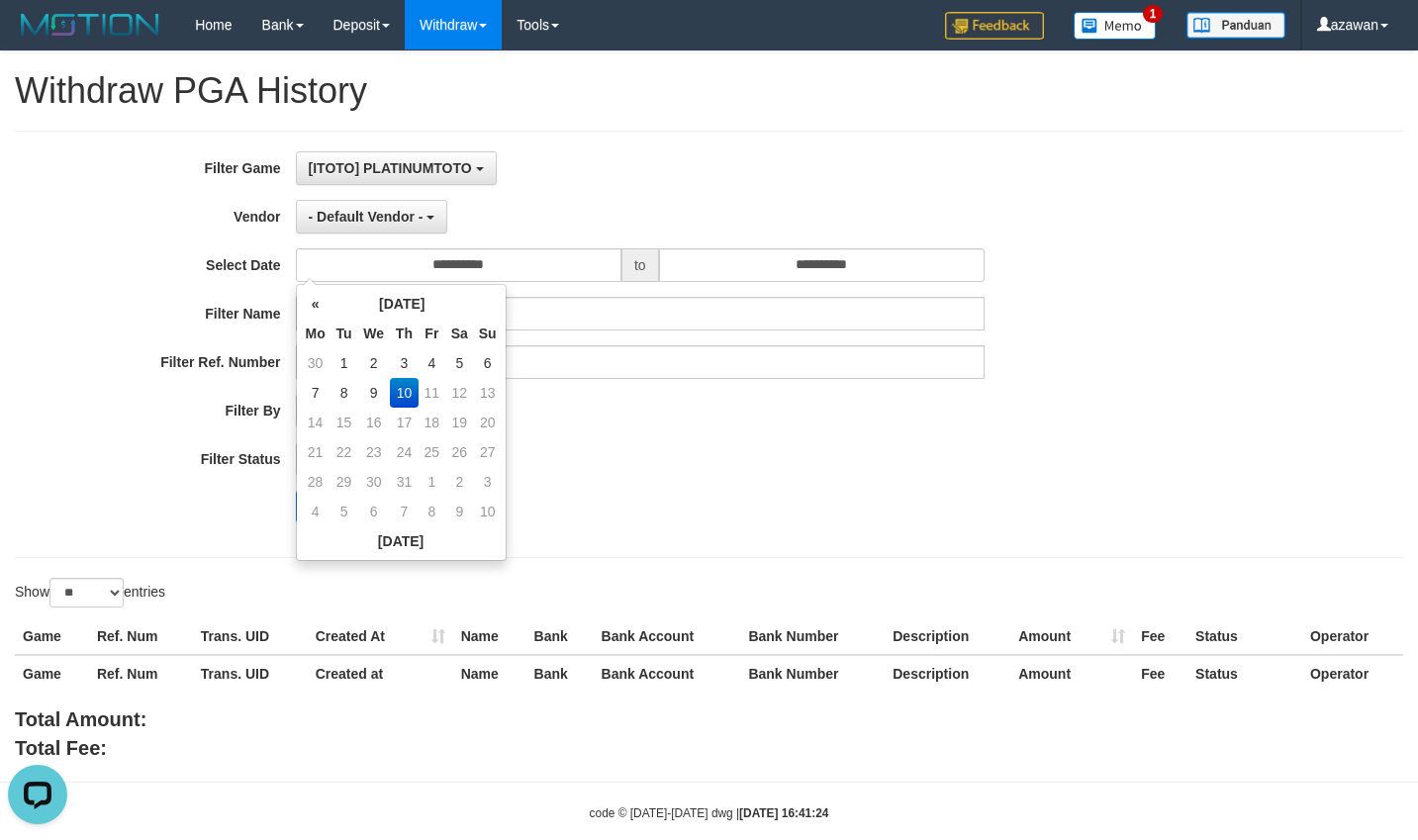 click on "SUCCESS
SUCCESS
ON PROCESS
FAILED" at bounding box center [640, 459] 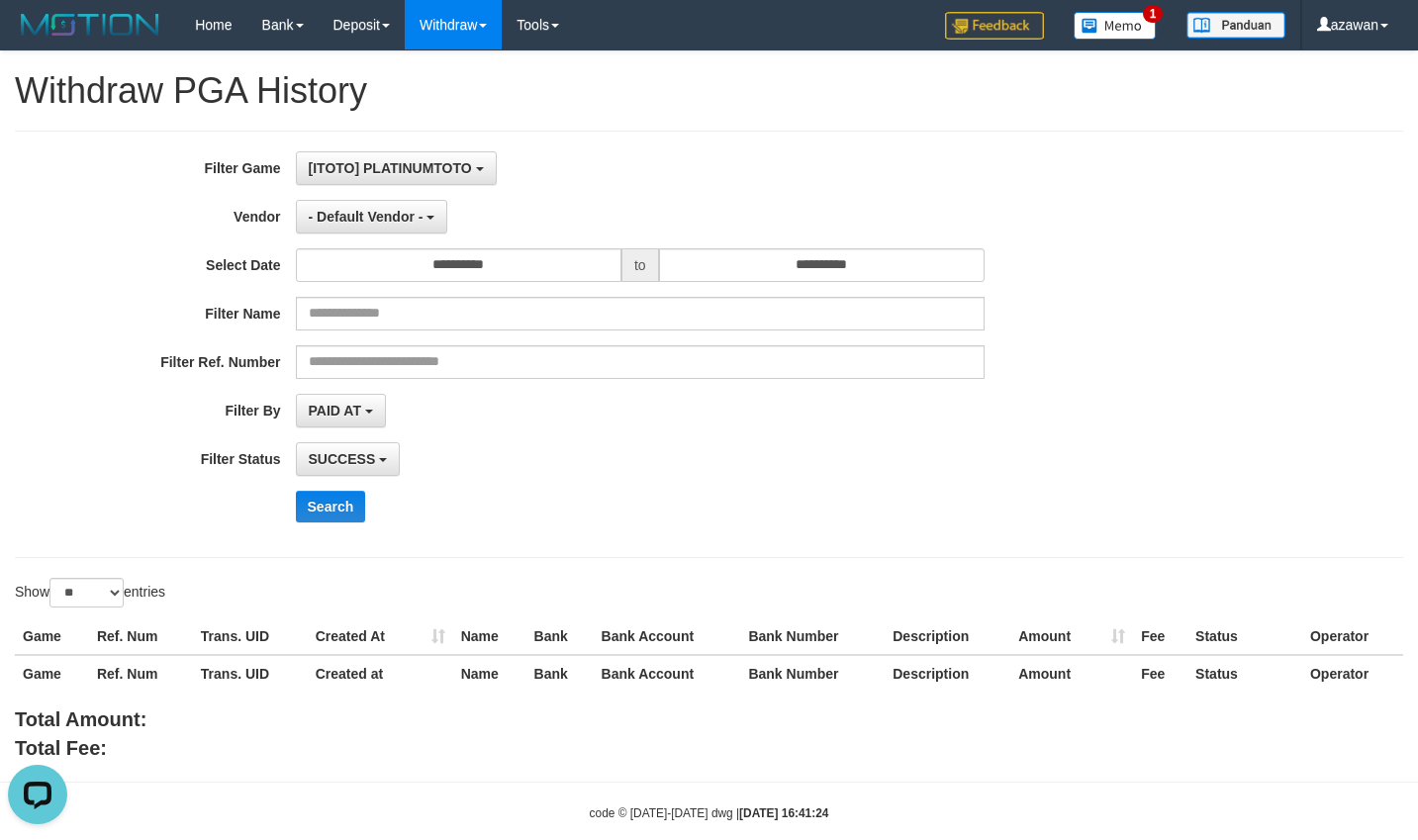 click on "**********" at bounding box center (591, 344) 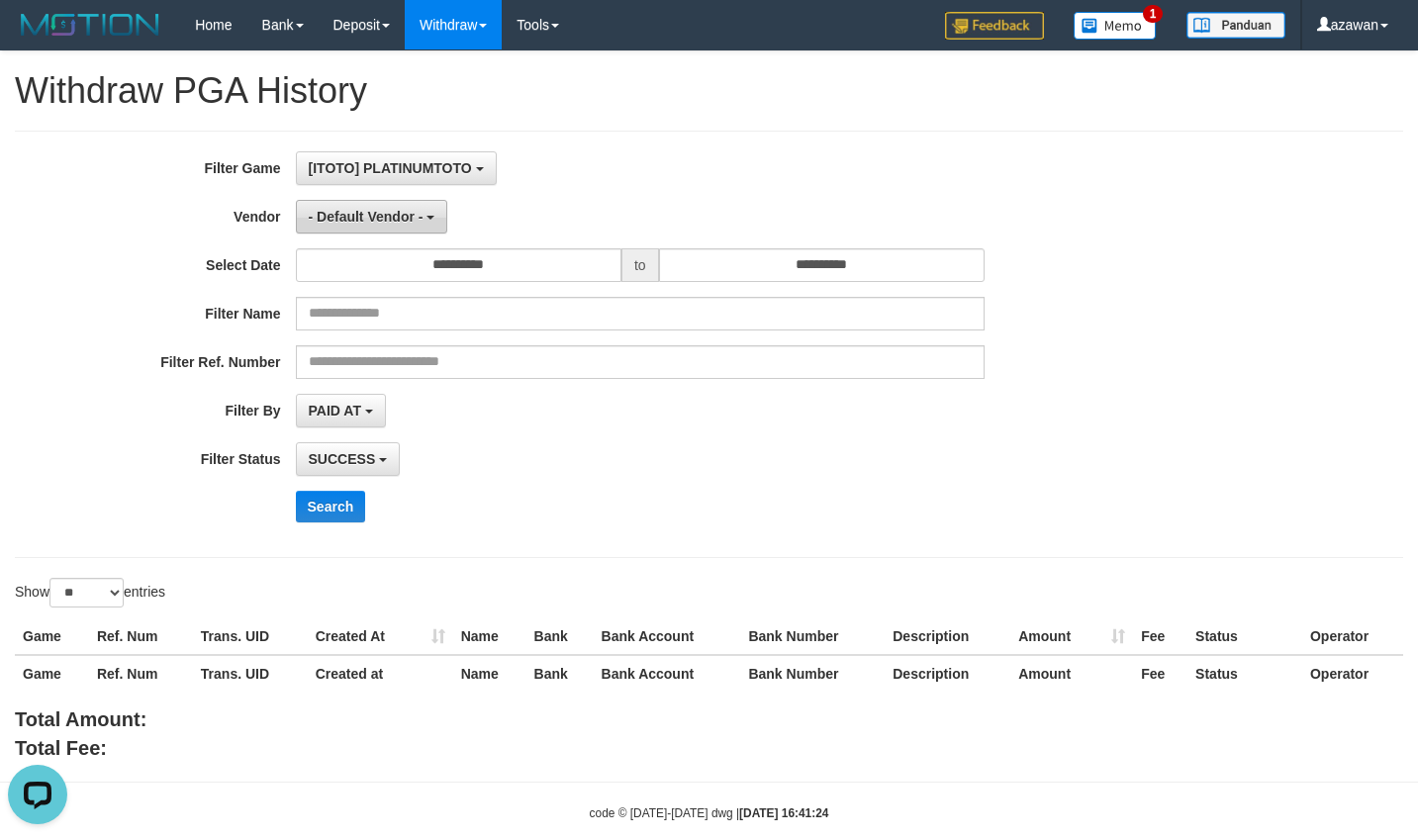 click on "- Default Vendor -" at bounding box center [372, 217] 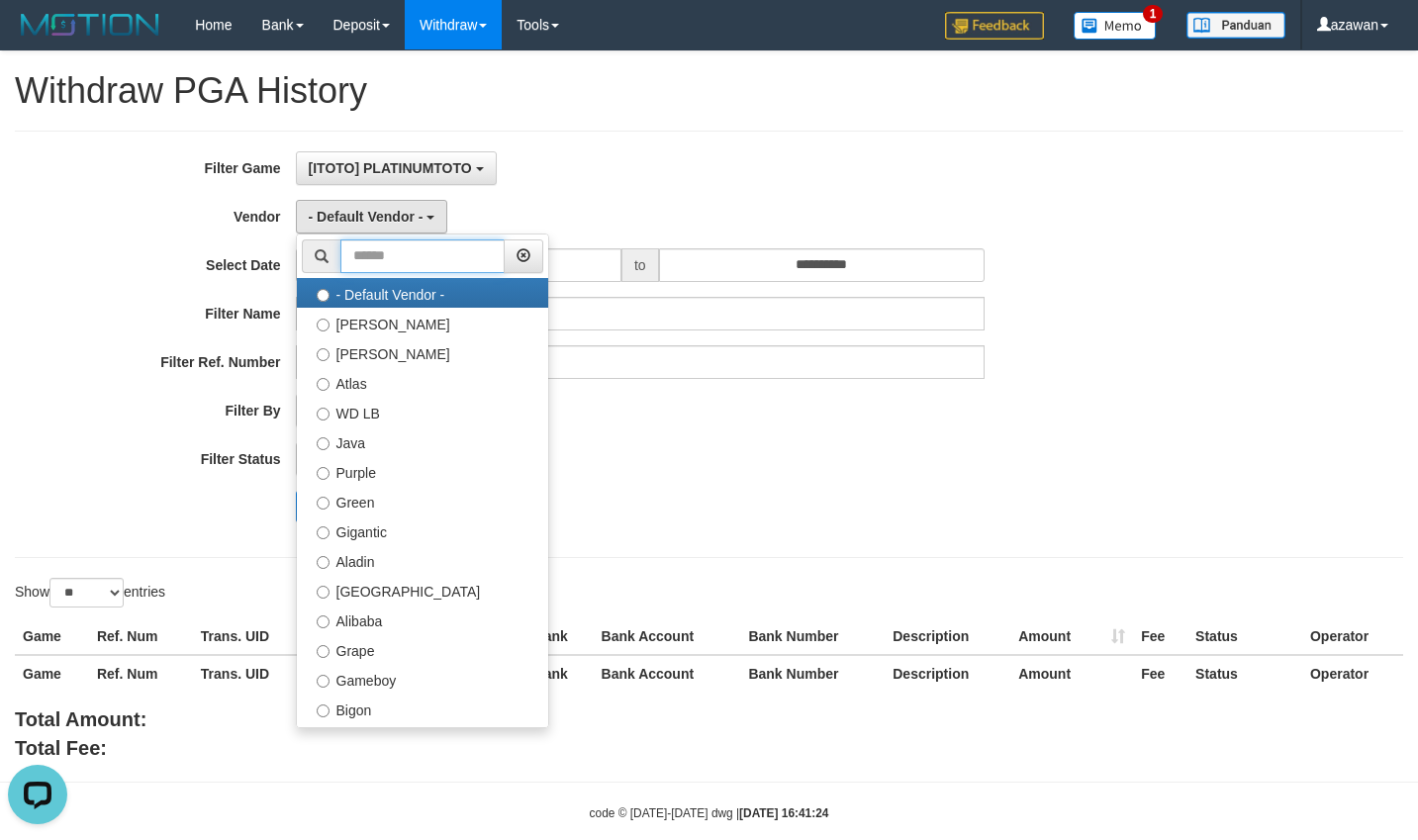 click at bounding box center [423, 256] 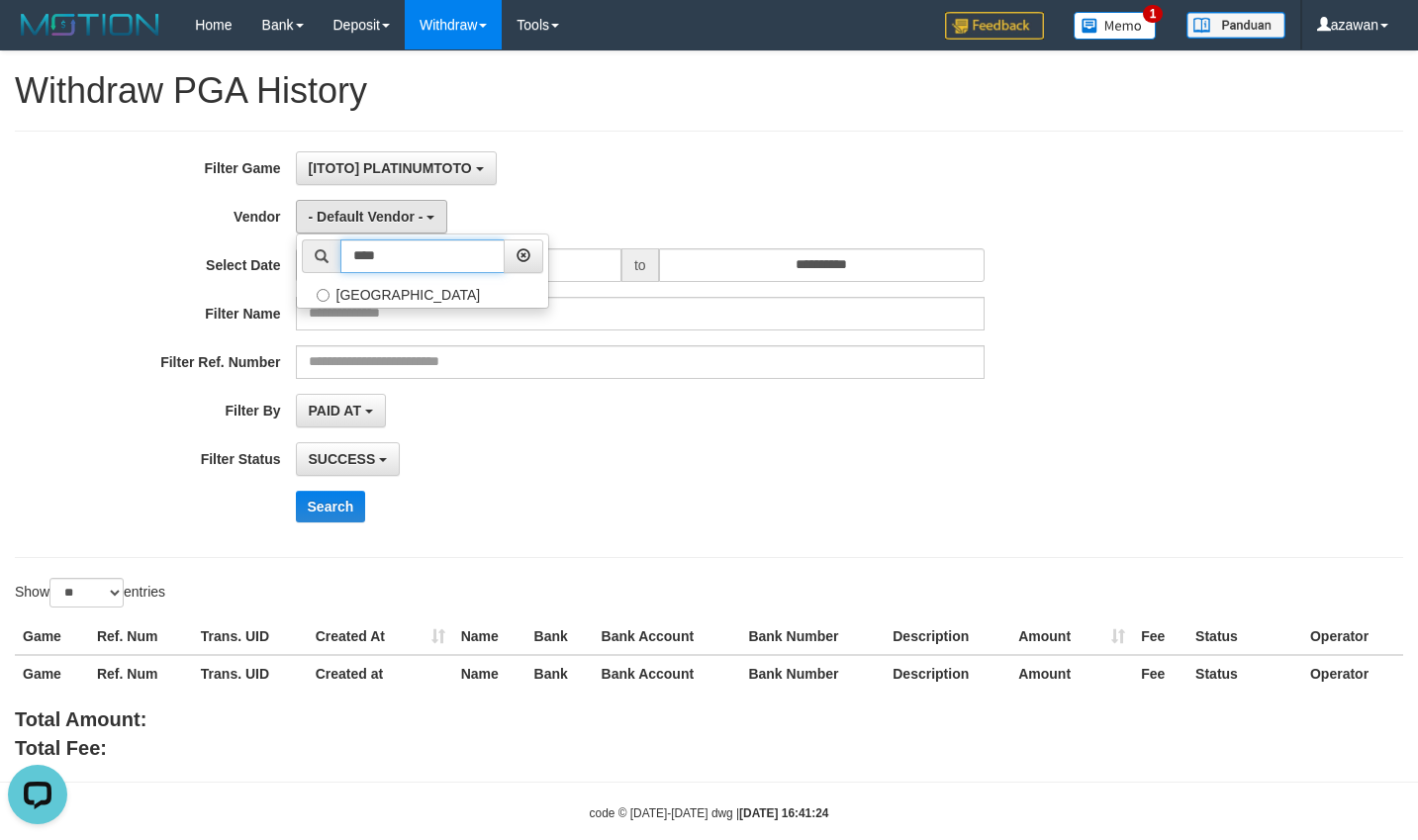type on "****" 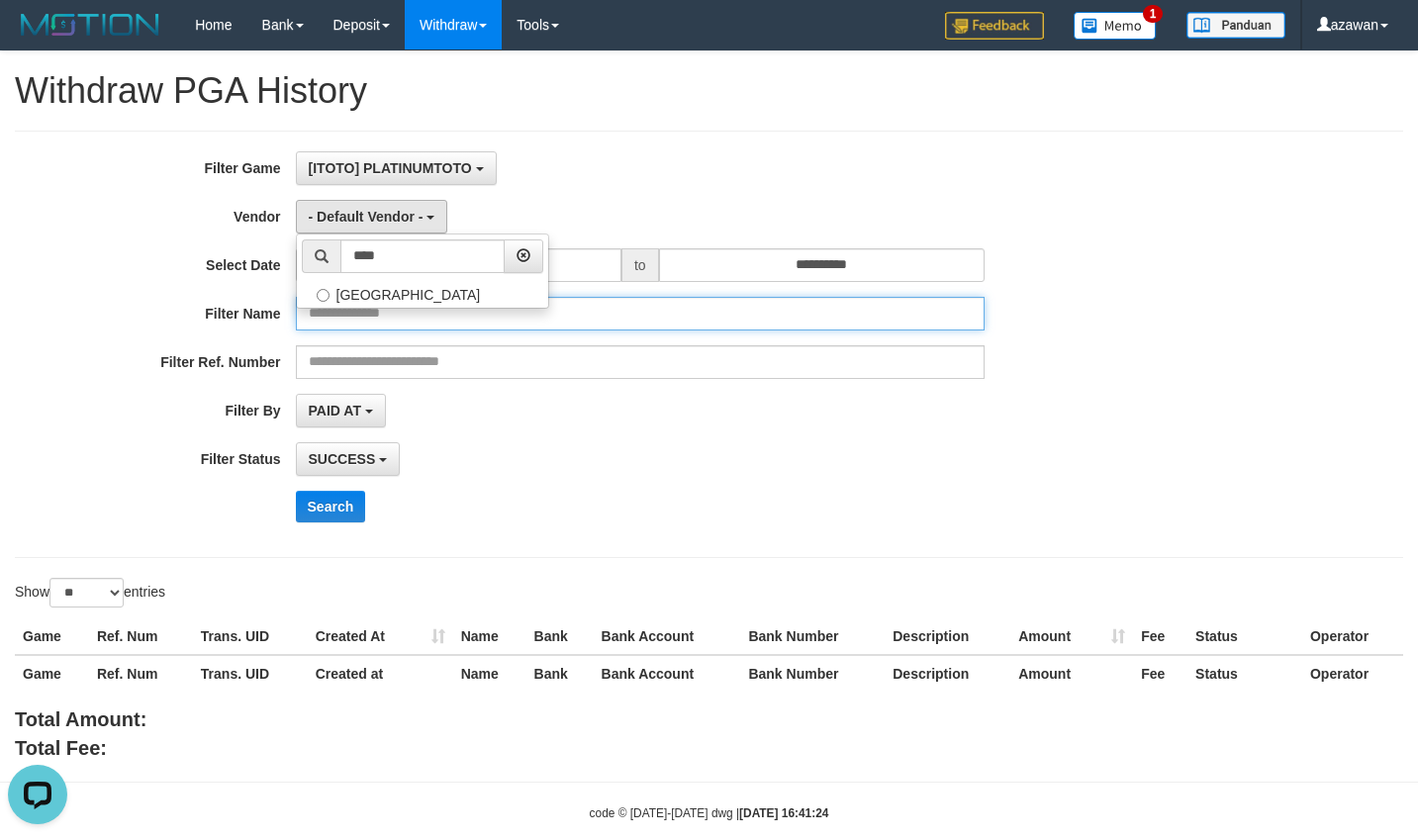 click at bounding box center [640, 314] 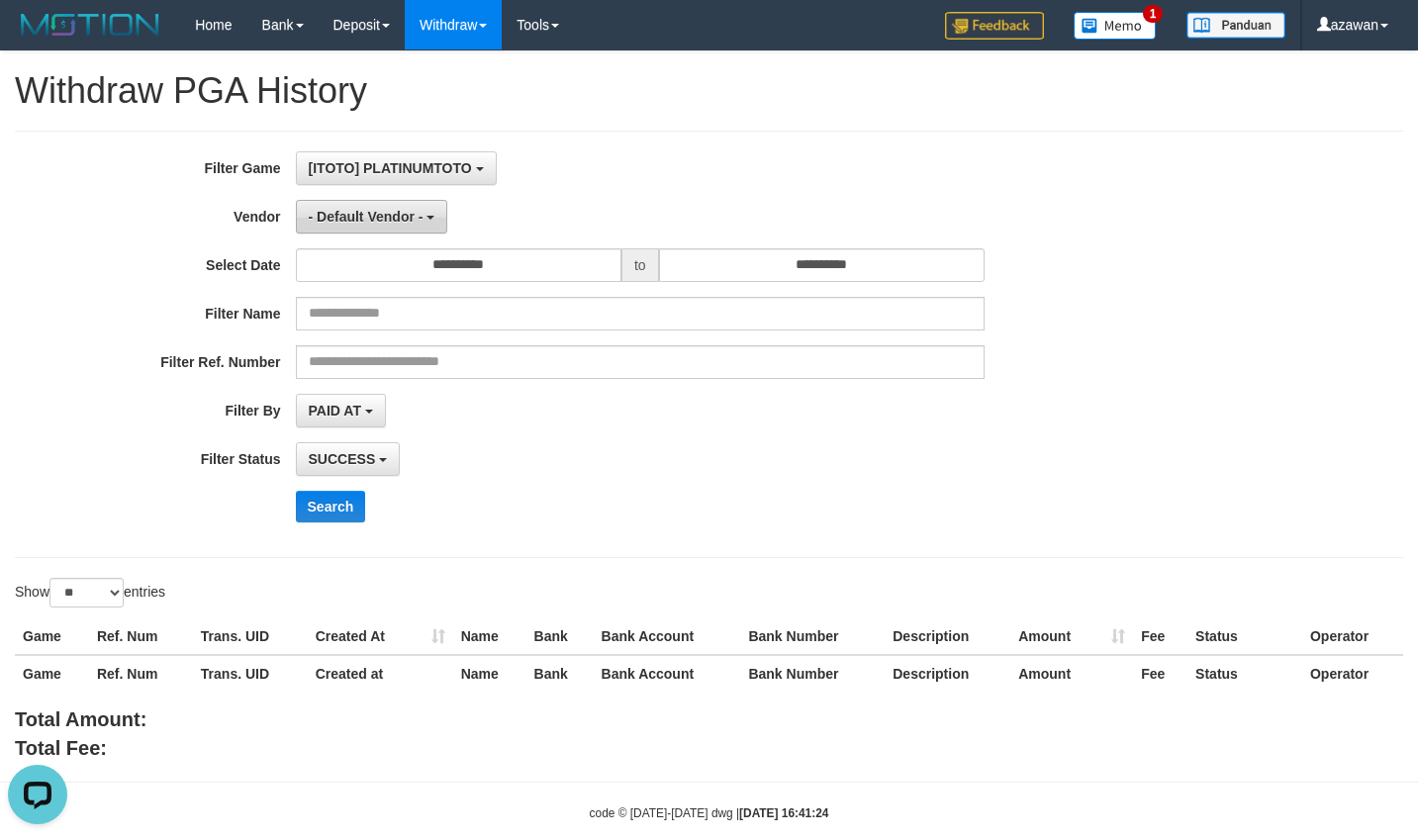 click on "- Default Vendor -" at bounding box center [366, 217] 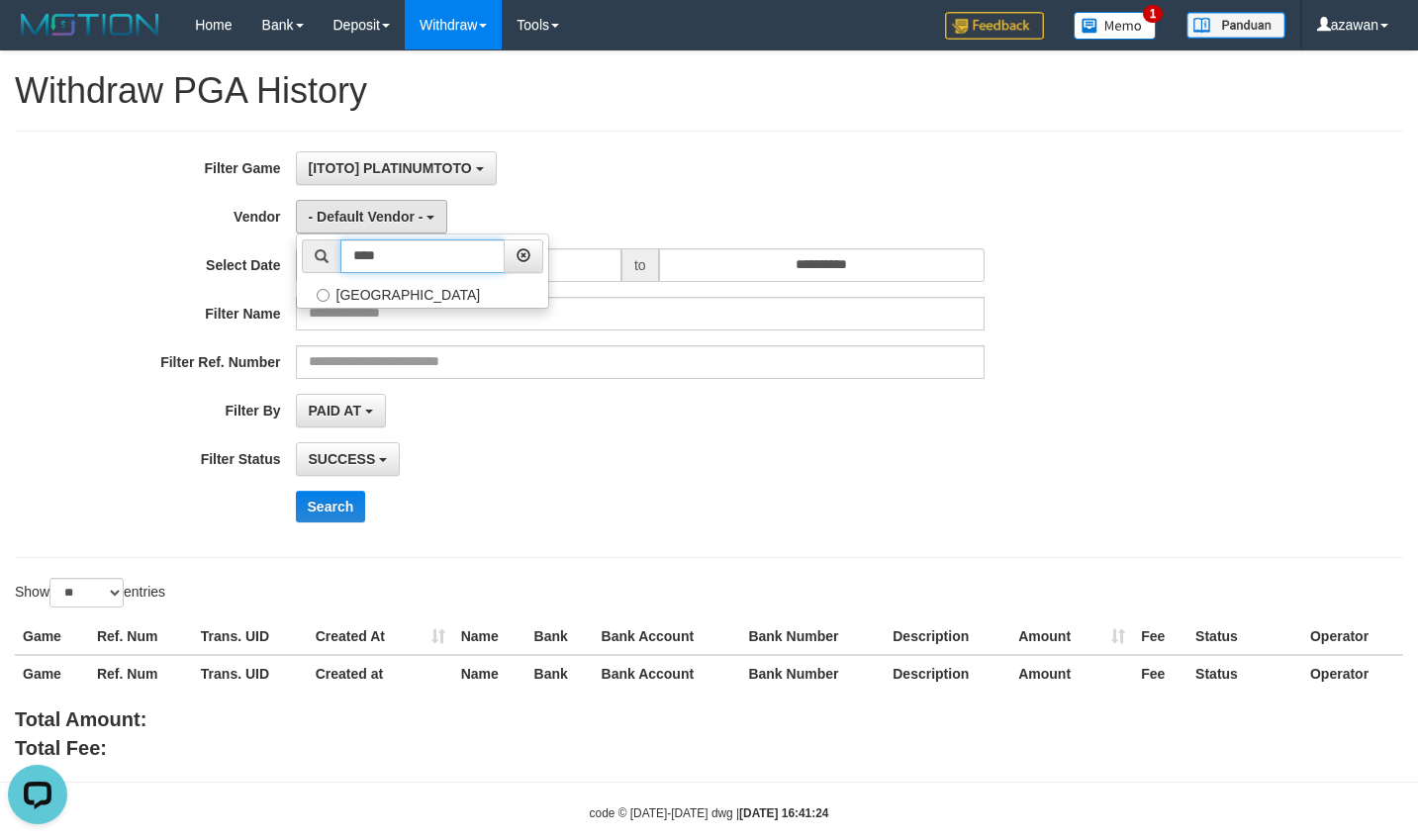 click on "****" at bounding box center (423, 256) 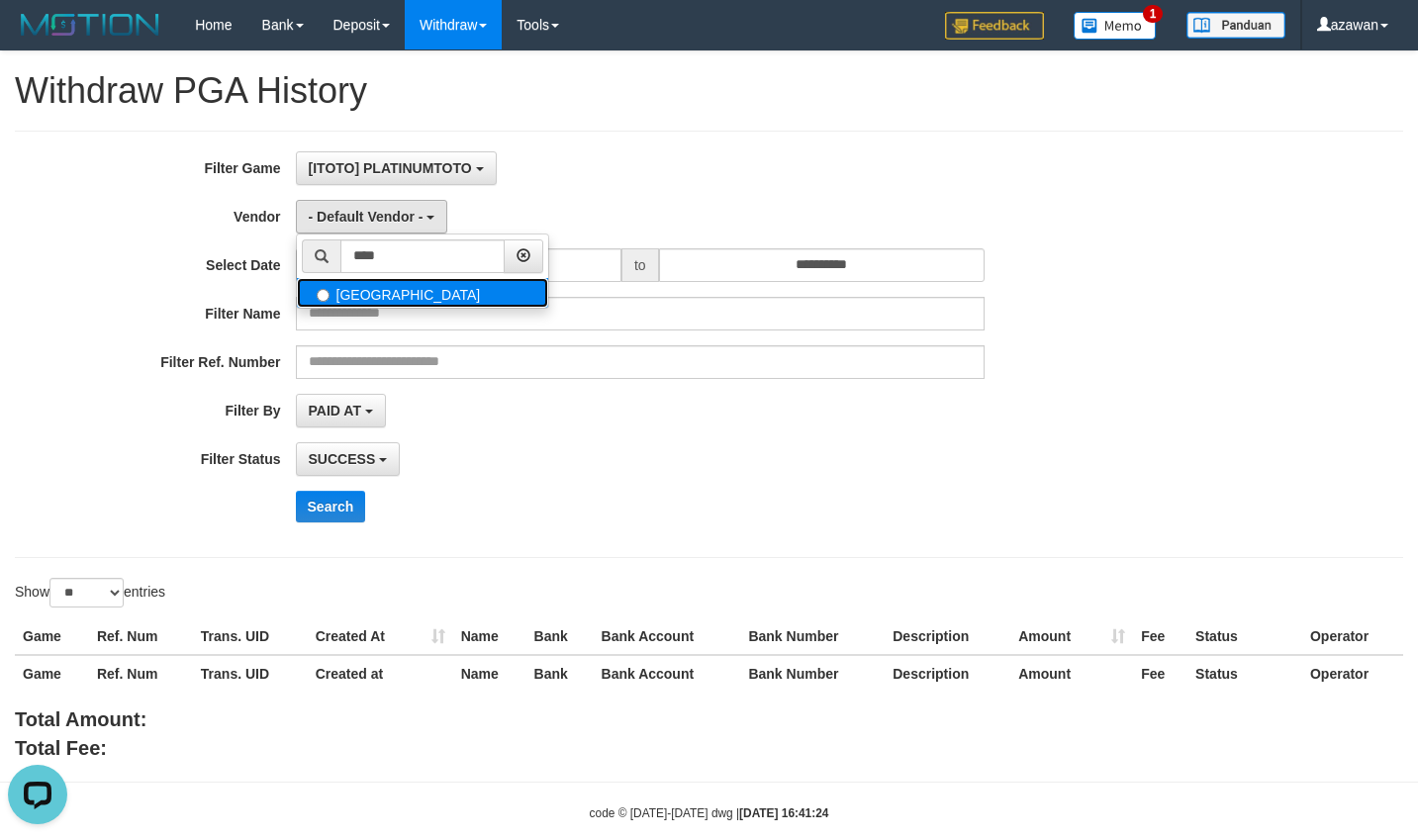 click on "Dubai" at bounding box center [423, 293] 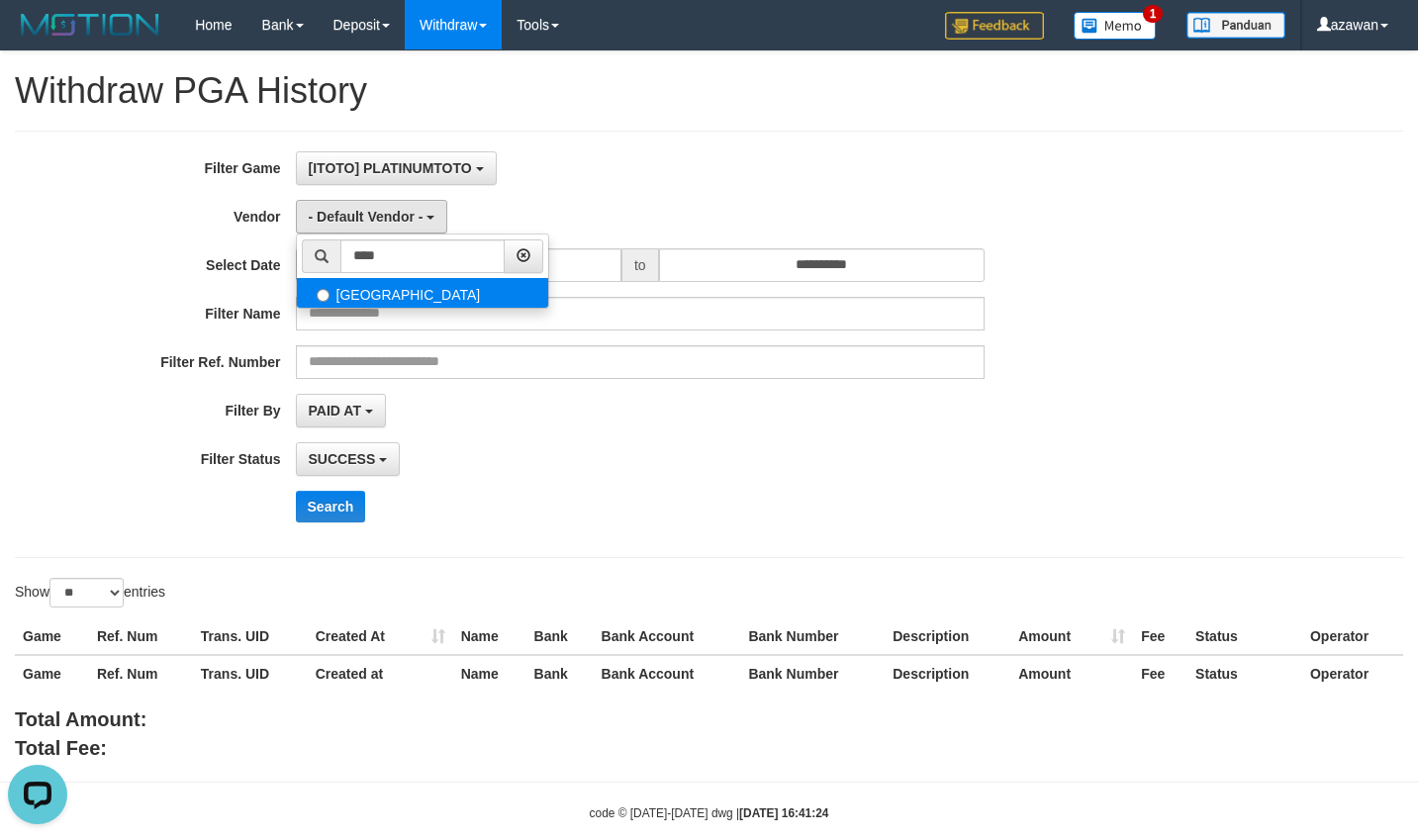 select on "**********" 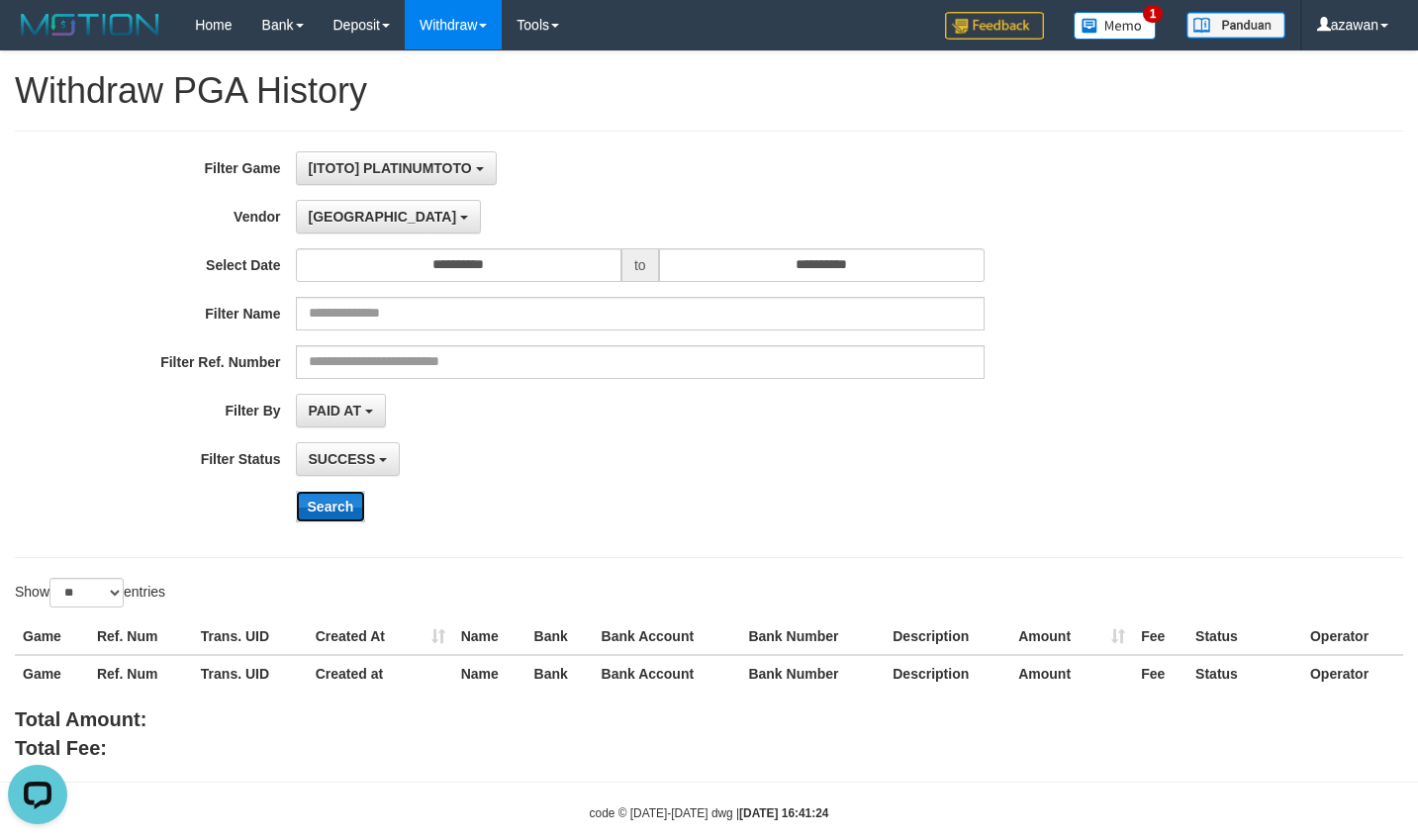 click on "Search" at bounding box center [331, 507] 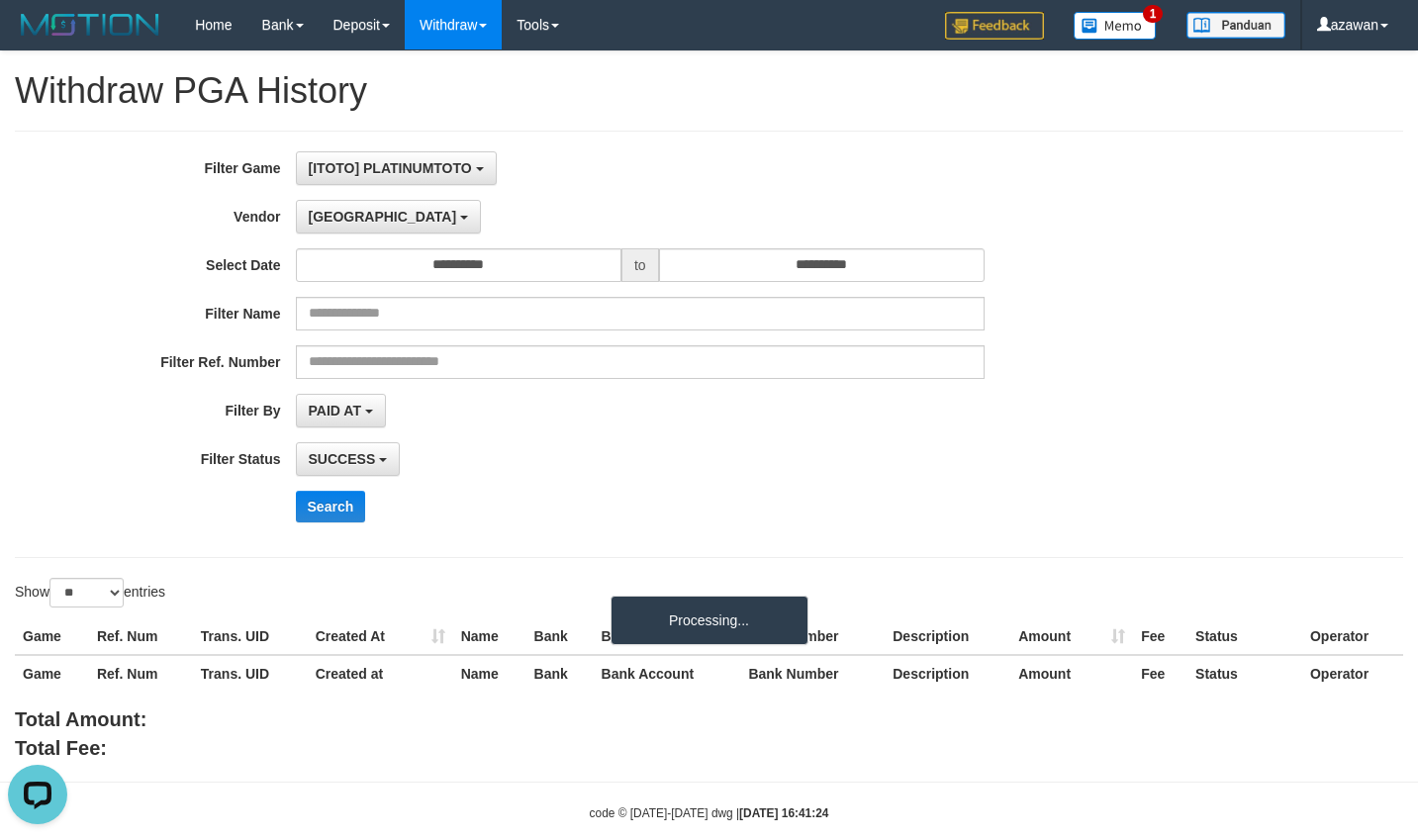 click on "**********" at bounding box center (591, 344) 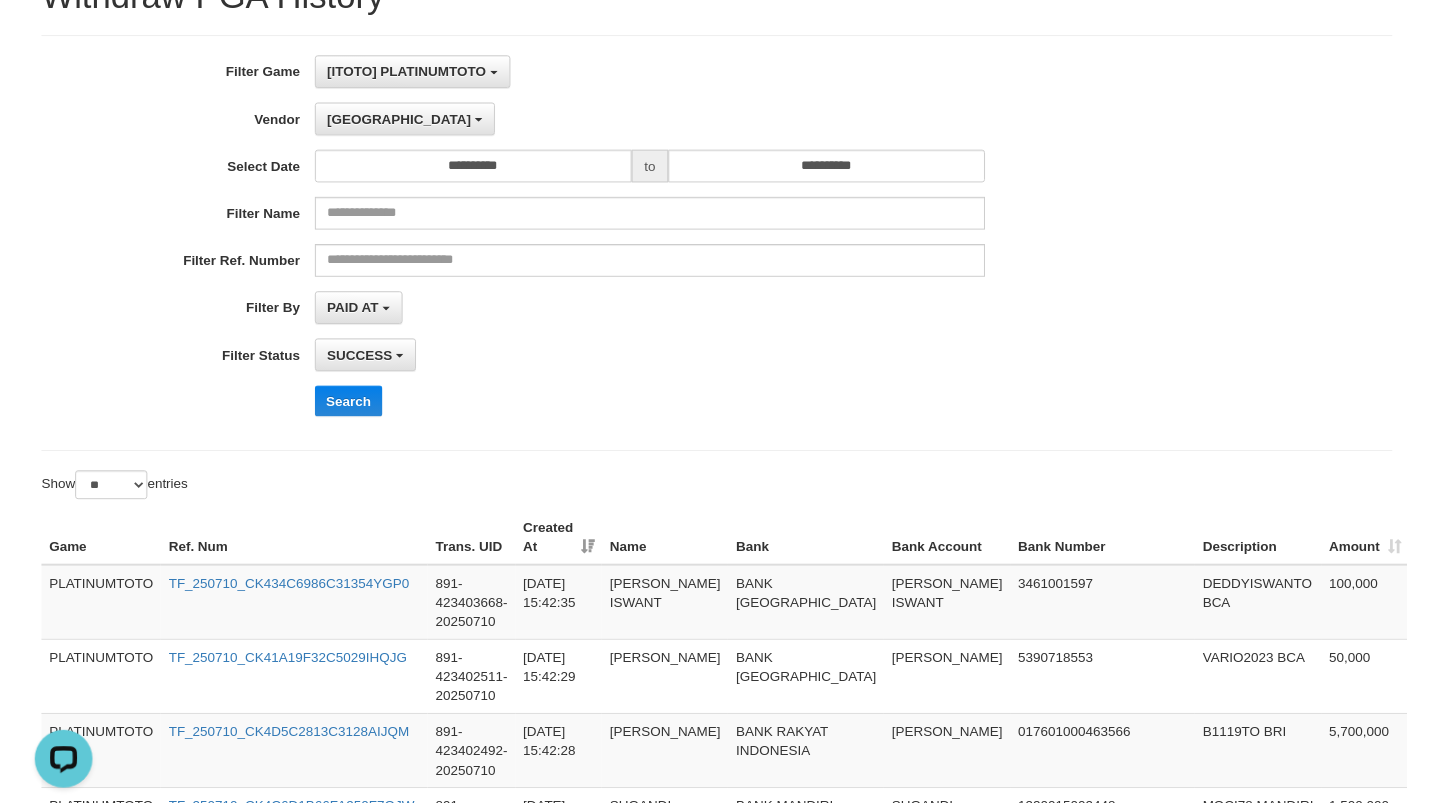 scroll, scrollTop: 300, scrollLeft: 0, axis: vertical 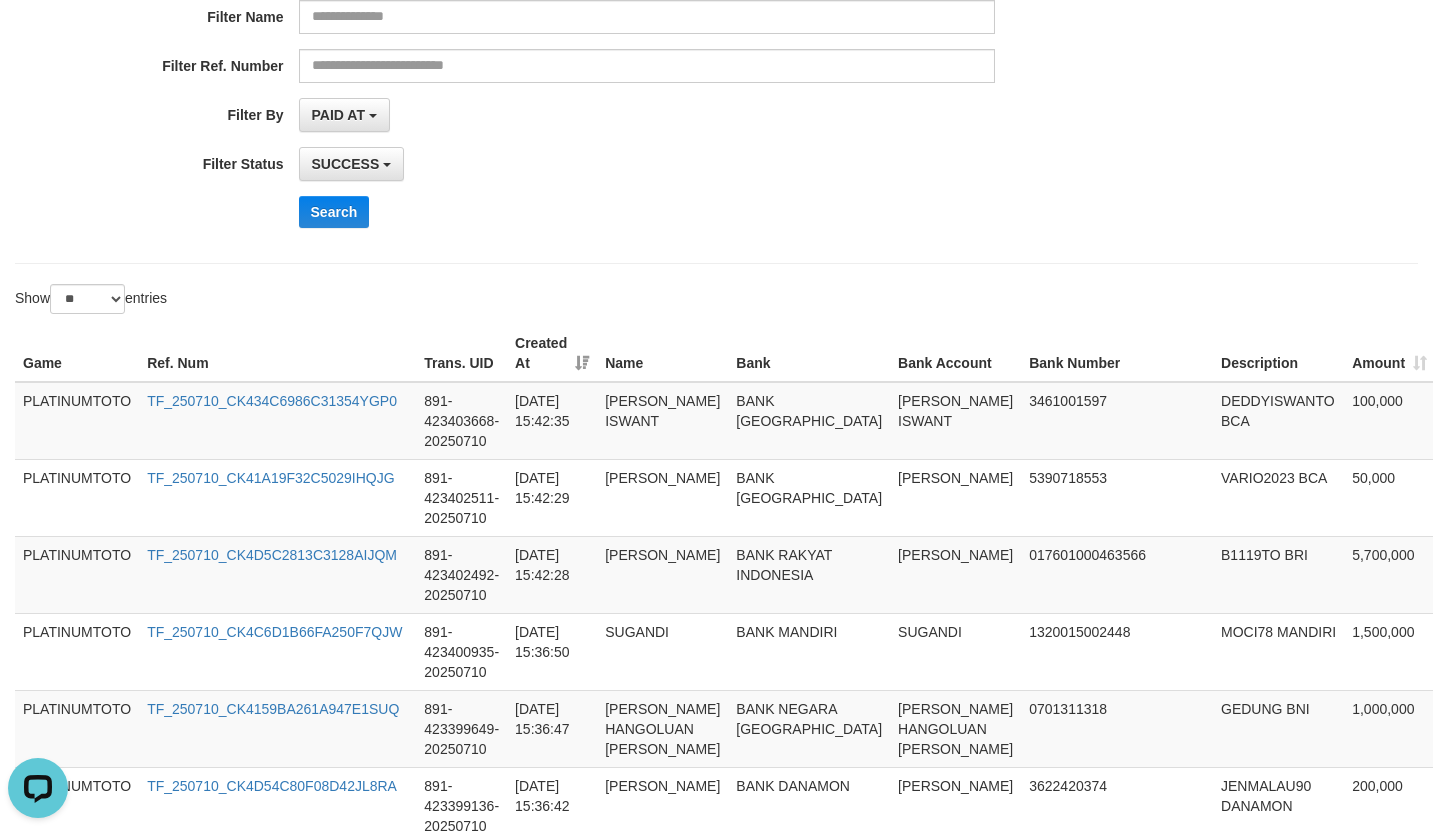 click on "Show  ** ** ** ***  entries" at bounding box center [716, 301] 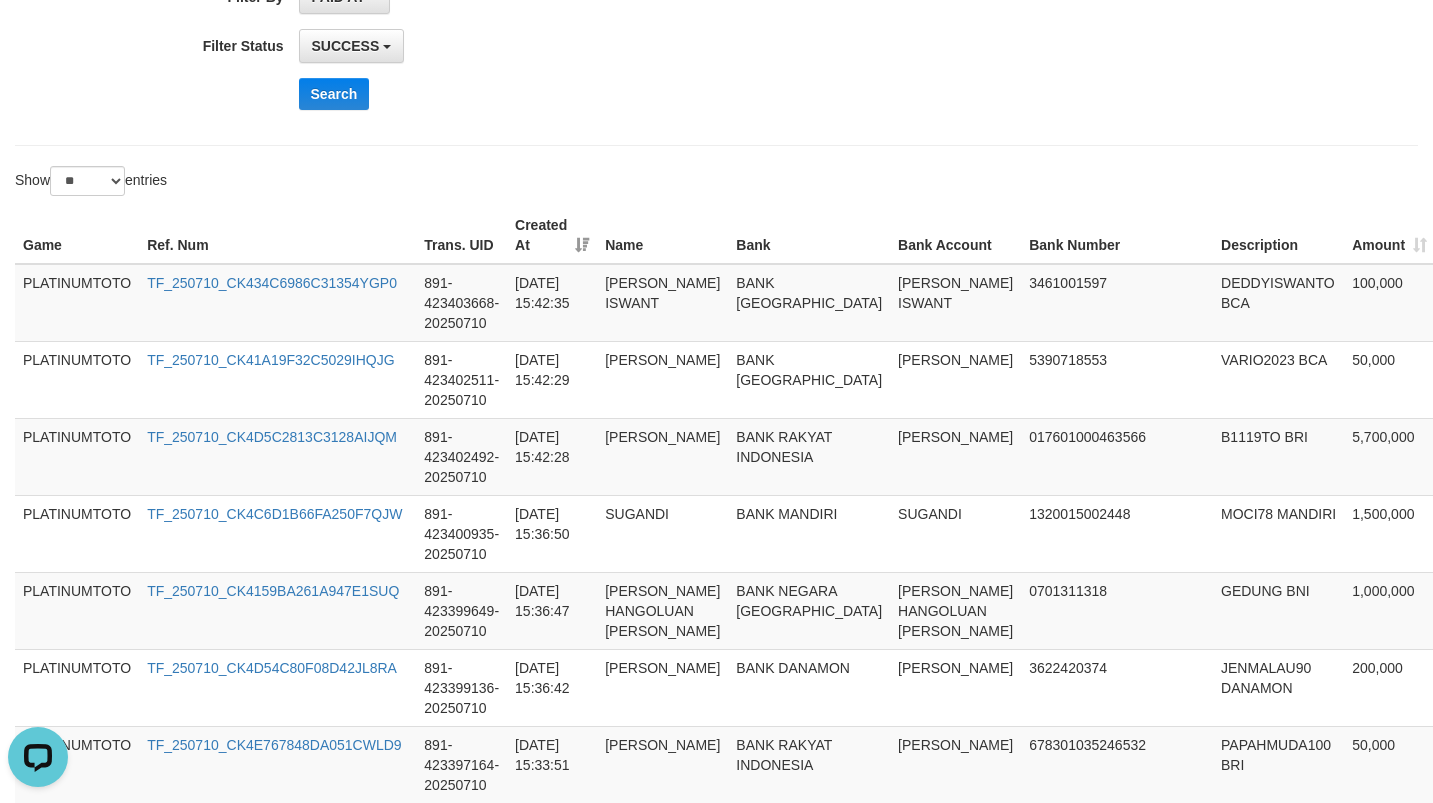scroll, scrollTop: 0, scrollLeft: 0, axis: both 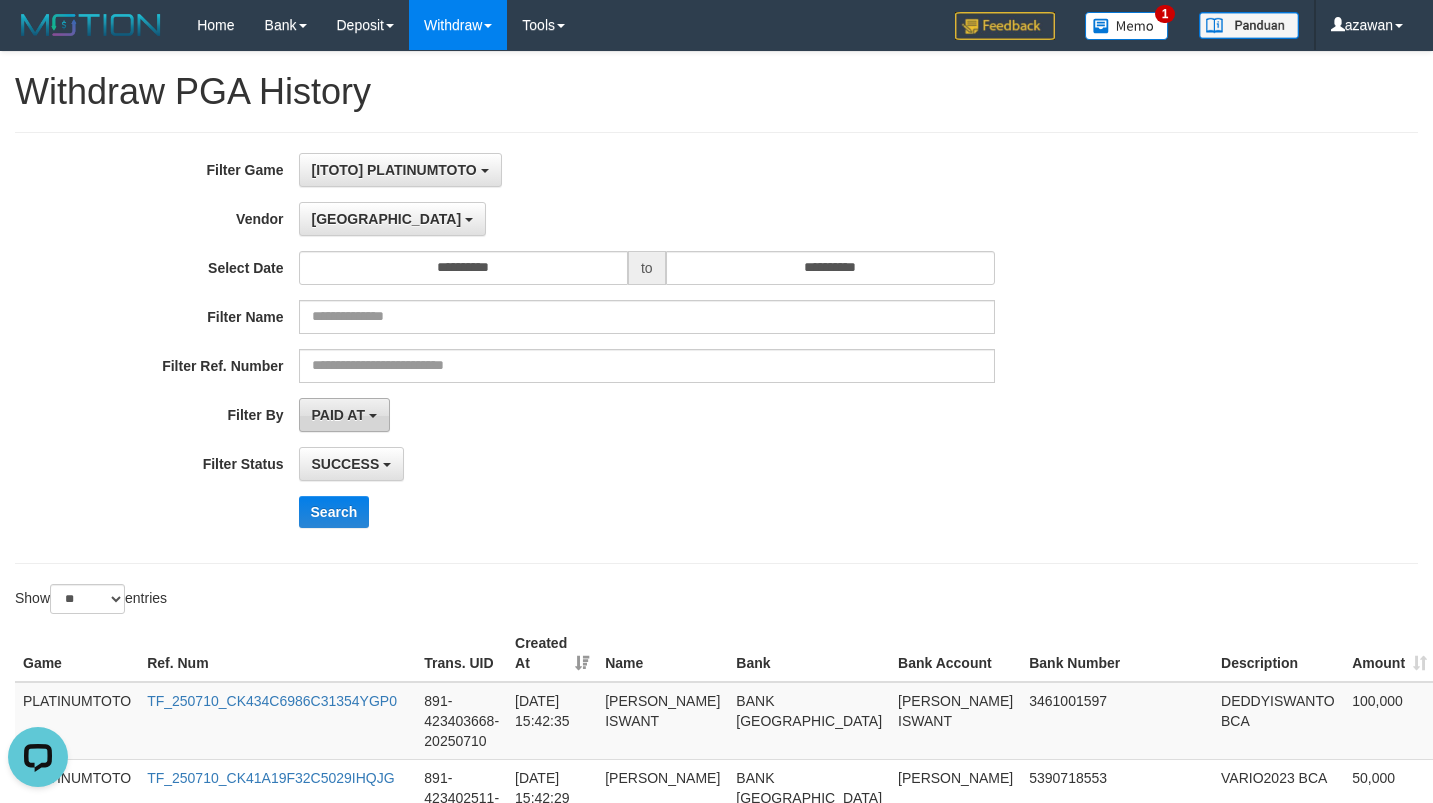 click at bounding box center [373, 416] 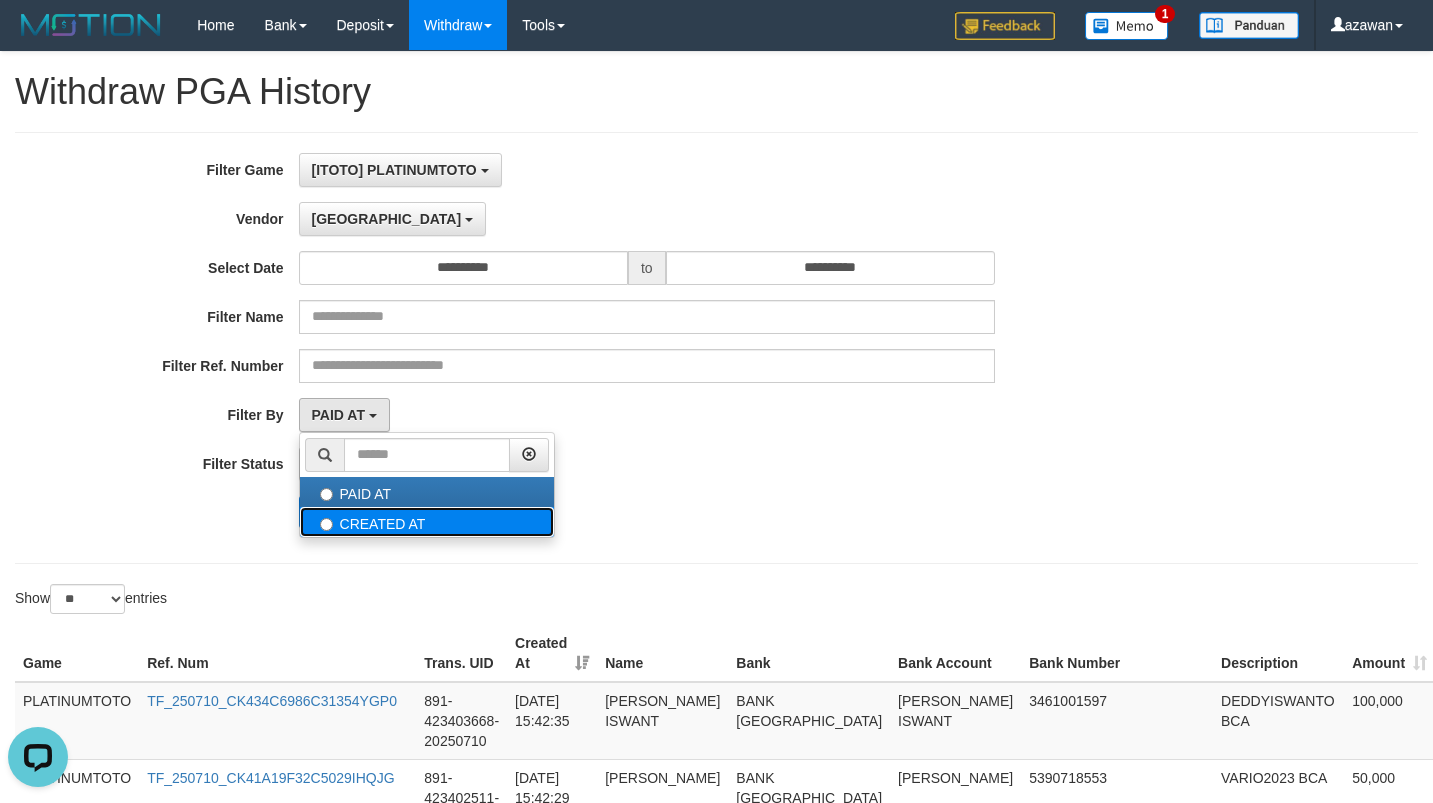 click on "CREATED AT" at bounding box center [427, 522] 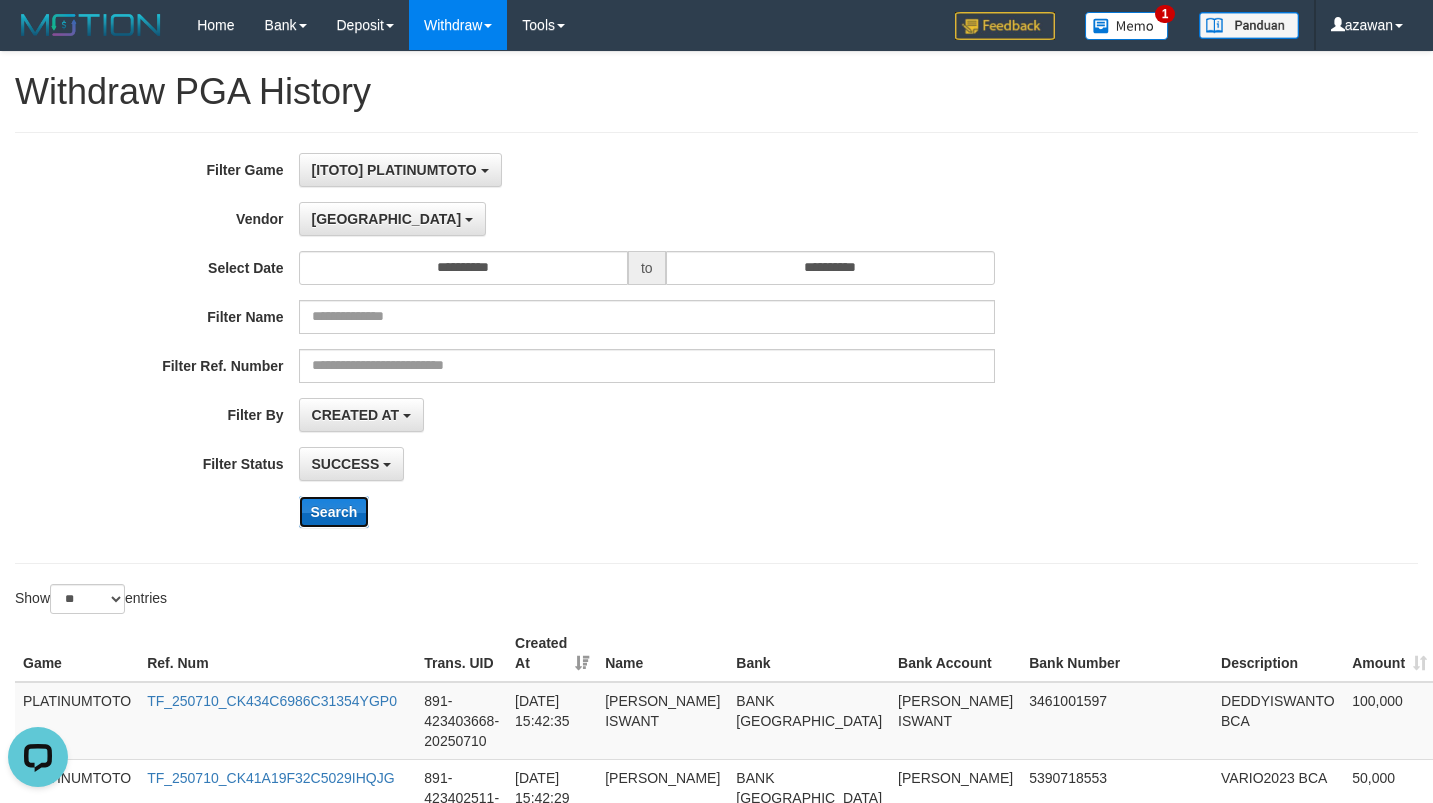 click on "Search" at bounding box center [334, 512] 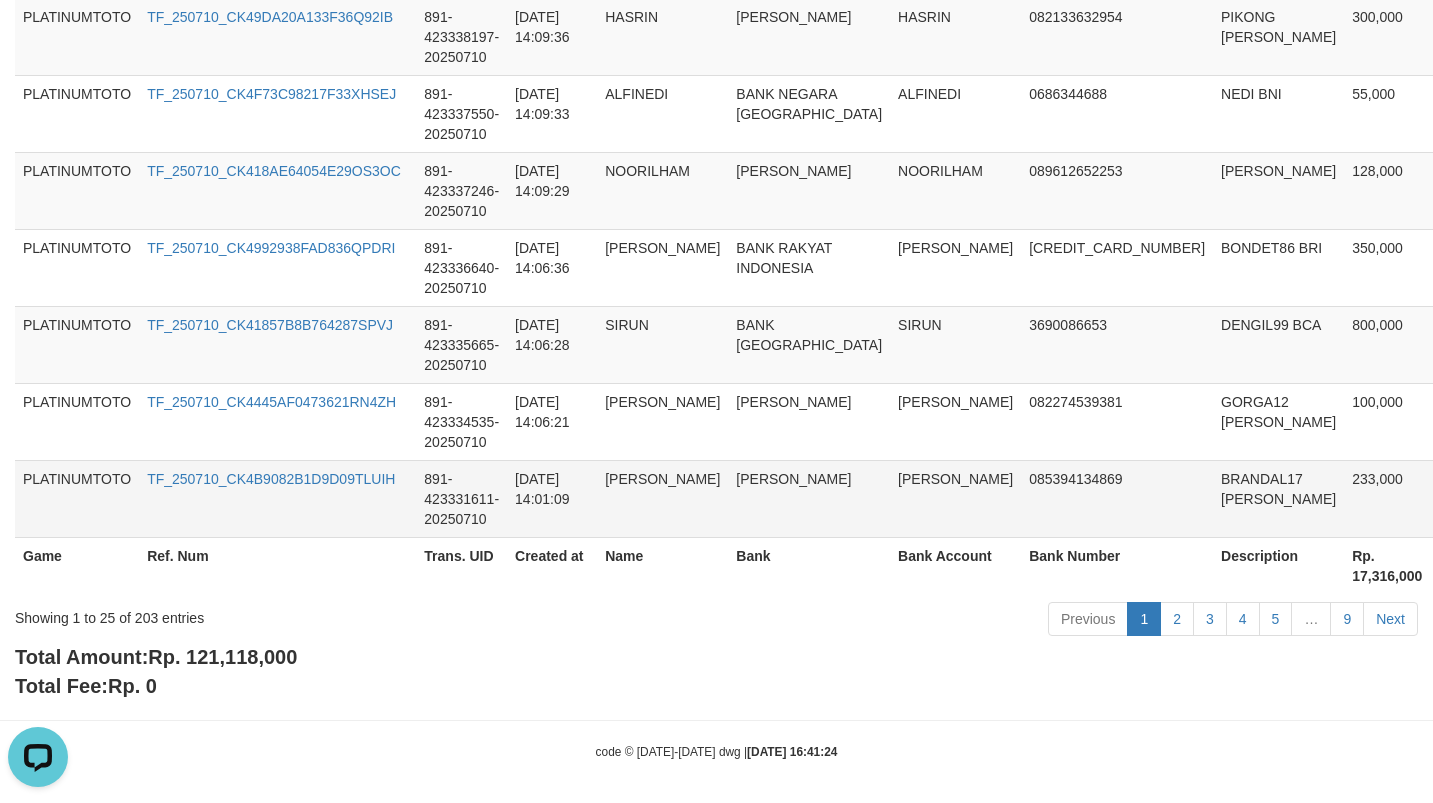 scroll, scrollTop: 2078, scrollLeft: 0, axis: vertical 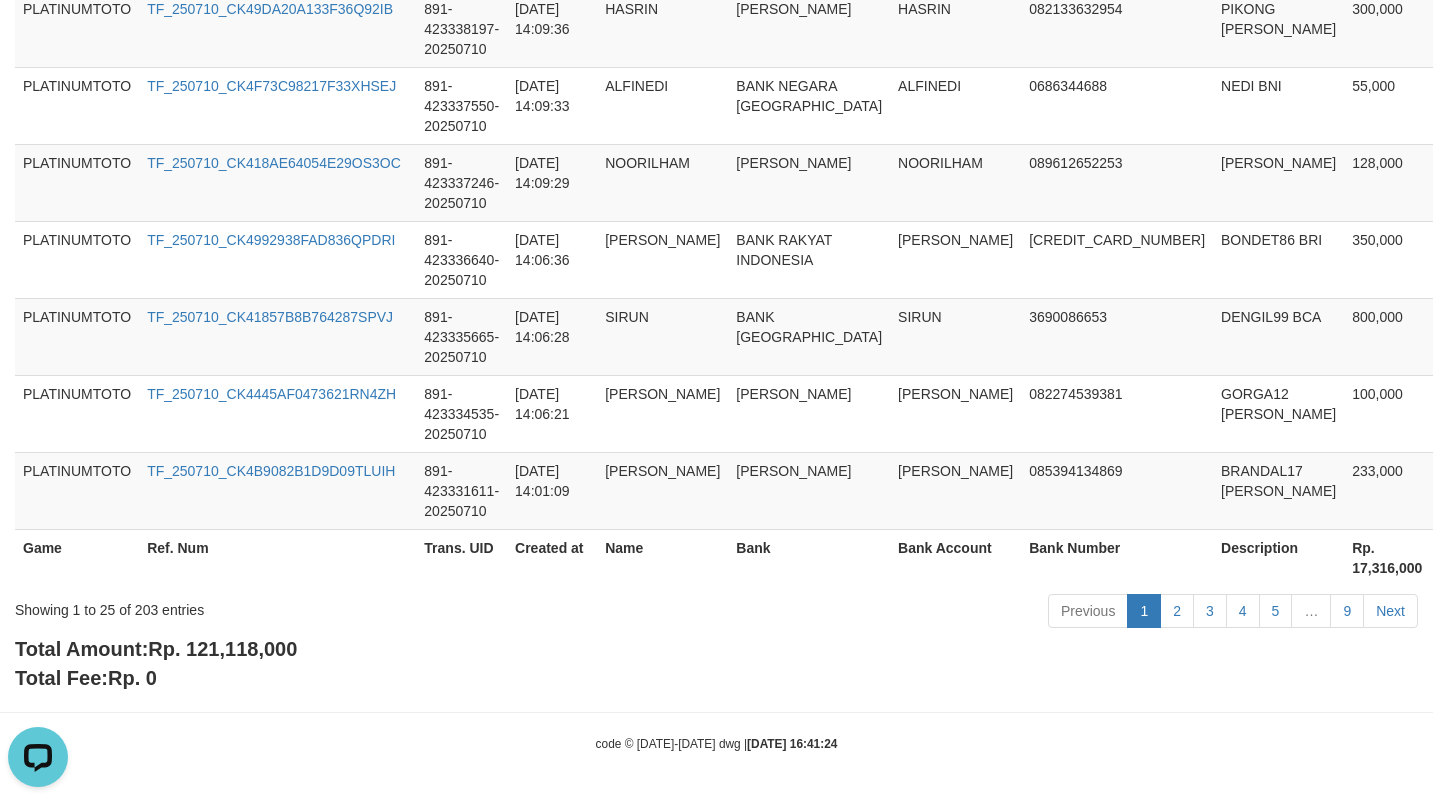 click on "Rp. 121,118,000" at bounding box center [222, 649] 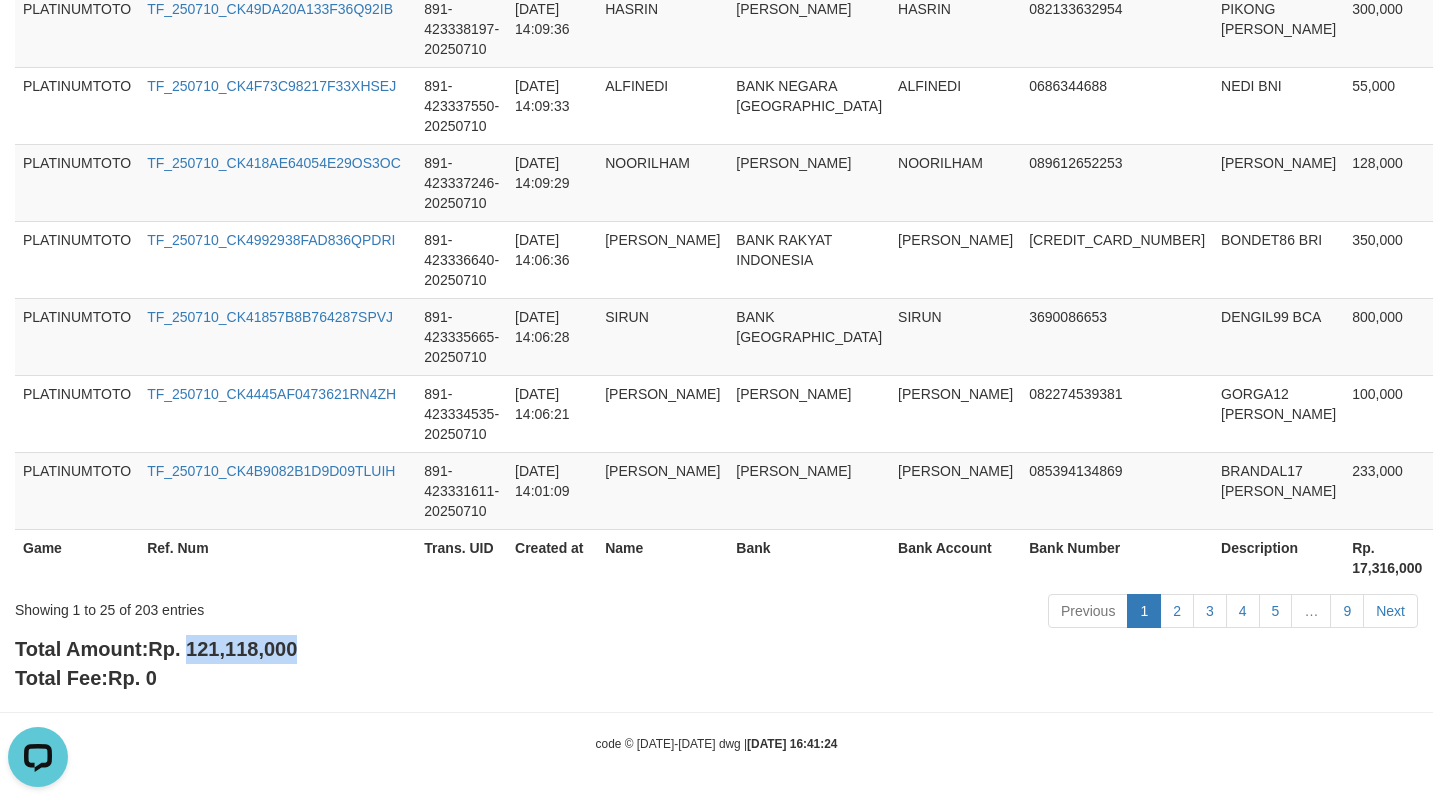 click on "Rp. 121,118,000" at bounding box center [222, 649] 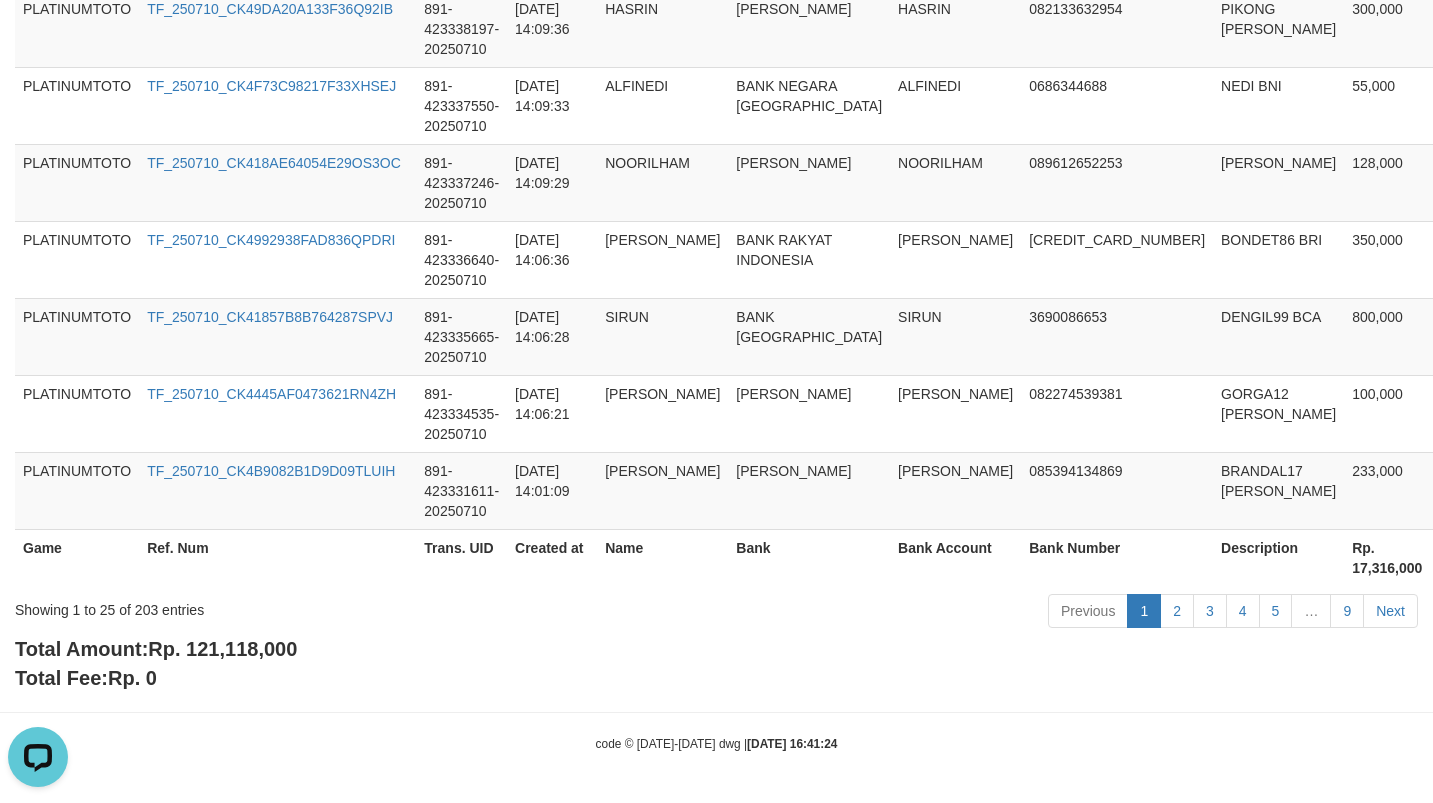 click on "Total Amount:  Rp. 121,118,000
Total Fee:  Rp. 0" at bounding box center [716, 663] 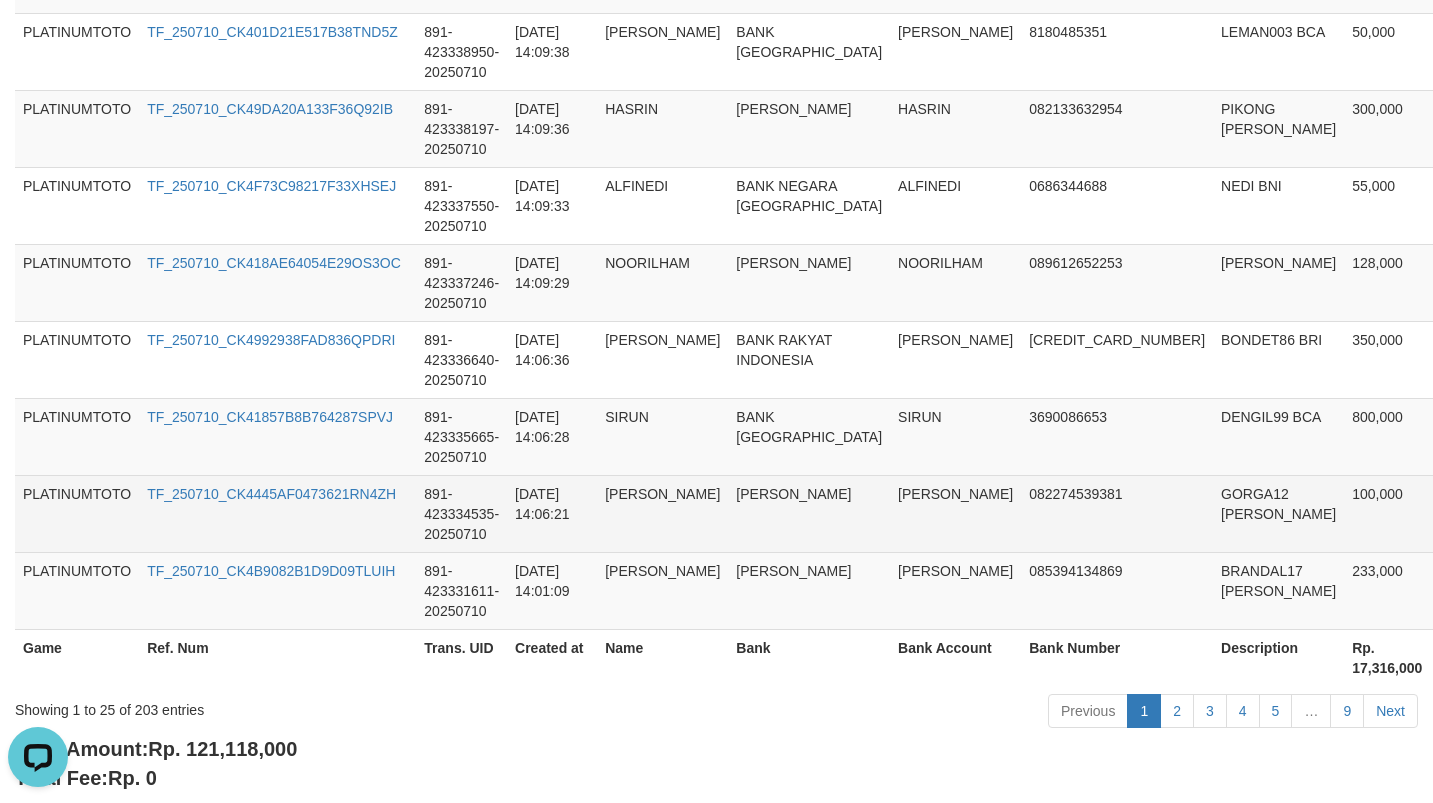 scroll, scrollTop: 2078, scrollLeft: 0, axis: vertical 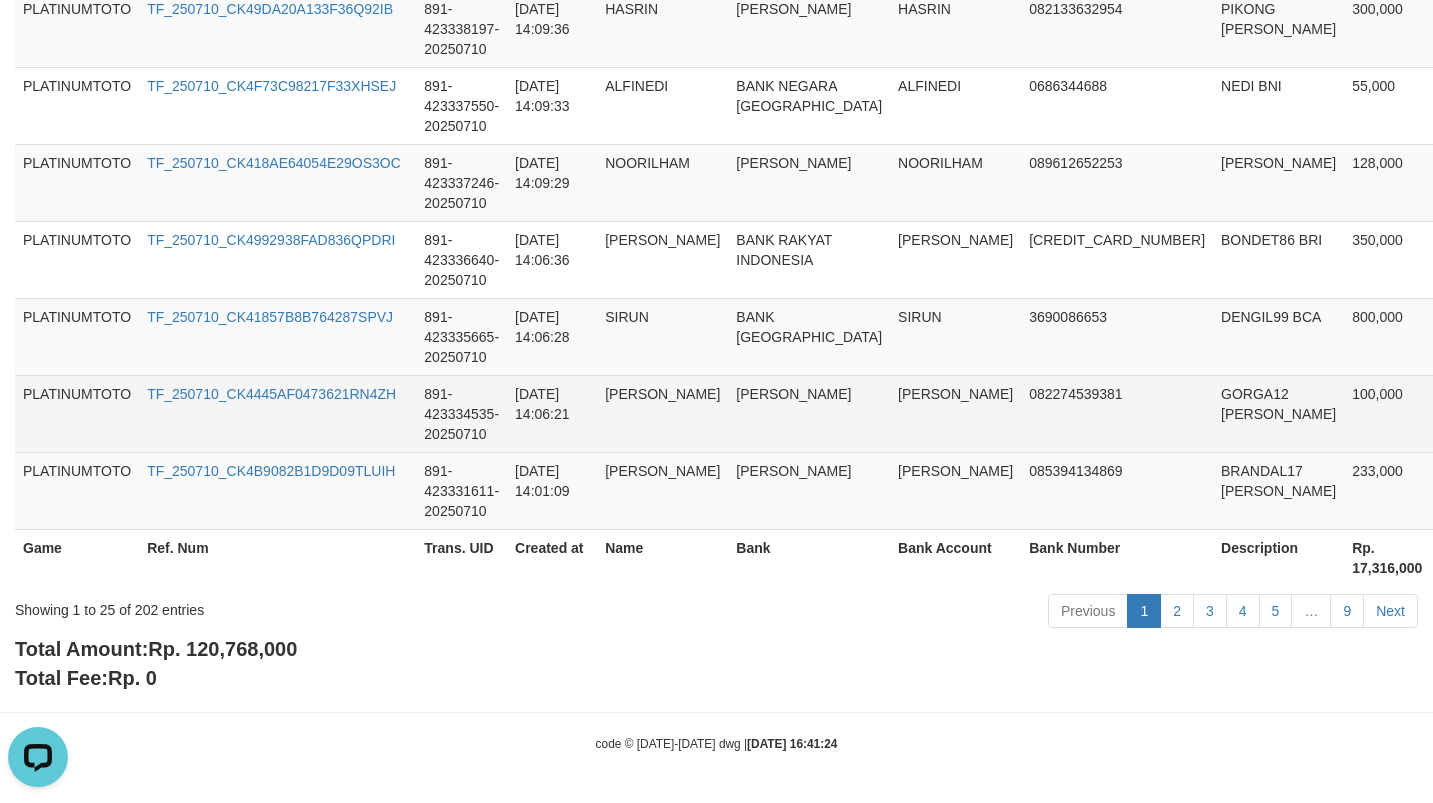 click on "SYAHRUL HARAHAP" at bounding box center [662, 413] 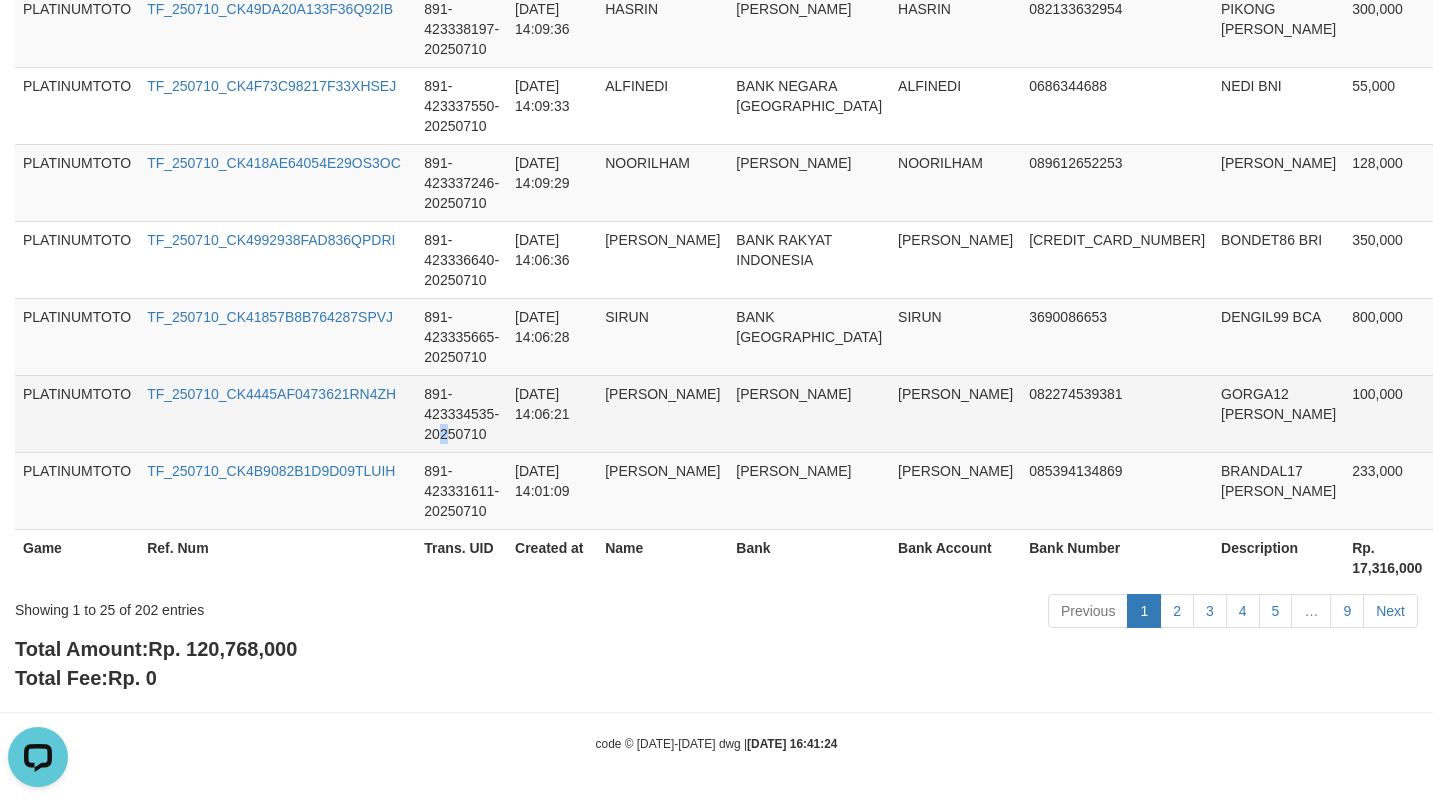 click on "891-423334535-20250710" at bounding box center (461, 413) 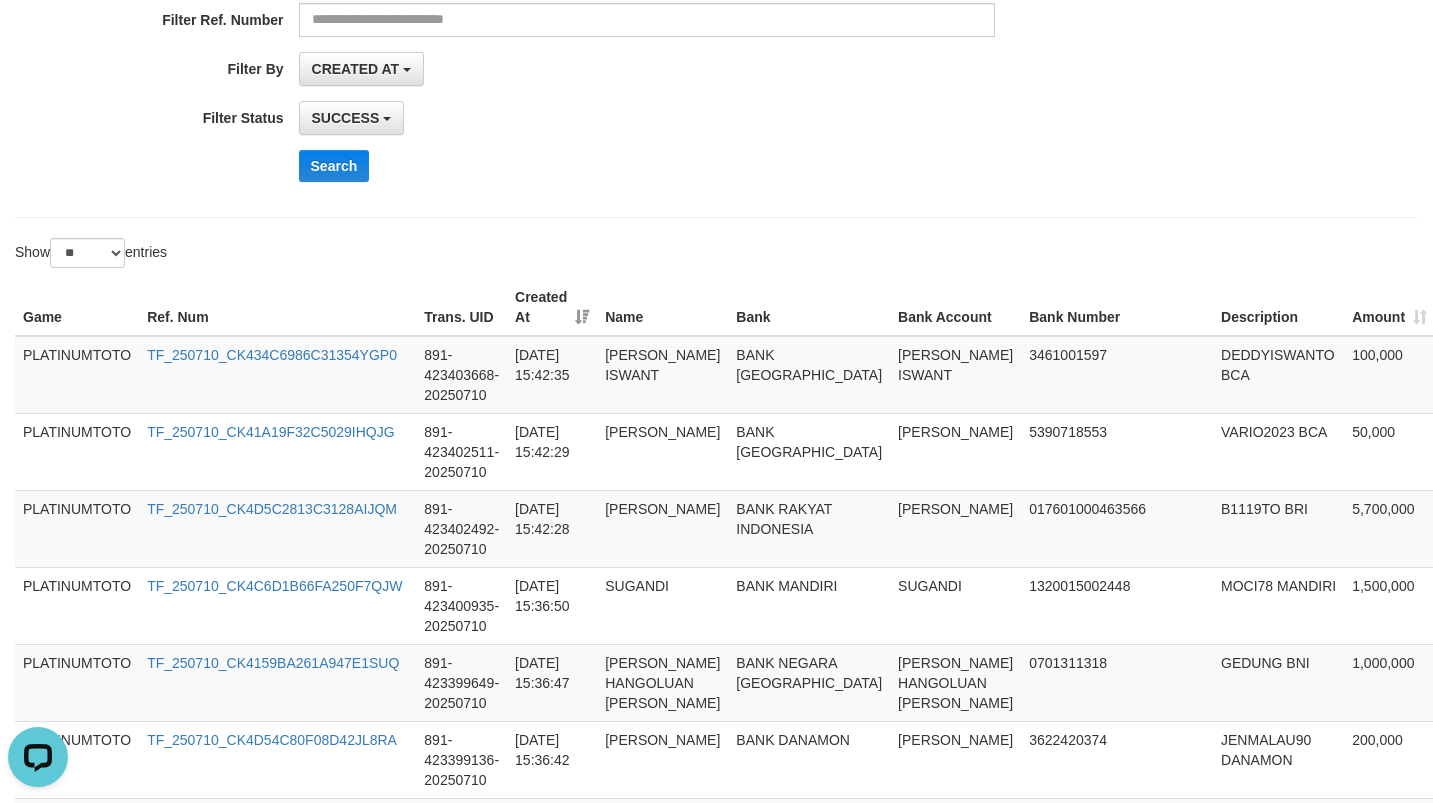 scroll, scrollTop: 0, scrollLeft: 0, axis: both 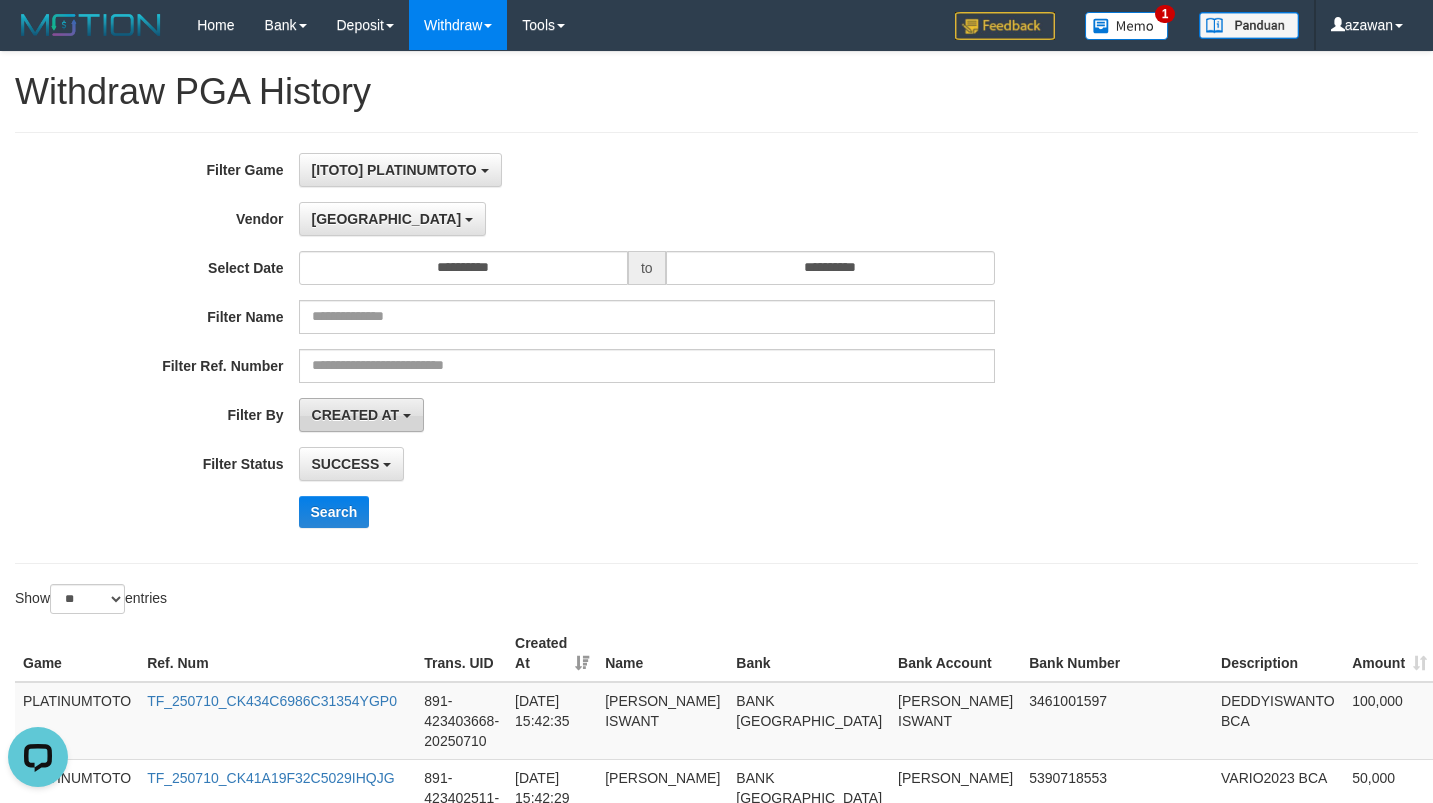 click on "CREATED AT" at bounding box center (356, 415) 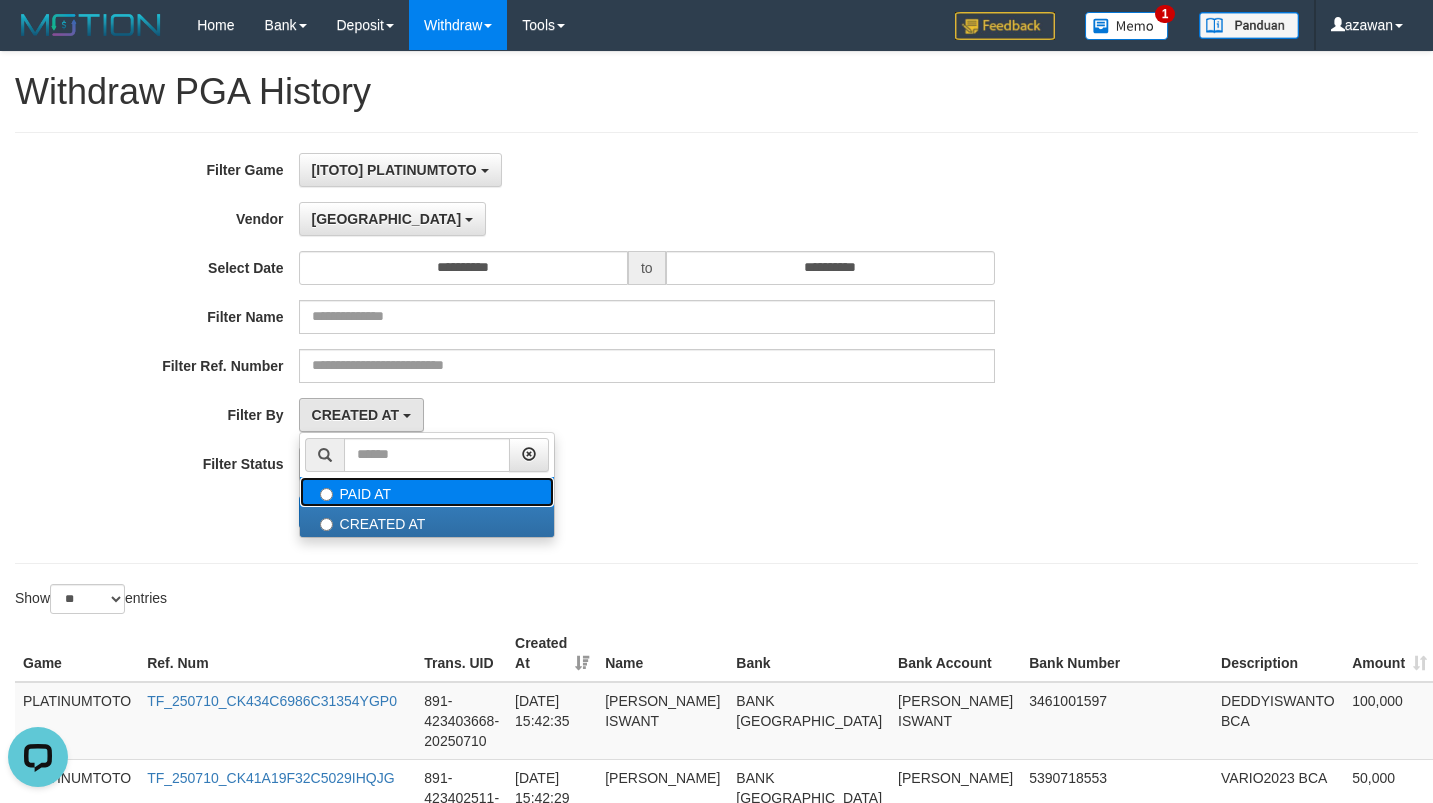 click on "PAID AT" at bounding box center (427, 492) 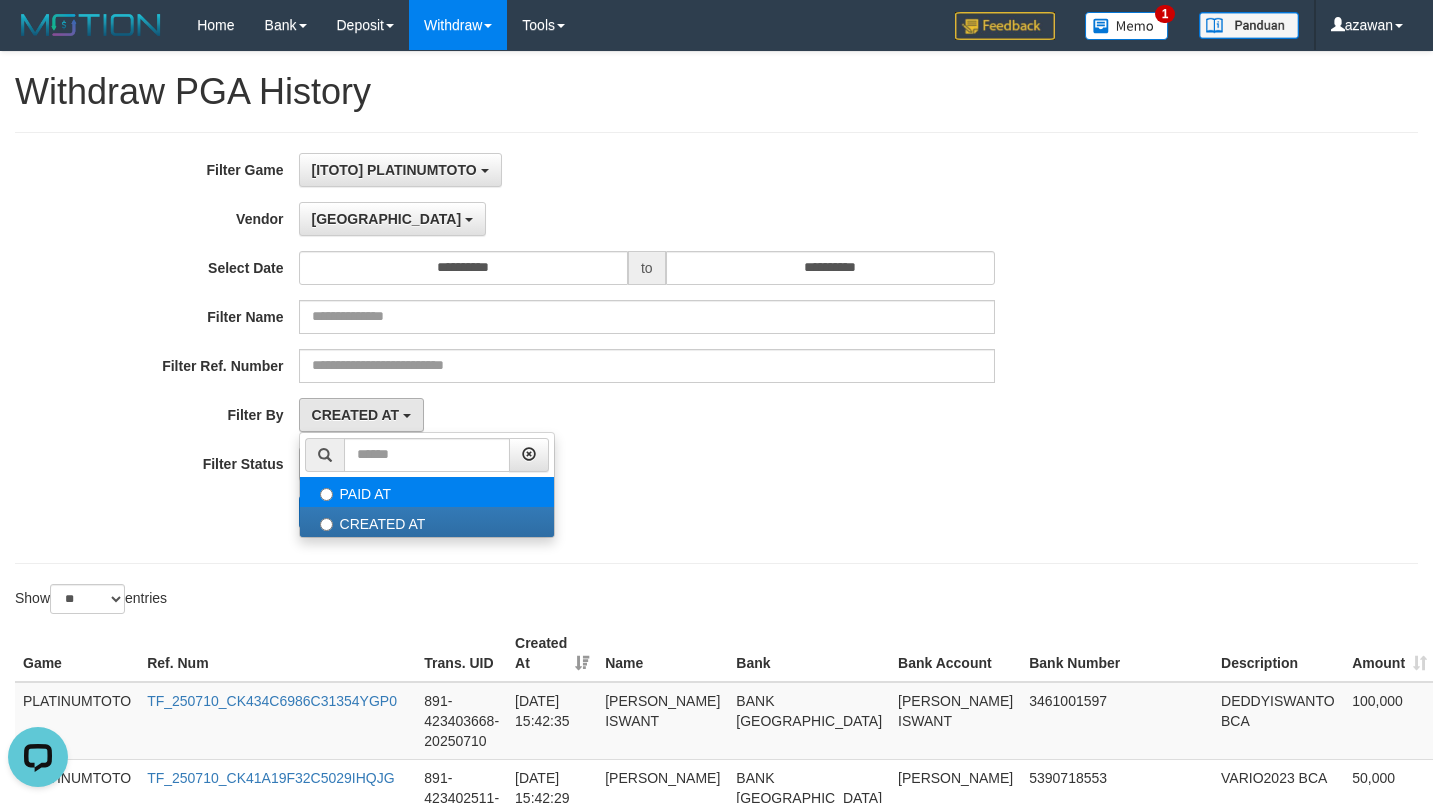select on "*" 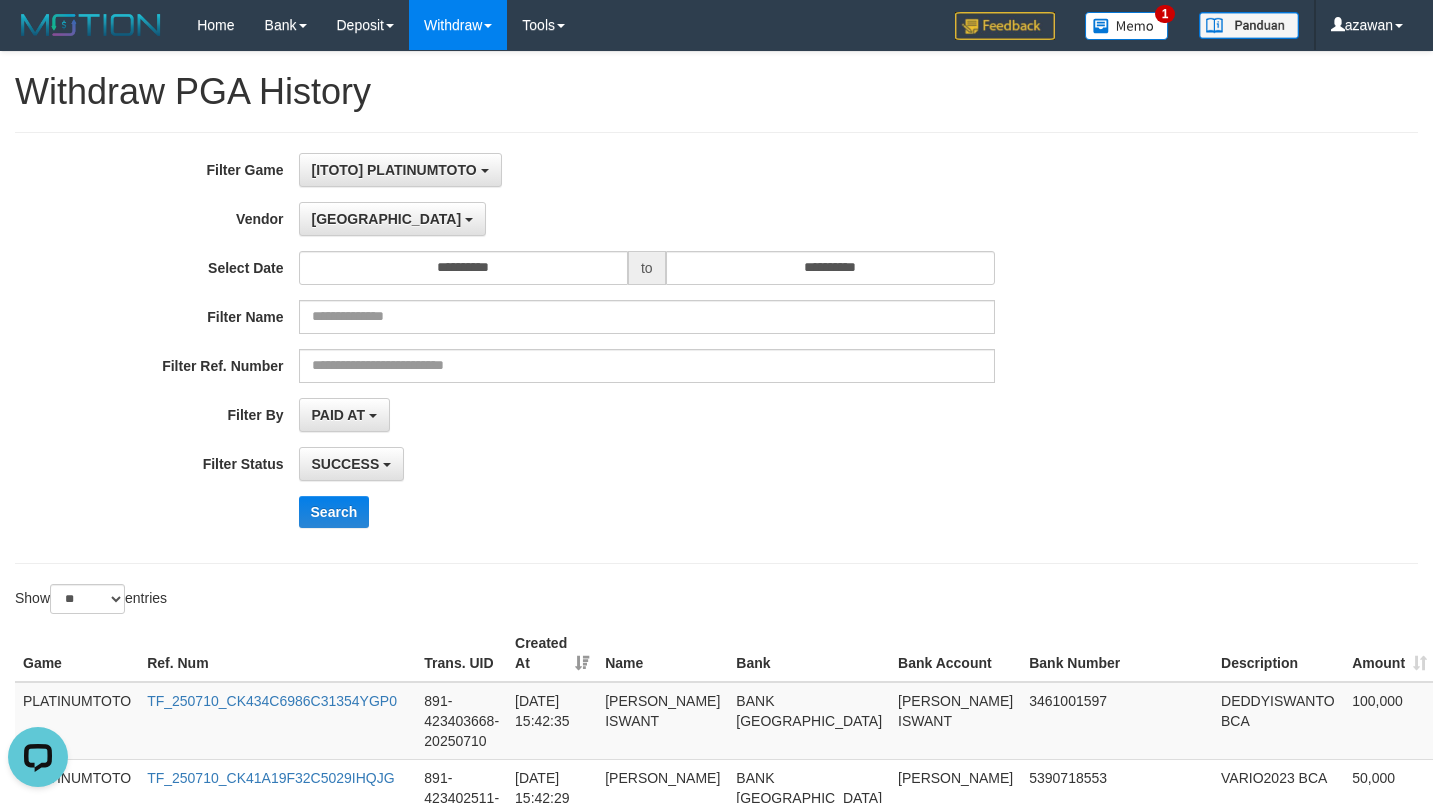 drag, startPoint x: 827, startPoint y: 436, endPoint x: 753, endPoint y: 440, distance: 74.10803 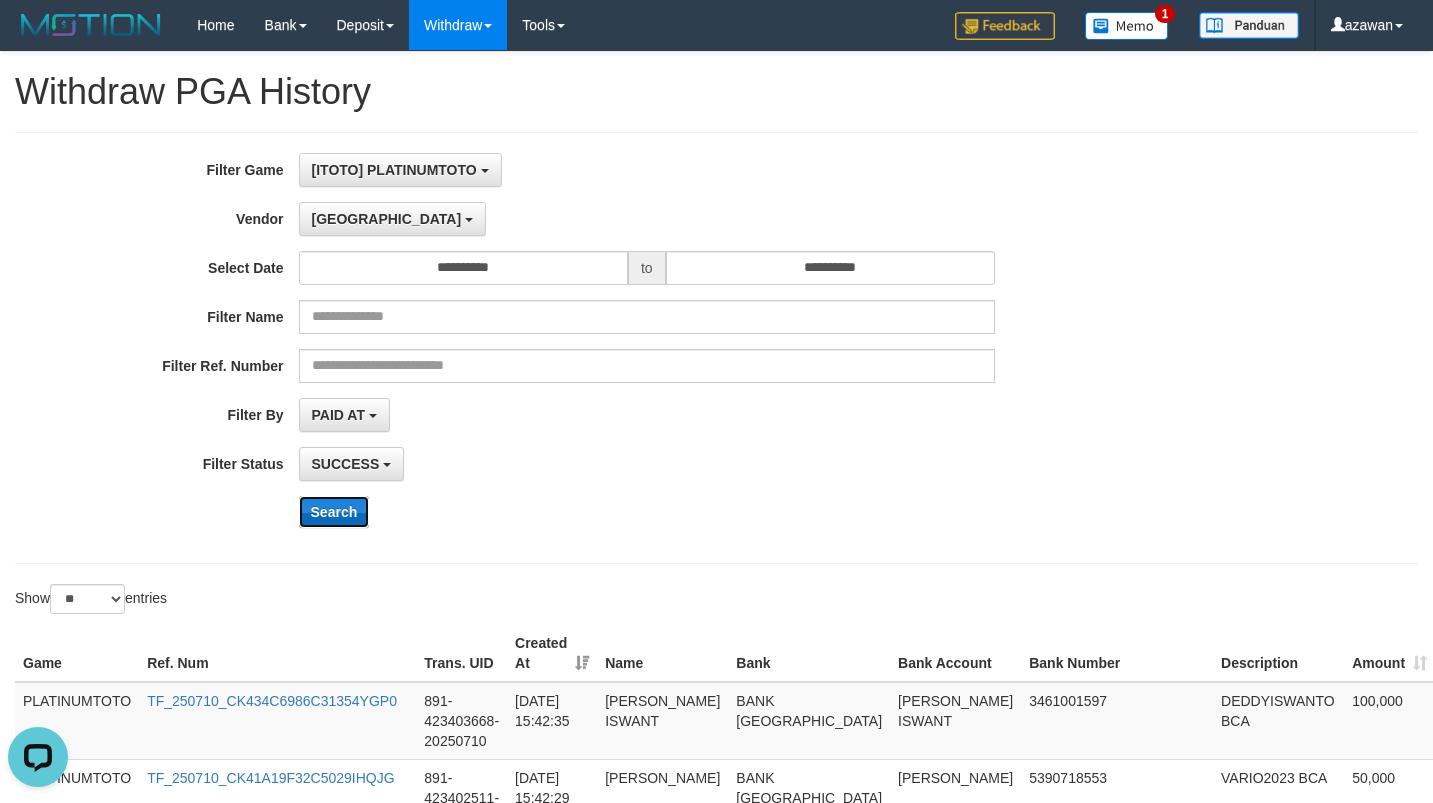 click on "Search" at bounding box center [334, 512] 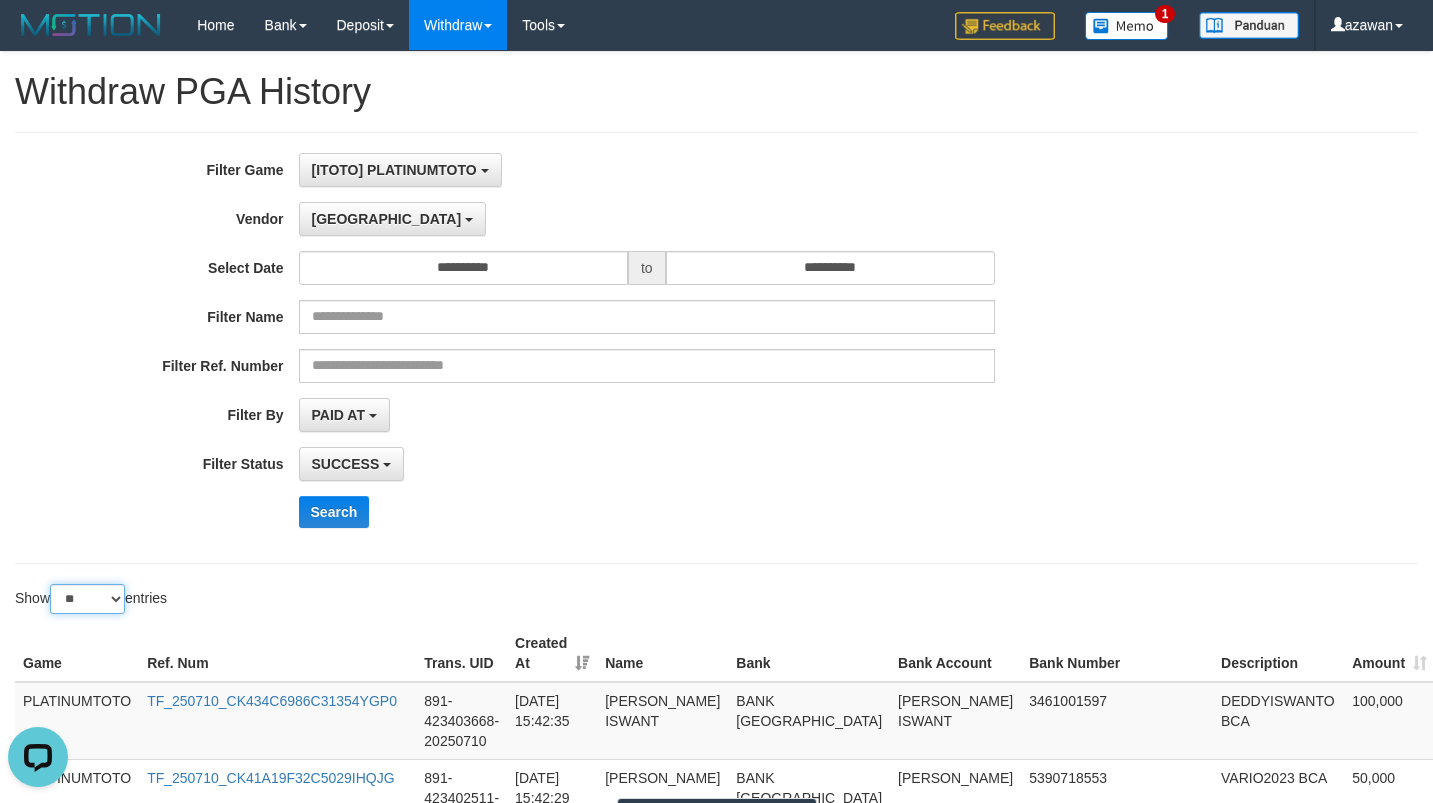 click on "** ** ** ***" at bounding box center (87, 599) 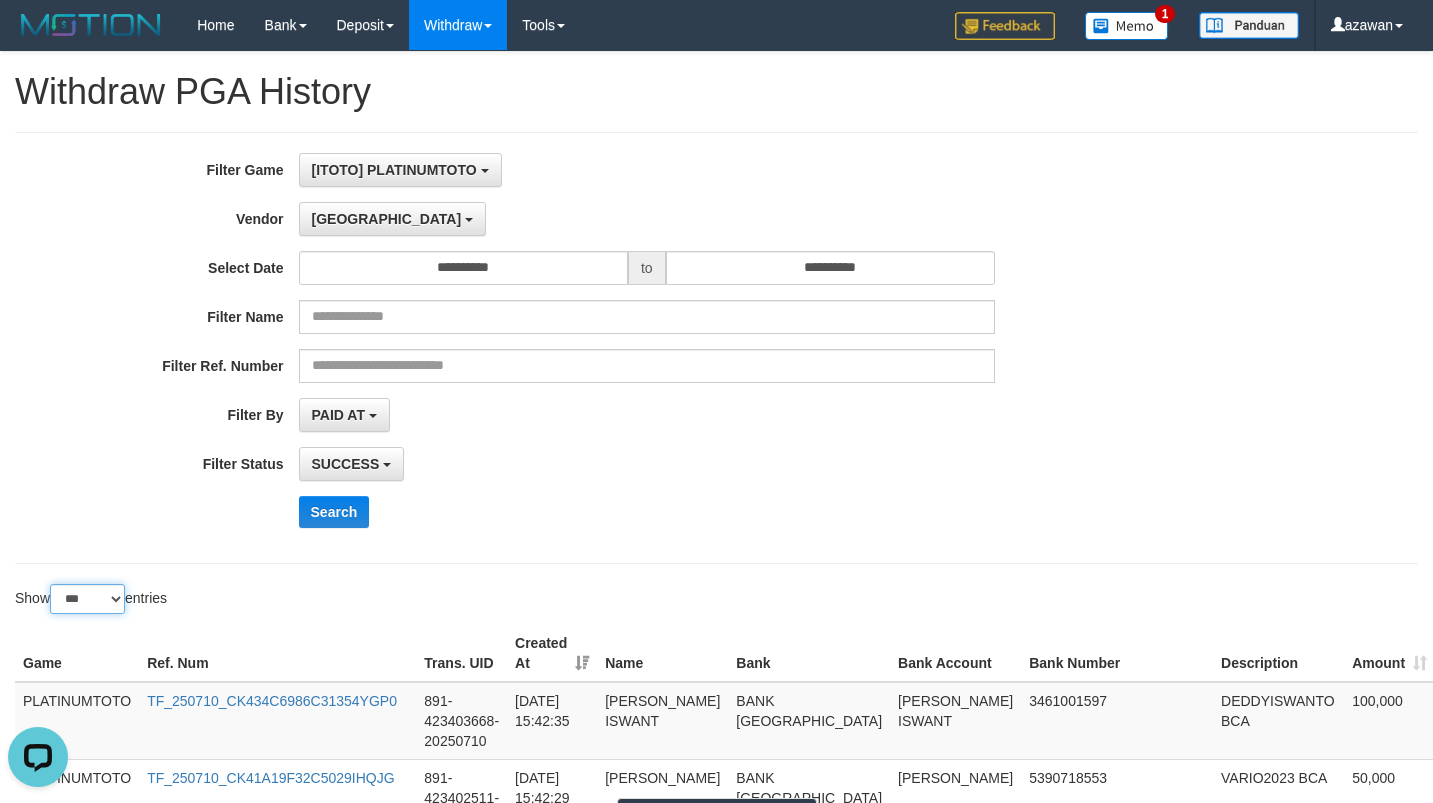 click on "** ** ** ***" at bounding box center (87, 599) 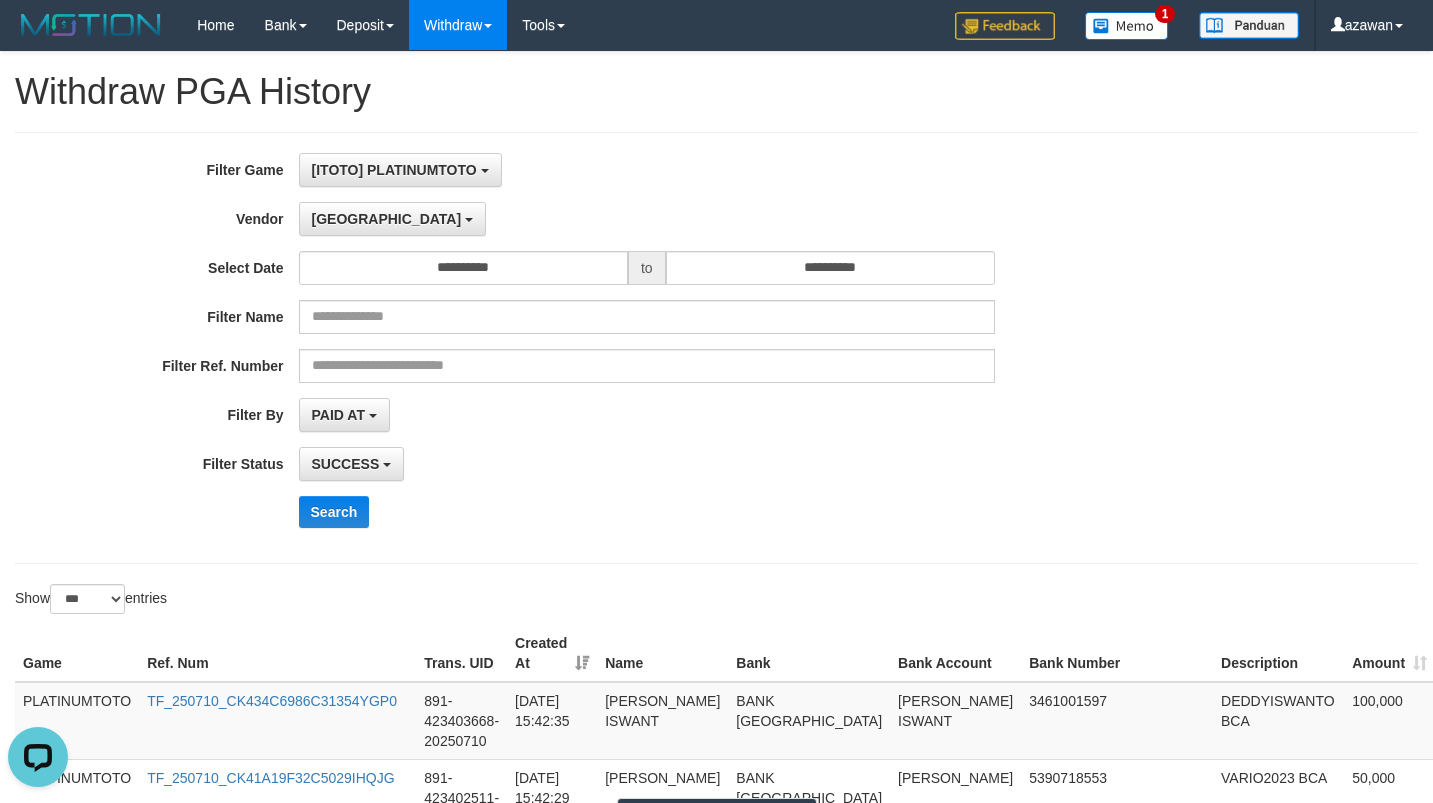 click on "**********" at bounding box center (597, 348) 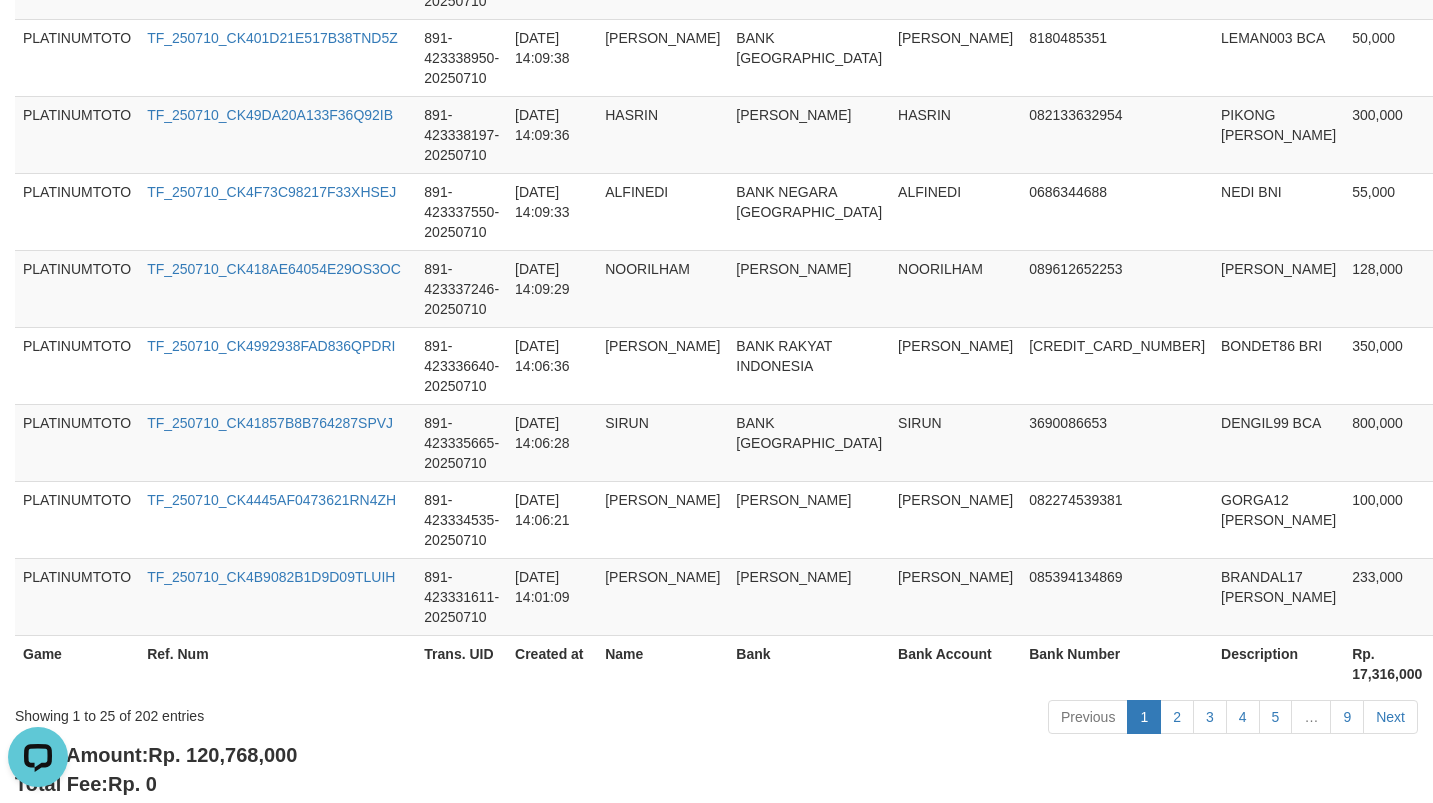 scroll, scrollTop: 2078, scrollLeft: 0, axis: vertical 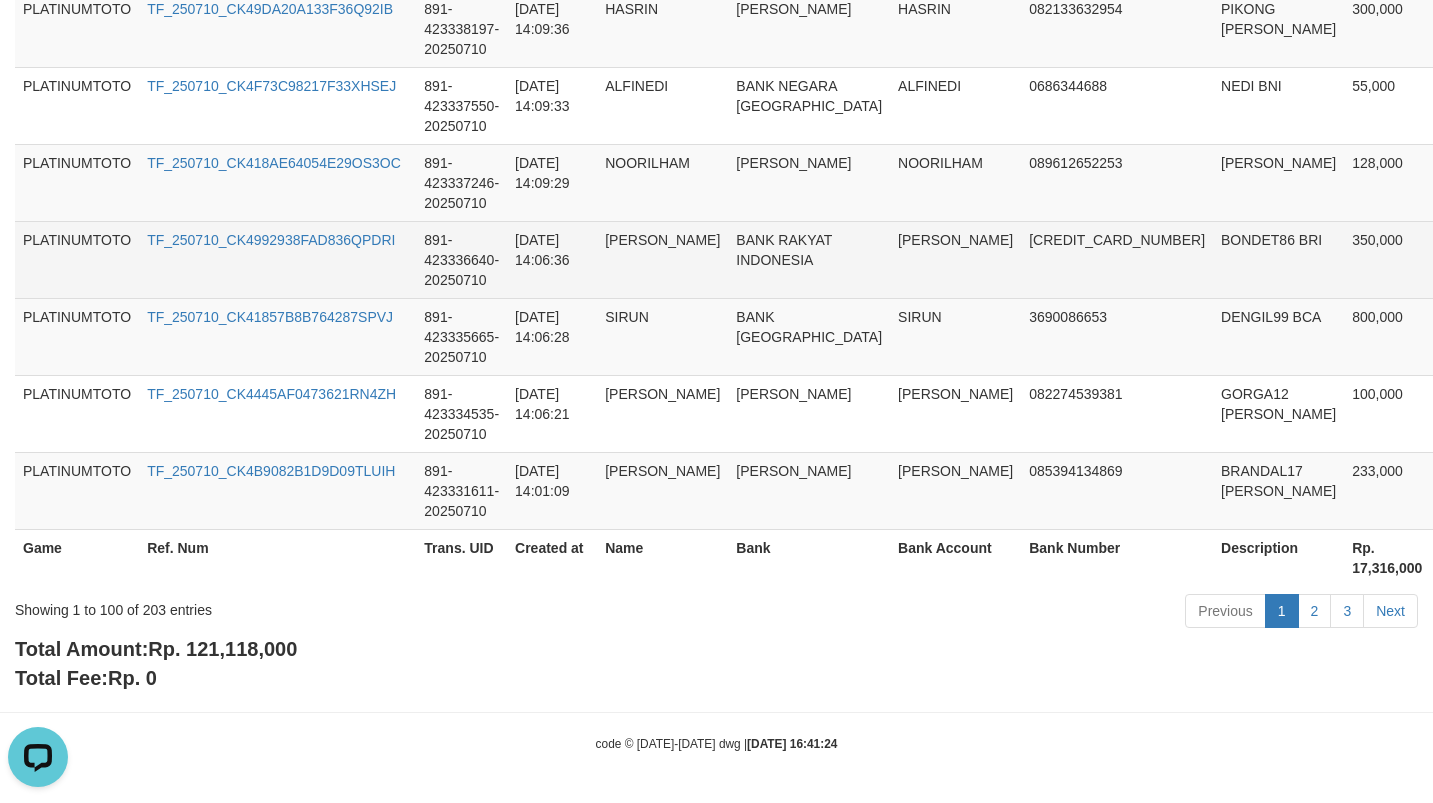 click on "EDI GUNAWAN" at bounding box center (955, 259) 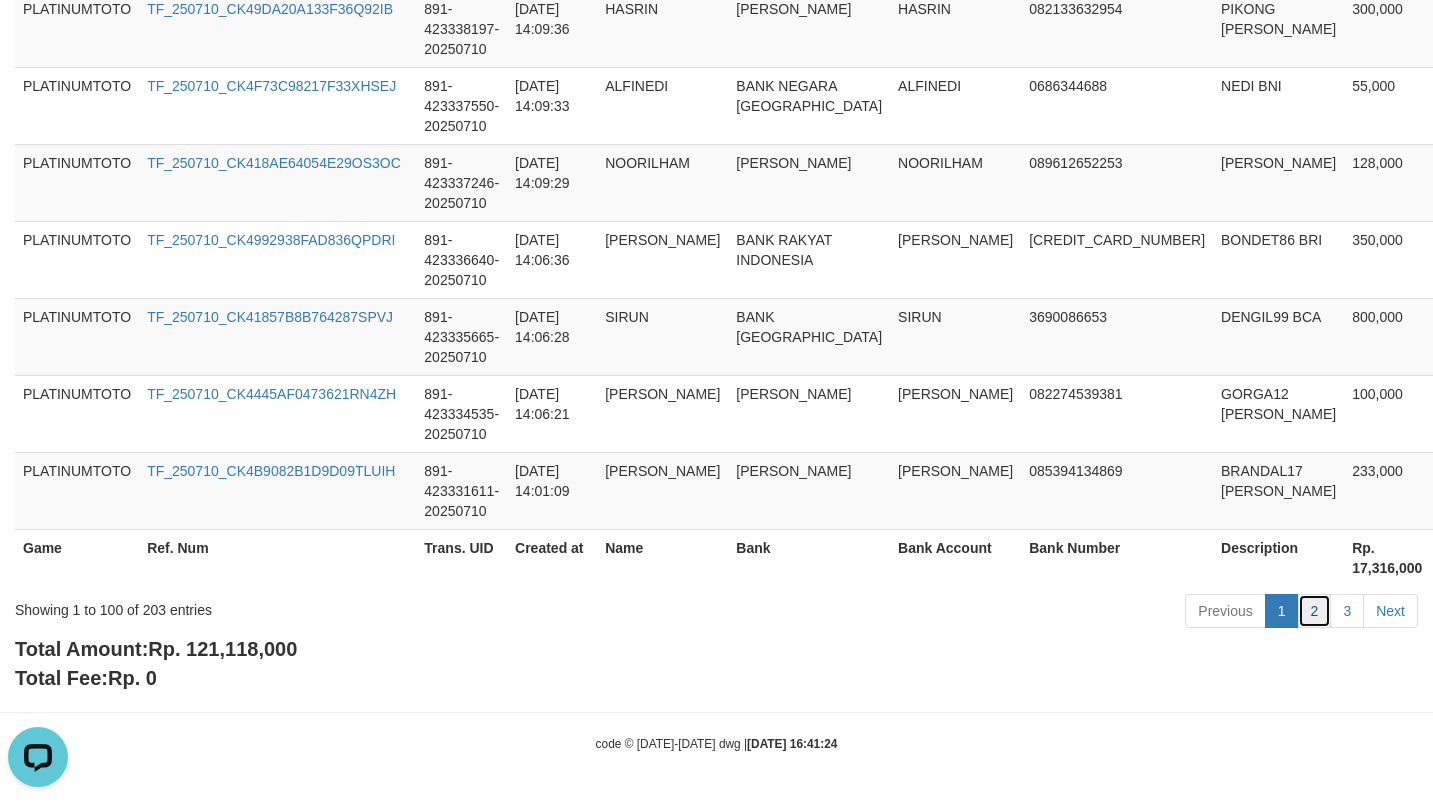 click on "2" at bounding box center (1315, 611) 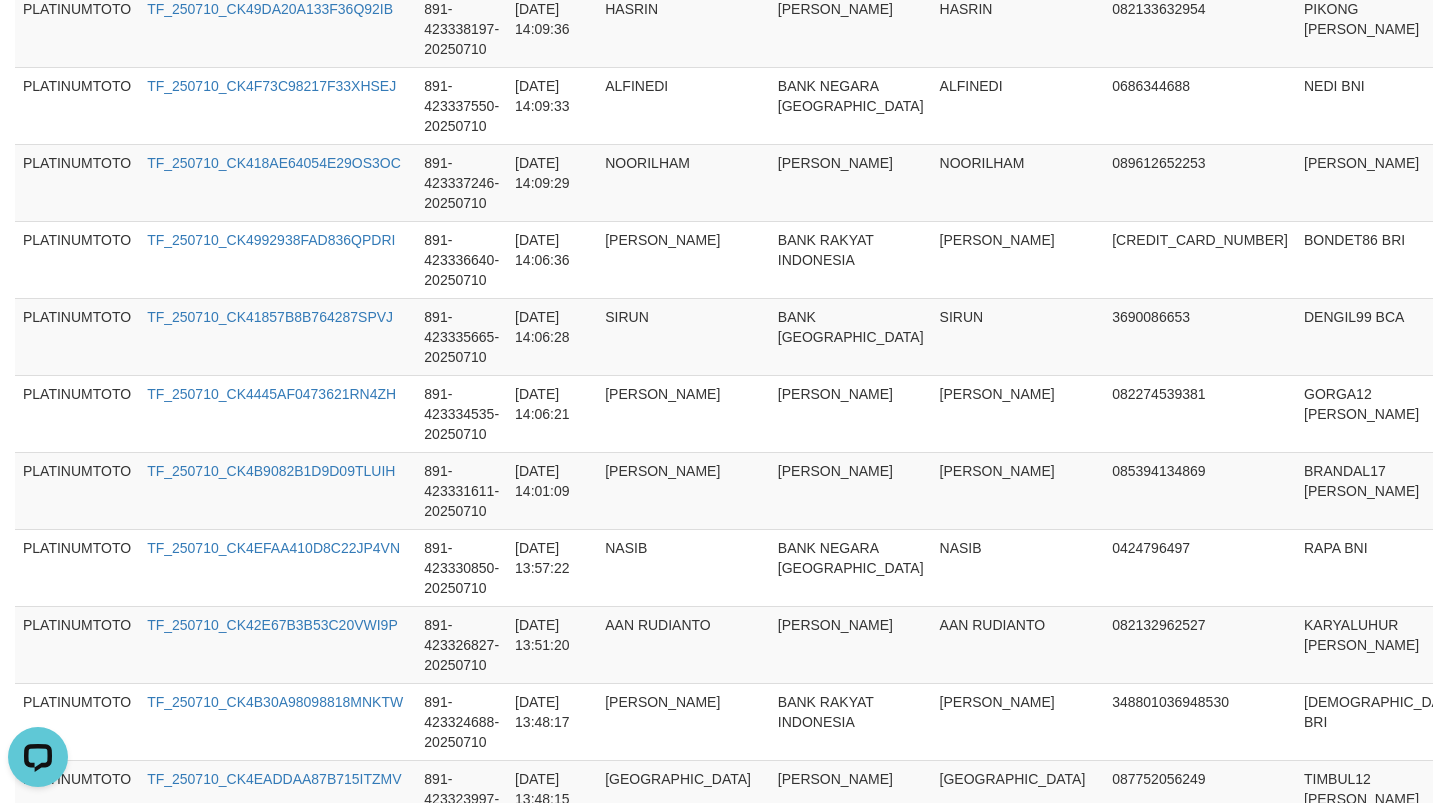 scroll, scrollTop: 7853, scrollLeft: 0, axis: vertical 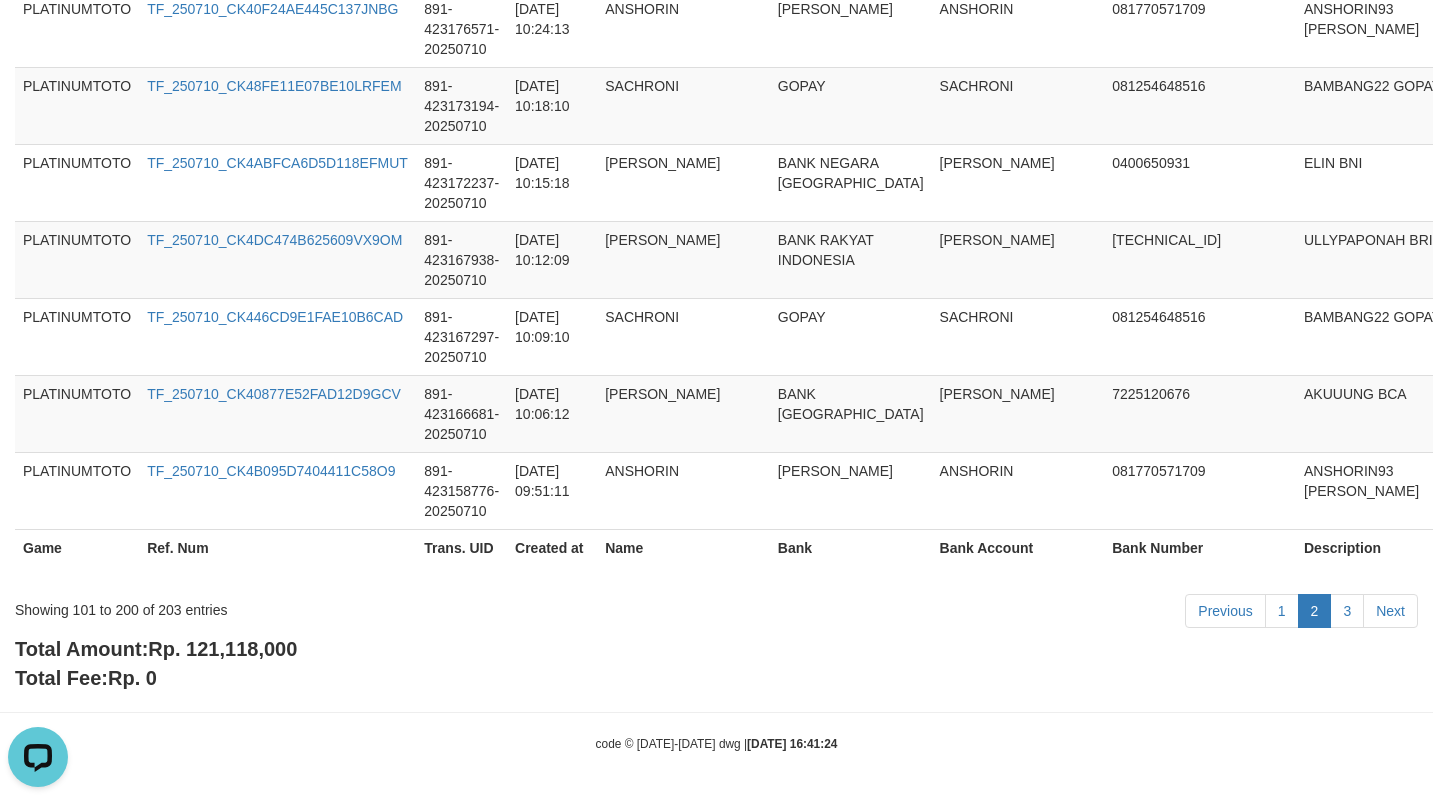 click on "Total Amount:  Rp. 121,118,000
Total Fee:  Rp. 0" at bounding box center (716, 663) 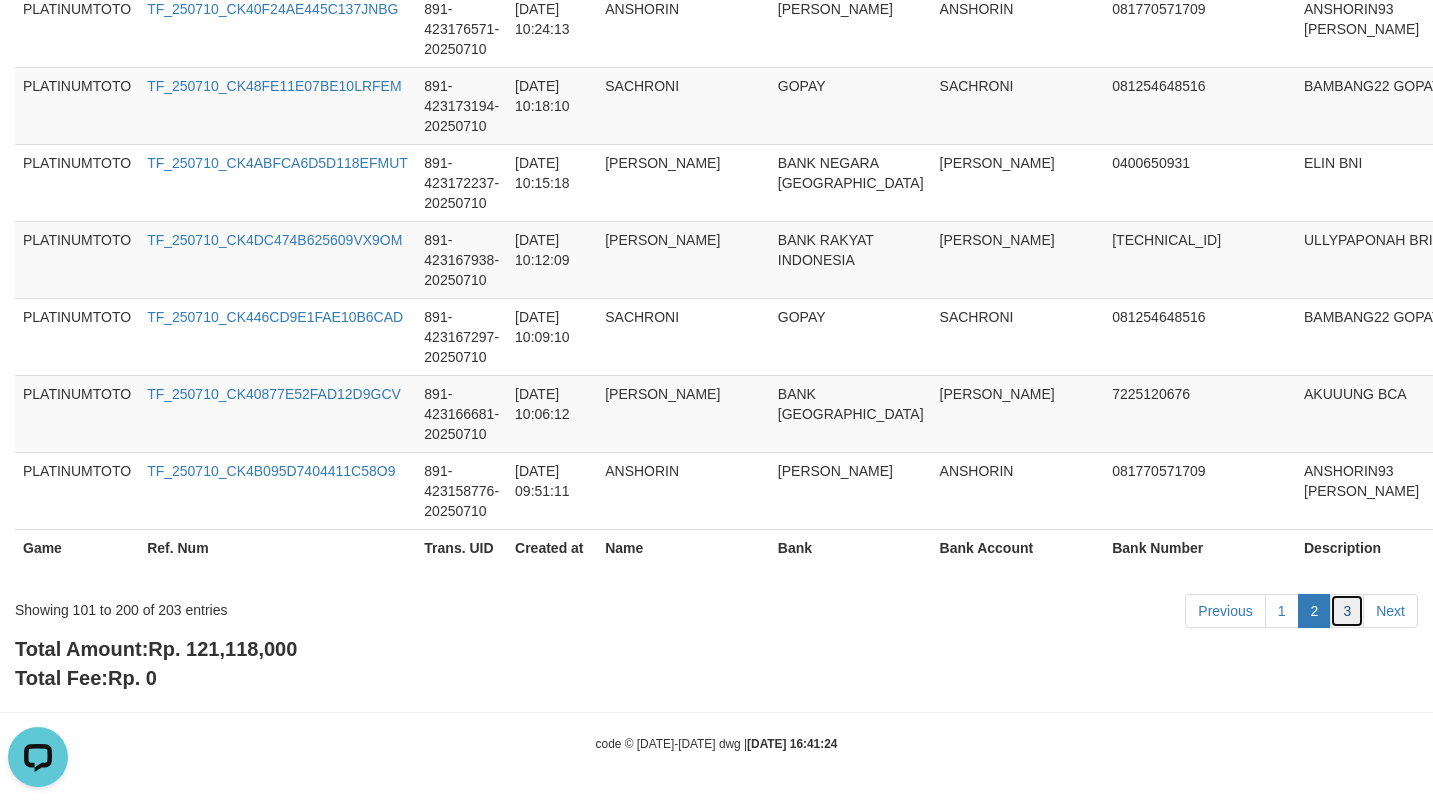 click on "3" at bounding box center [1347, 611] 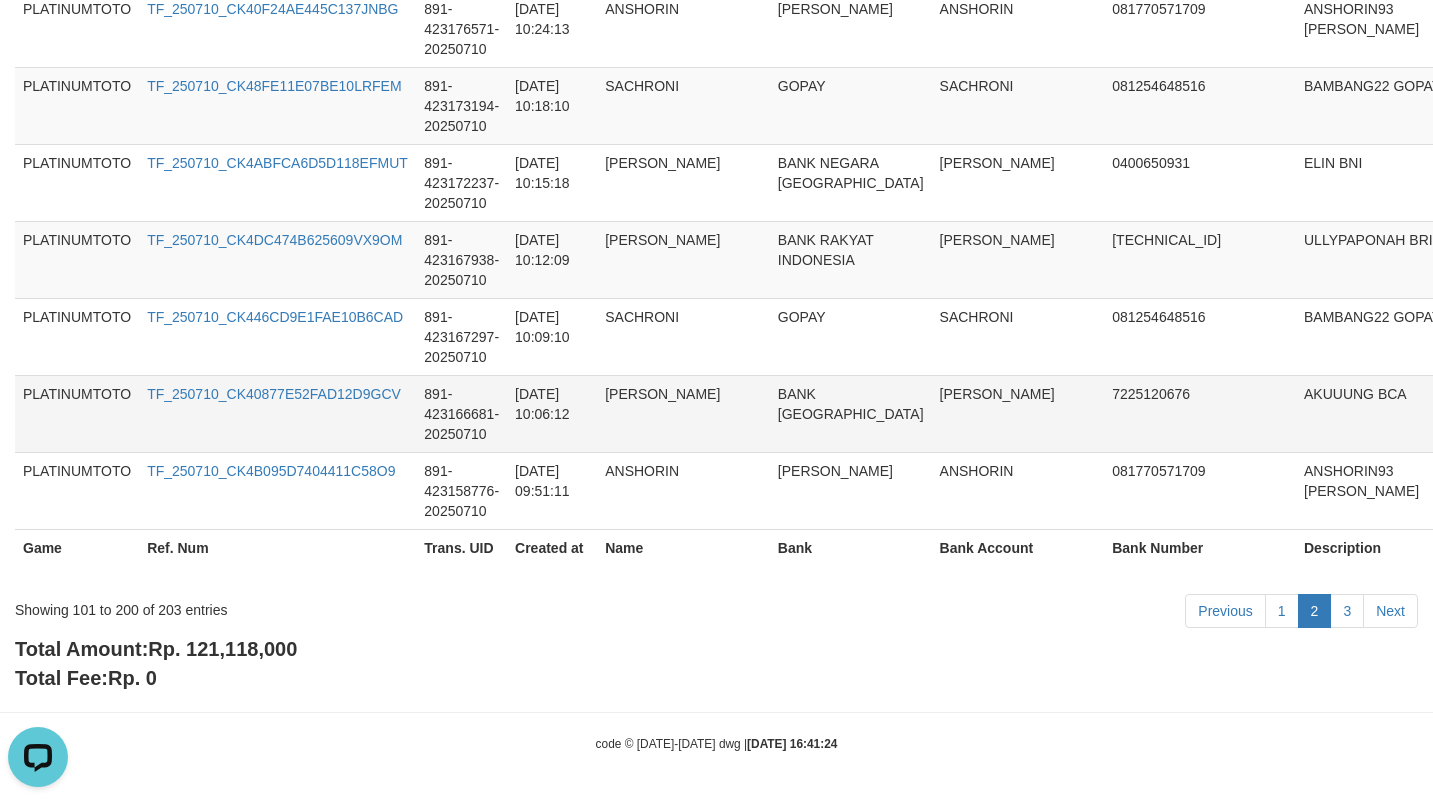 click on "PRIYO SUSILO" at bounding box center (1018, 413) 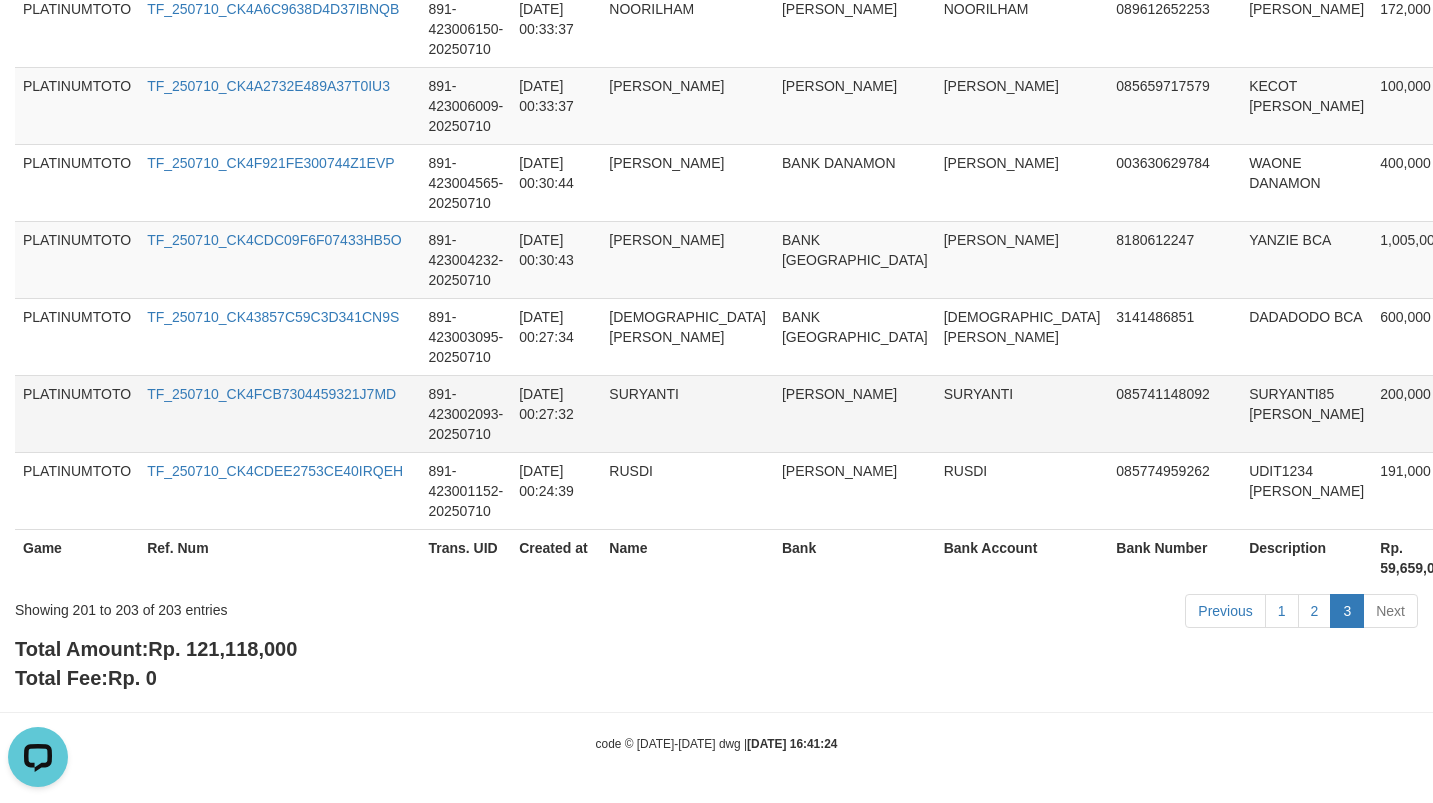click on "SURYANTI" at bounding box center [1022, 413] 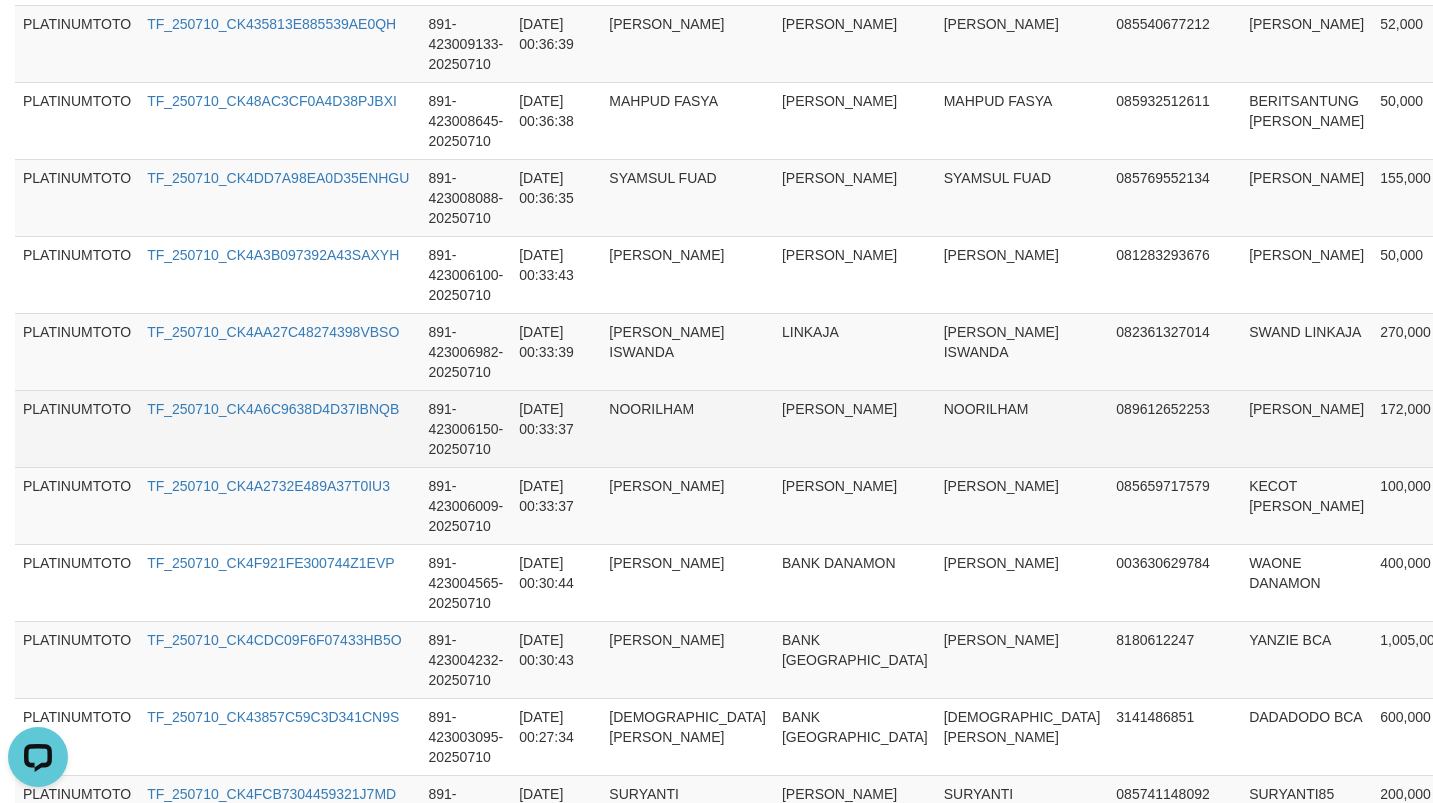 click on "NOORILHAM" at bounding box center [1022, 428] 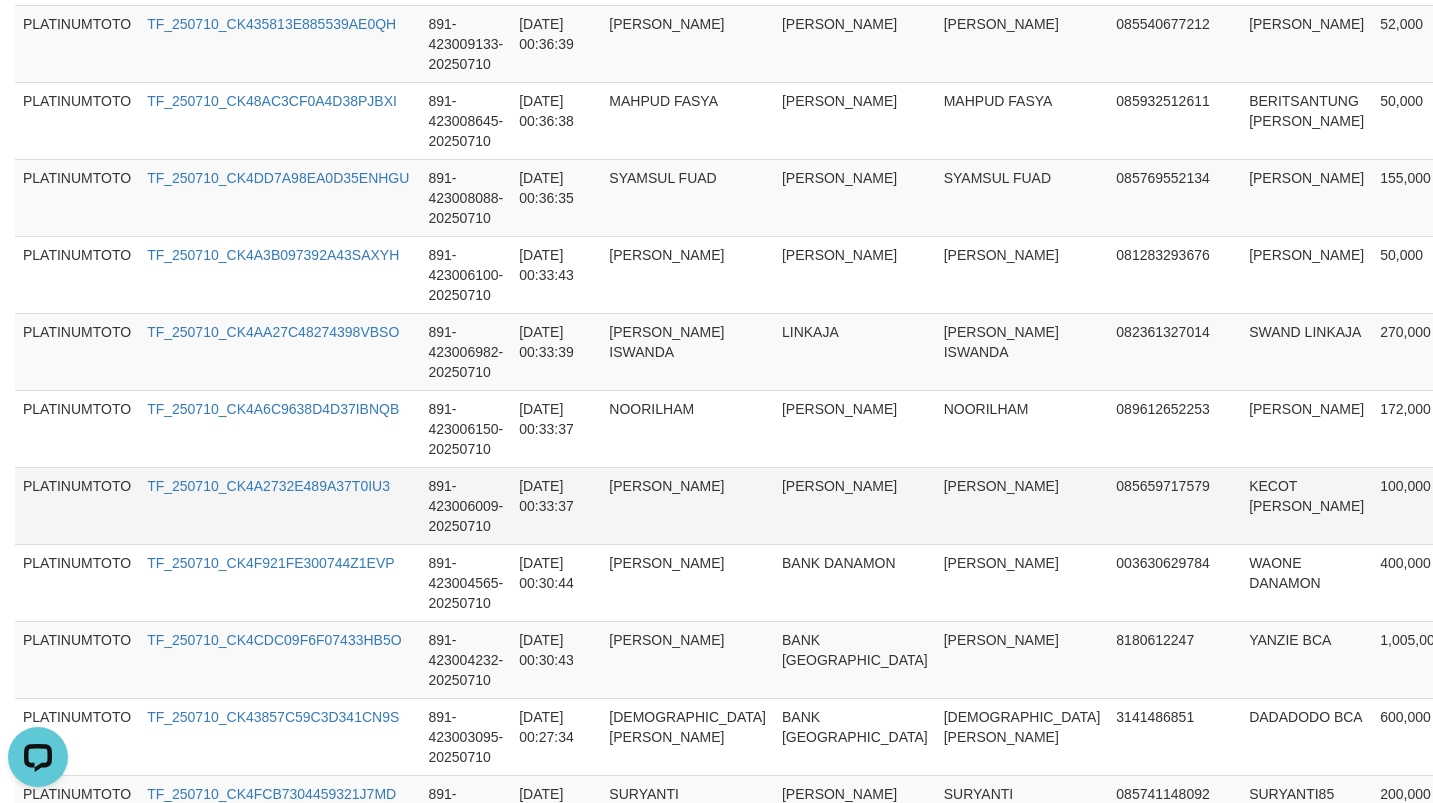 scroll, scrollTop: 7853, scrollLeft: 0, axis: vertical 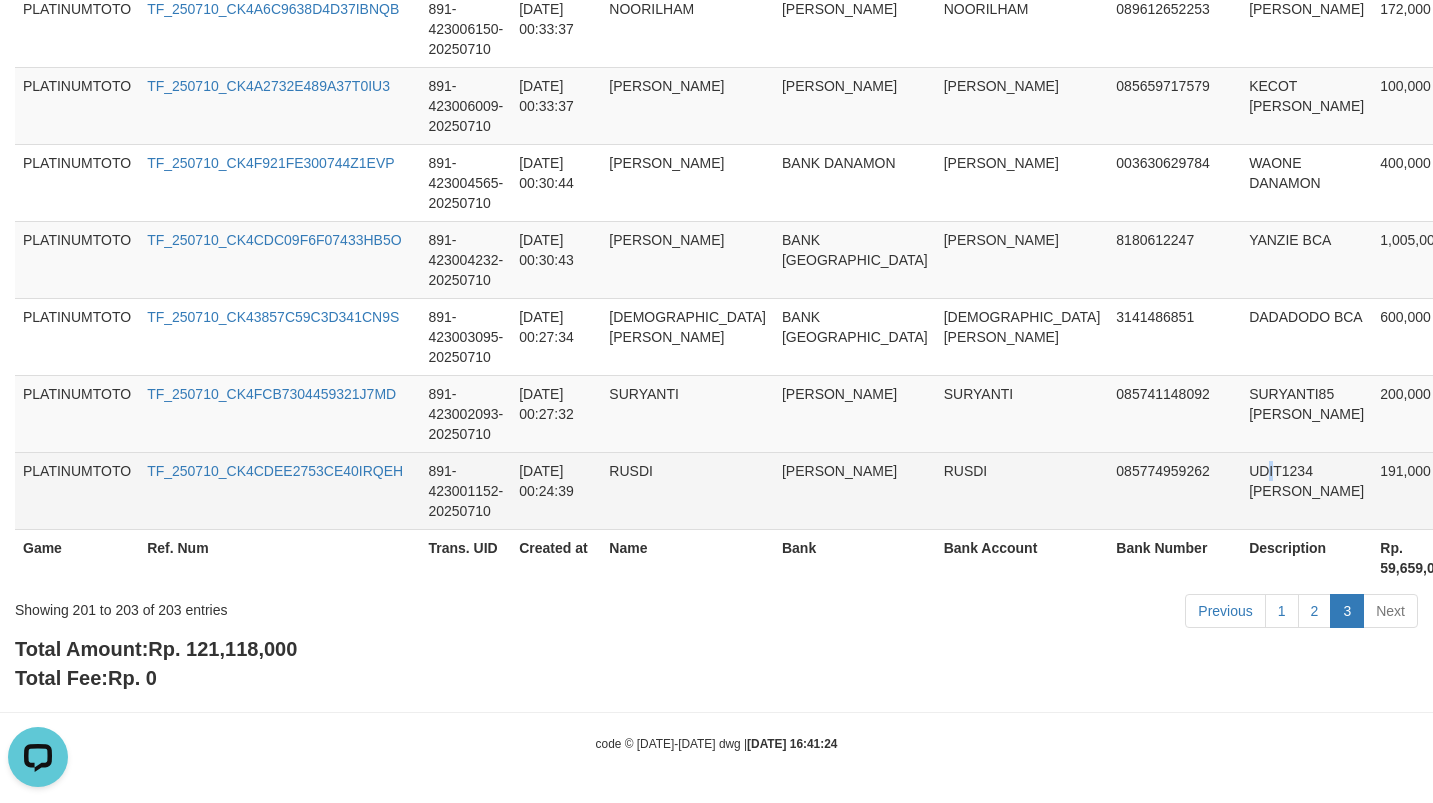 click on "UDIT1234 DANA" at bounding box center (1306, 490) 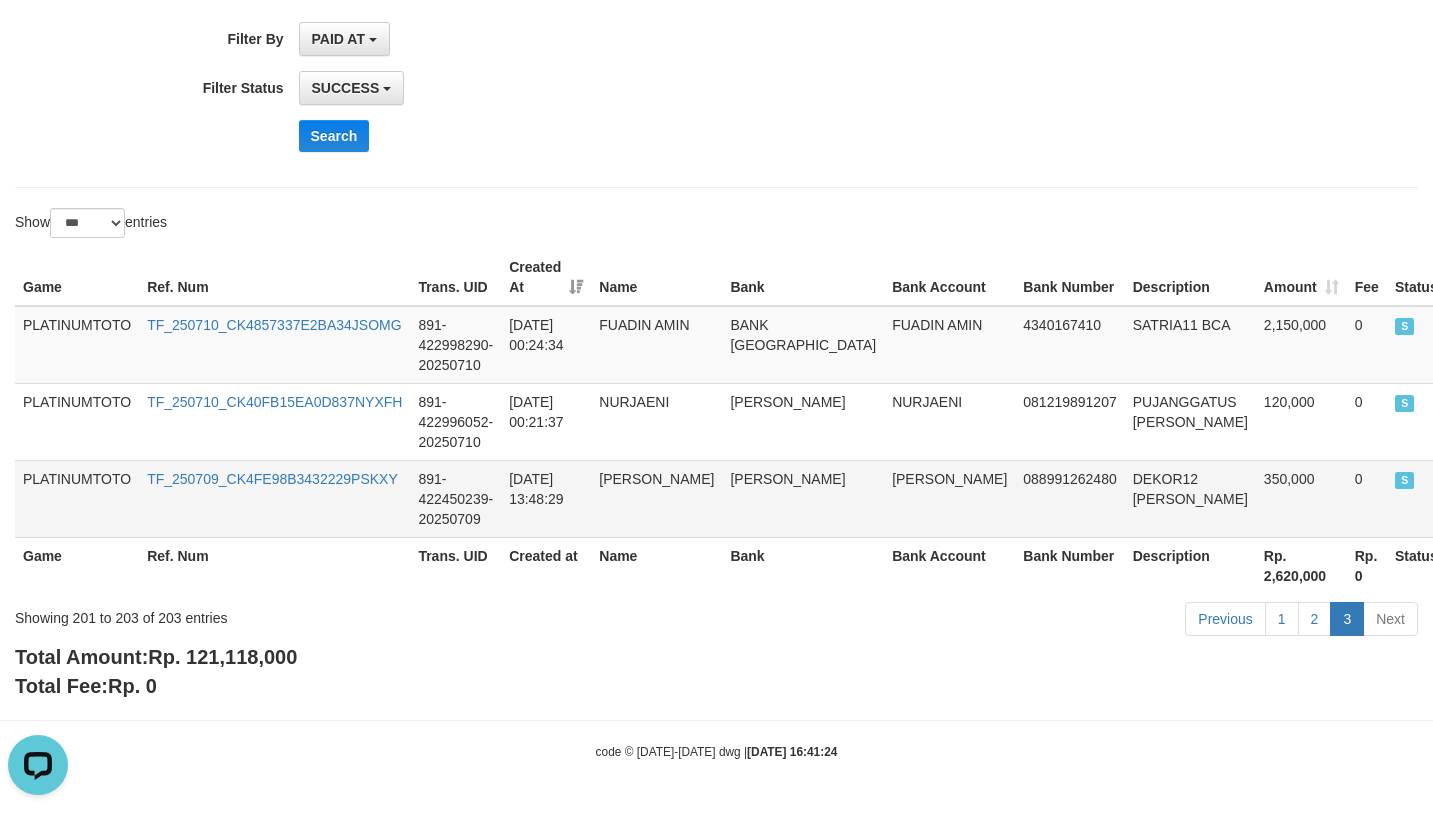 scroll, scrollTop: 369, scrollLeft: 0, axis: vertical 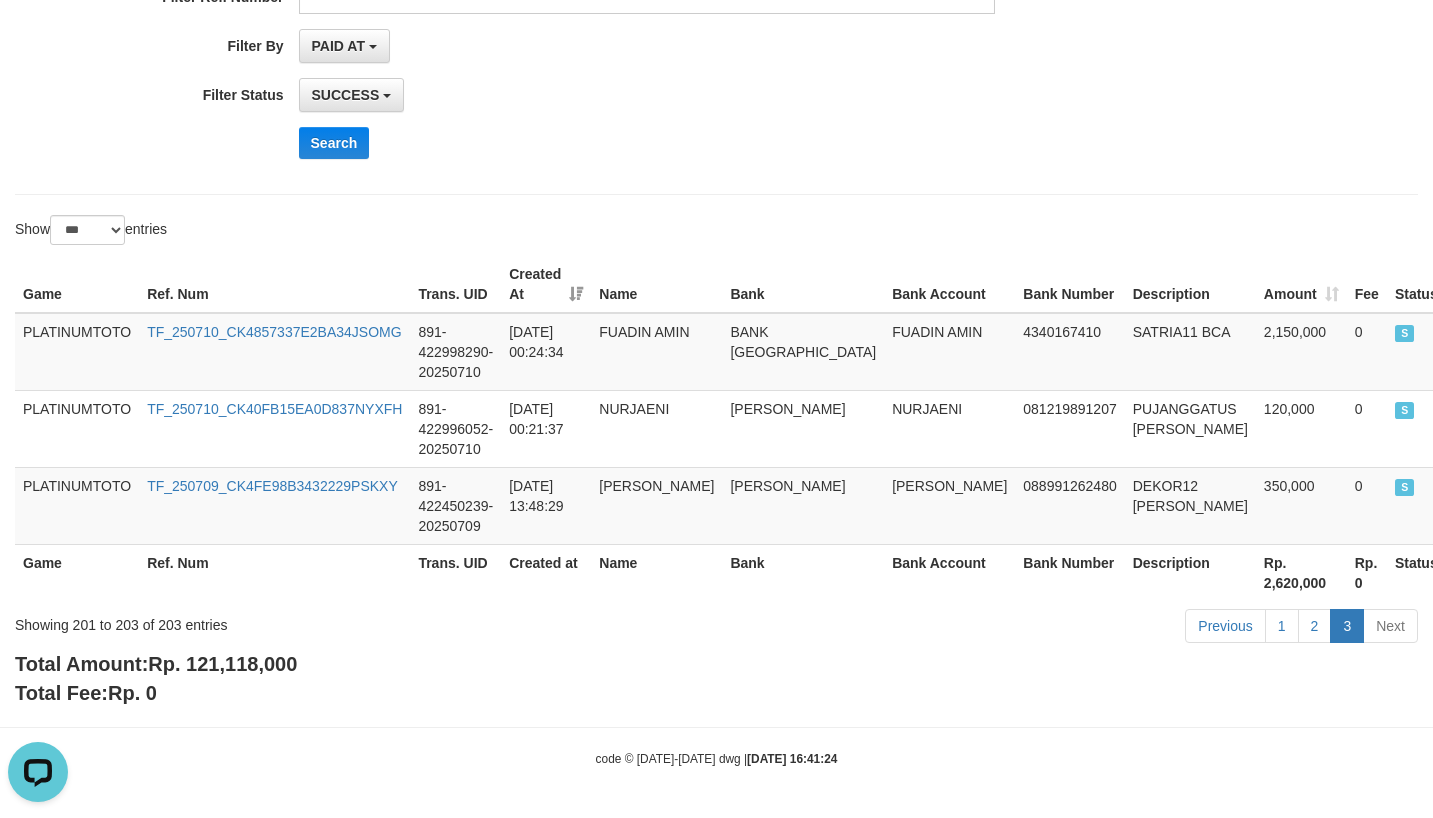 click on "**********" at bounding box center [716, 195] 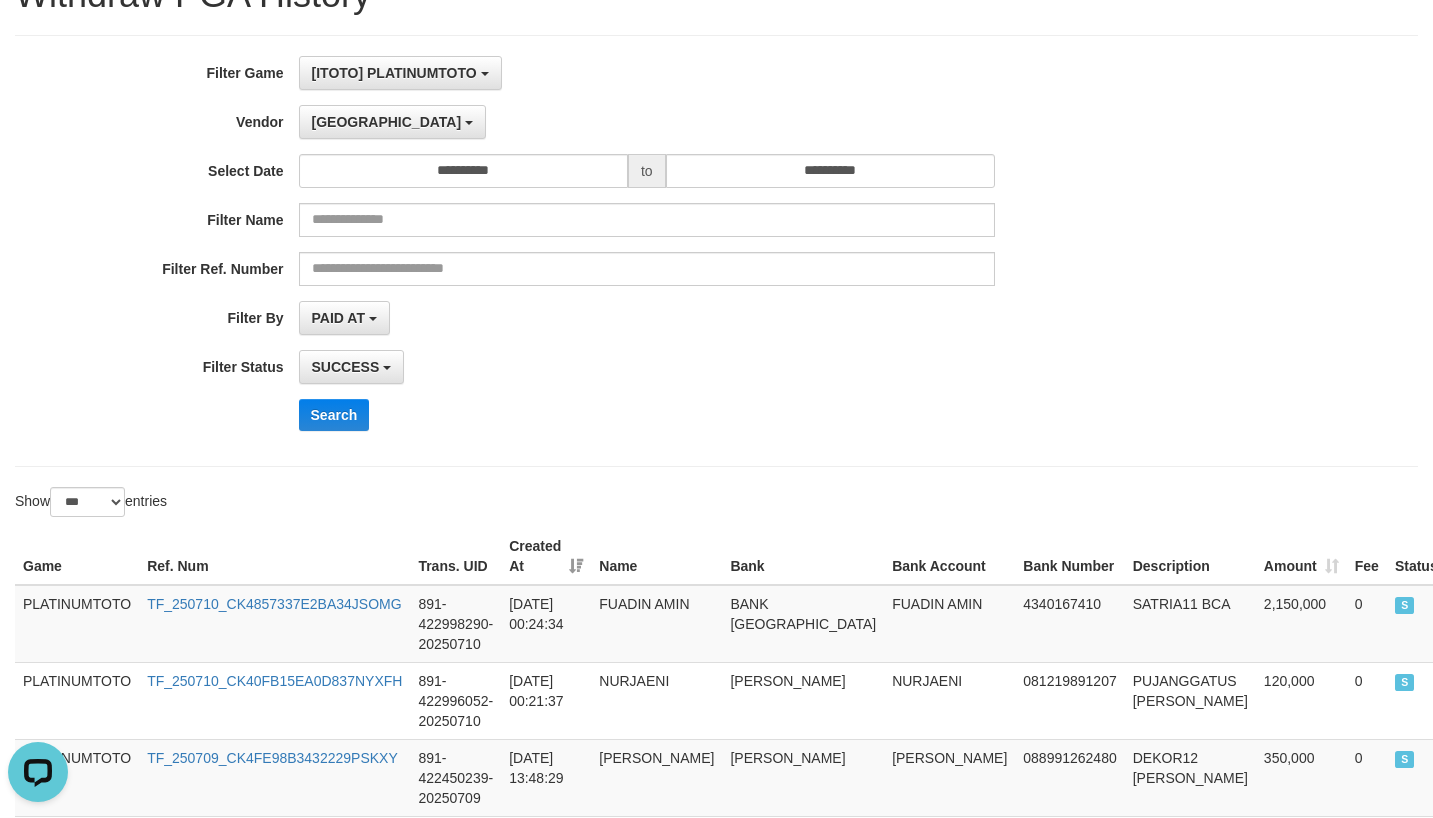 scroll, scrollTop: 0, scrollLeft: 0, axis: both 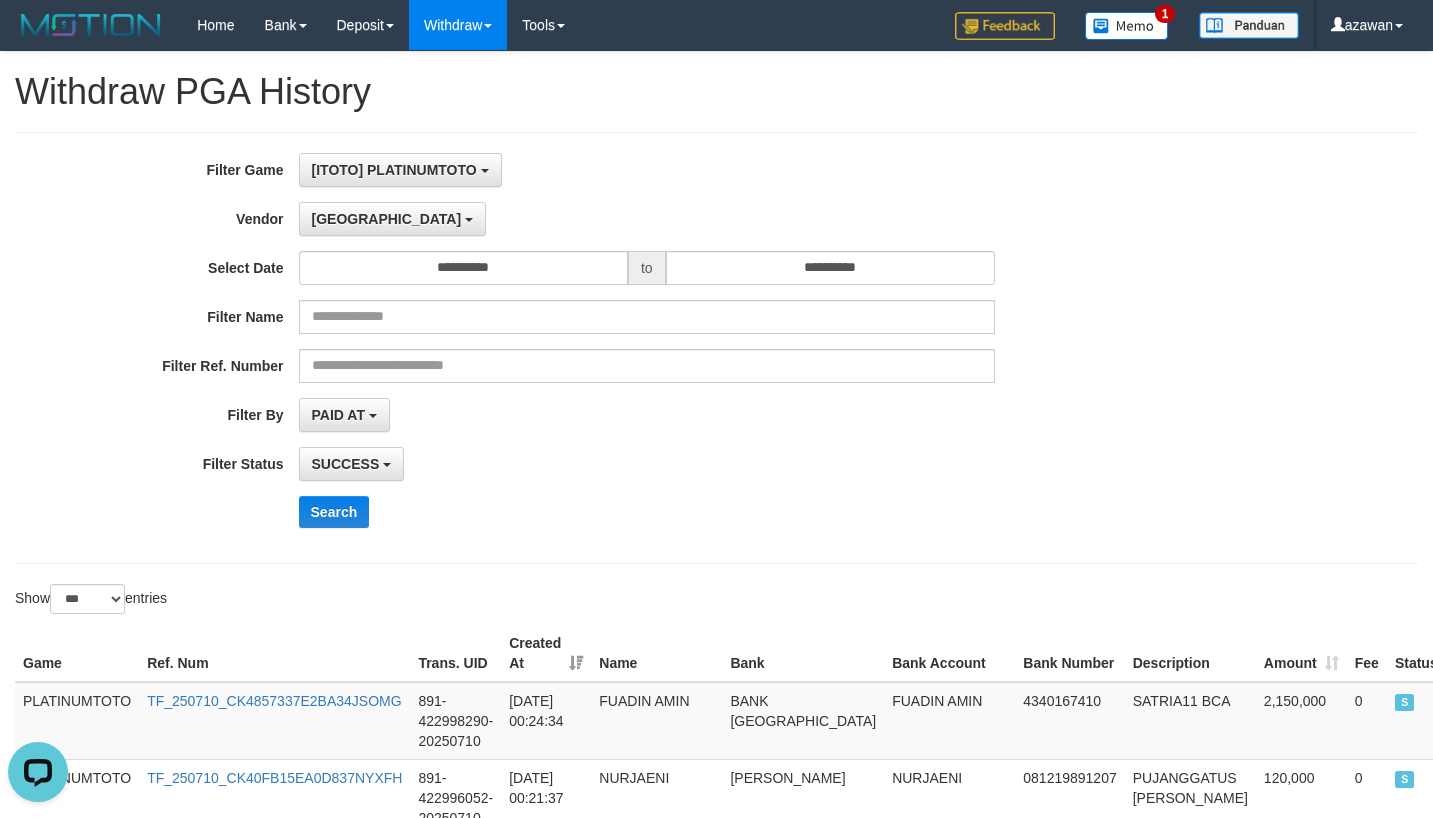 click on "**********" at bounding box center (716, 348) 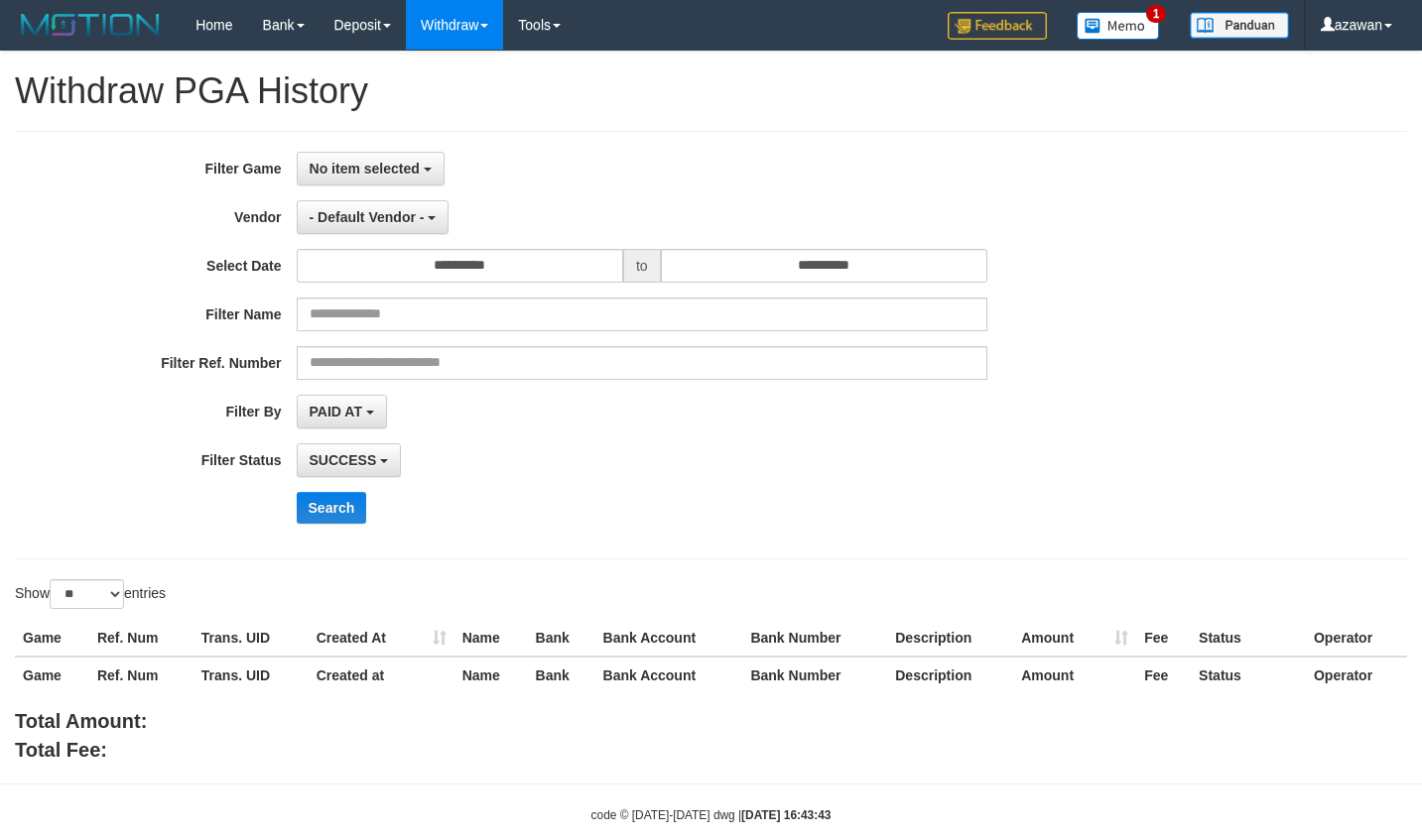 select 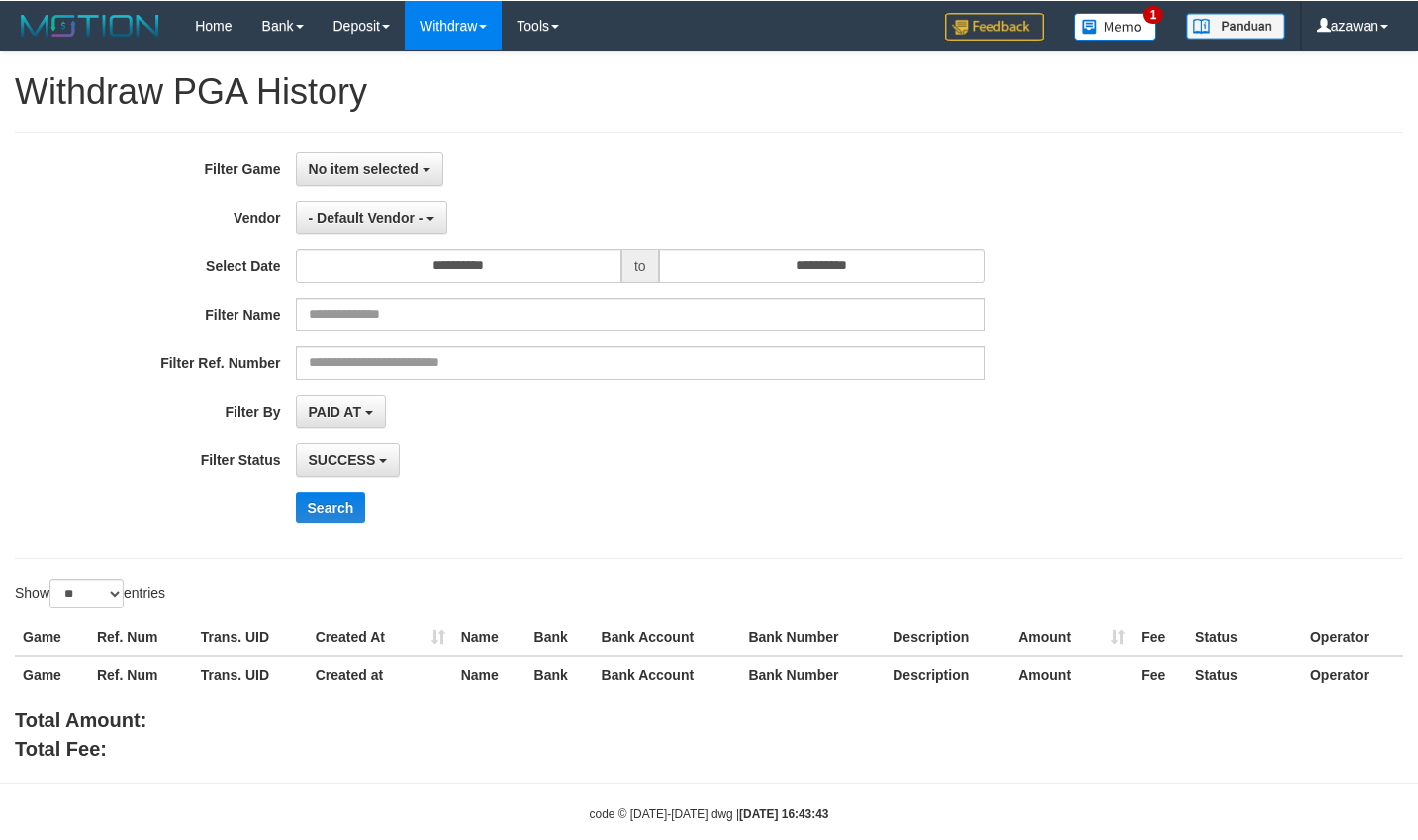 scroll, scrollTop: 0, scrollLeft: 0, axis: both 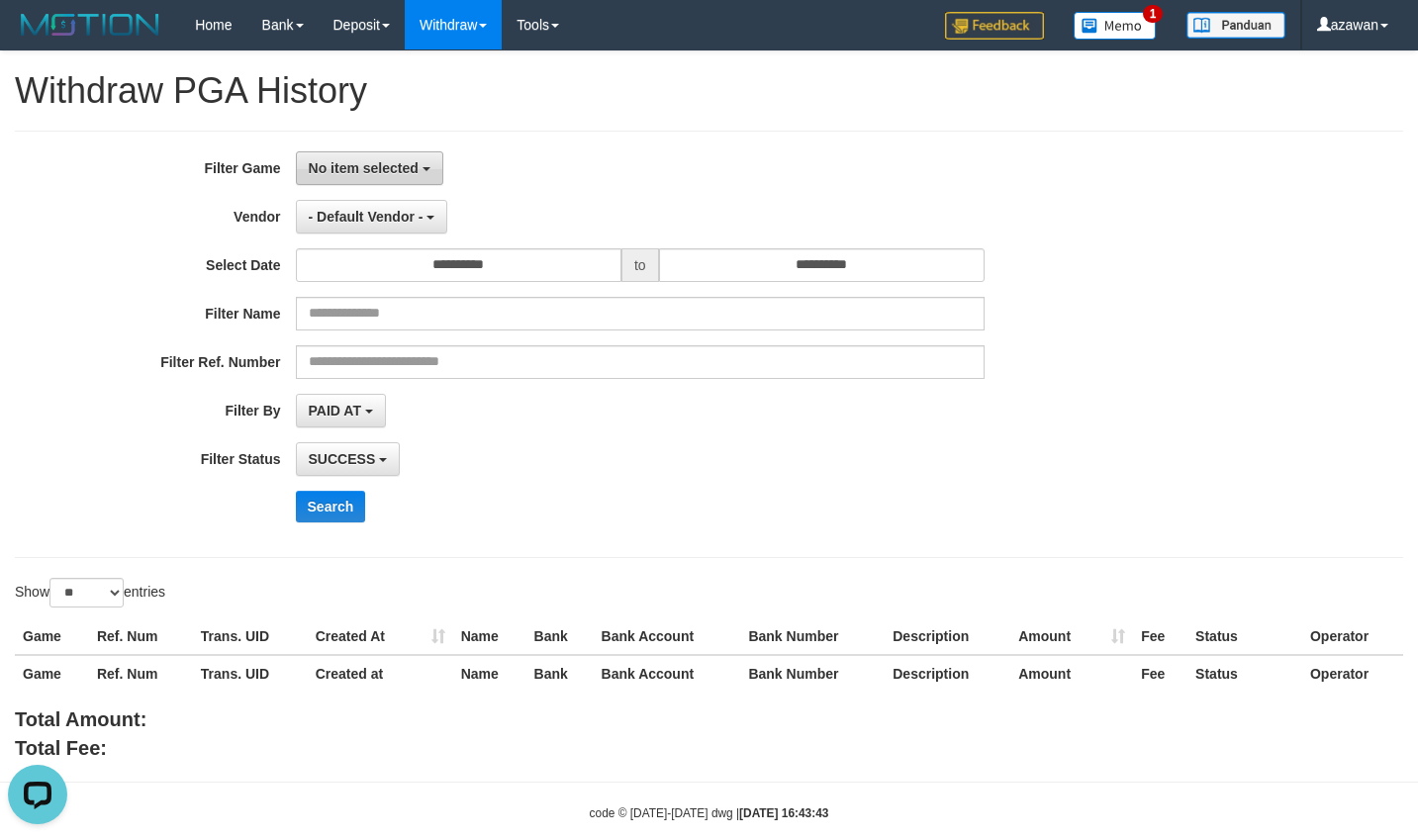 click on "No item selected" at bounding box center [363, 168] 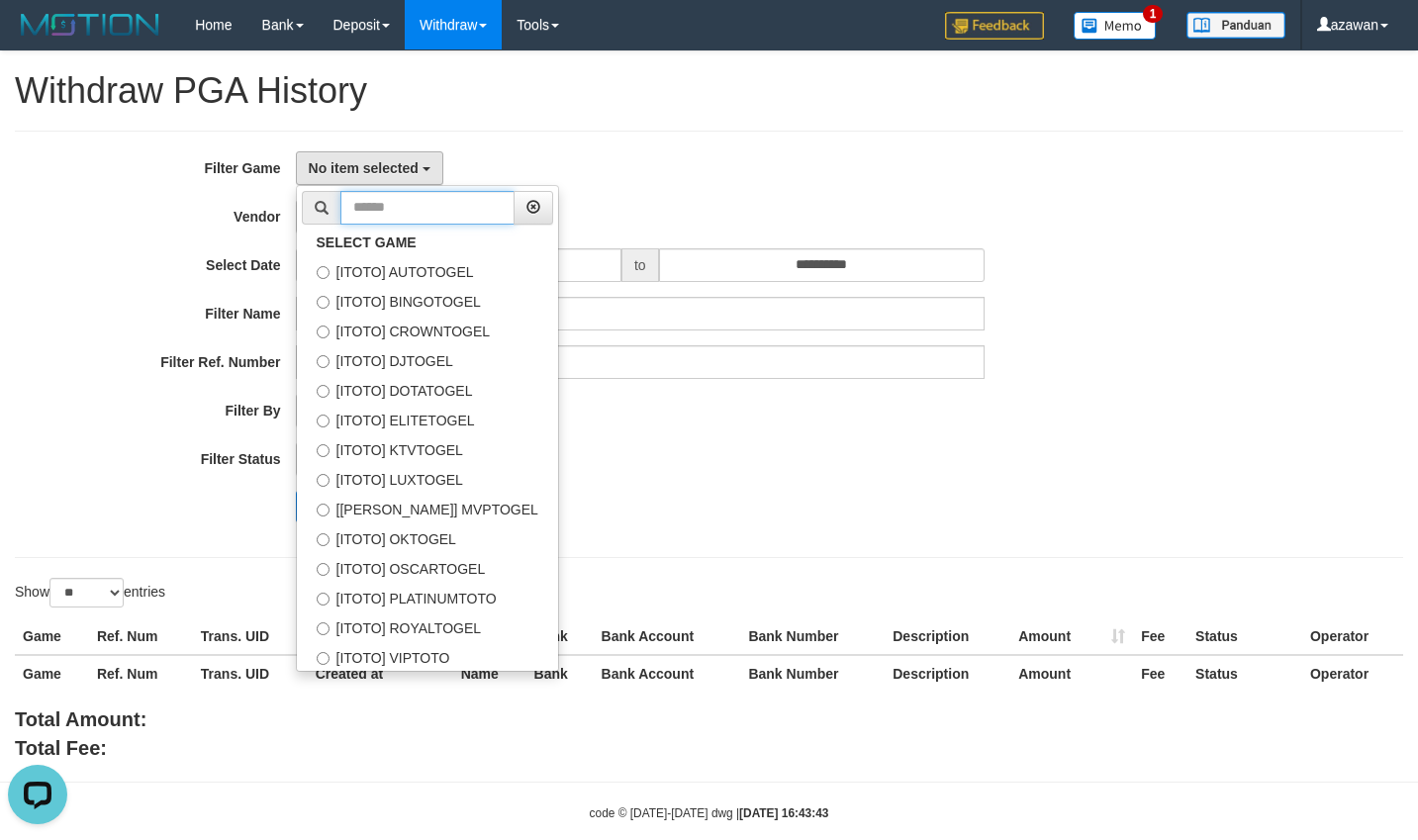 click at bounding box center [427, 208] 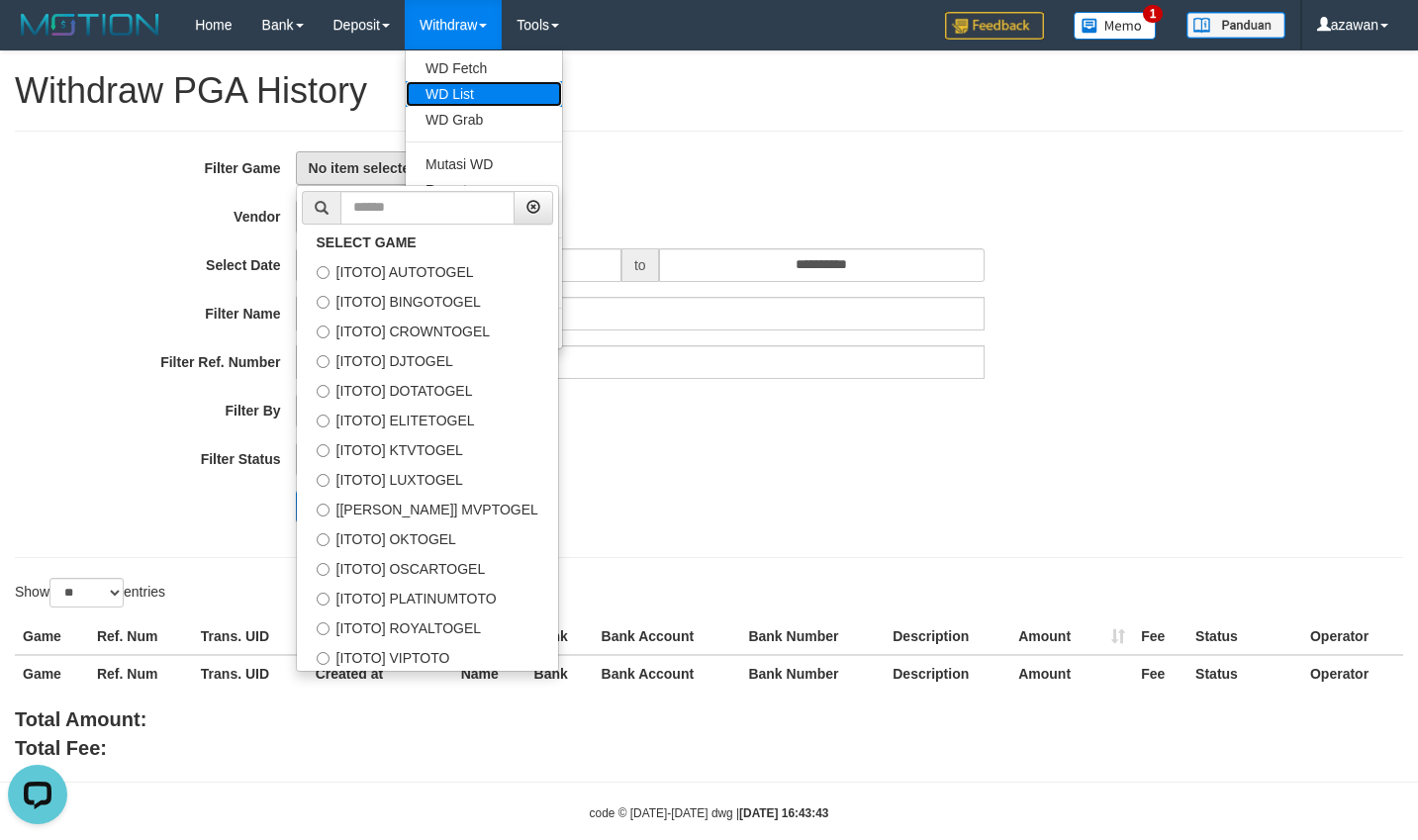 click on "WD List" at bounding box center [484, 94] 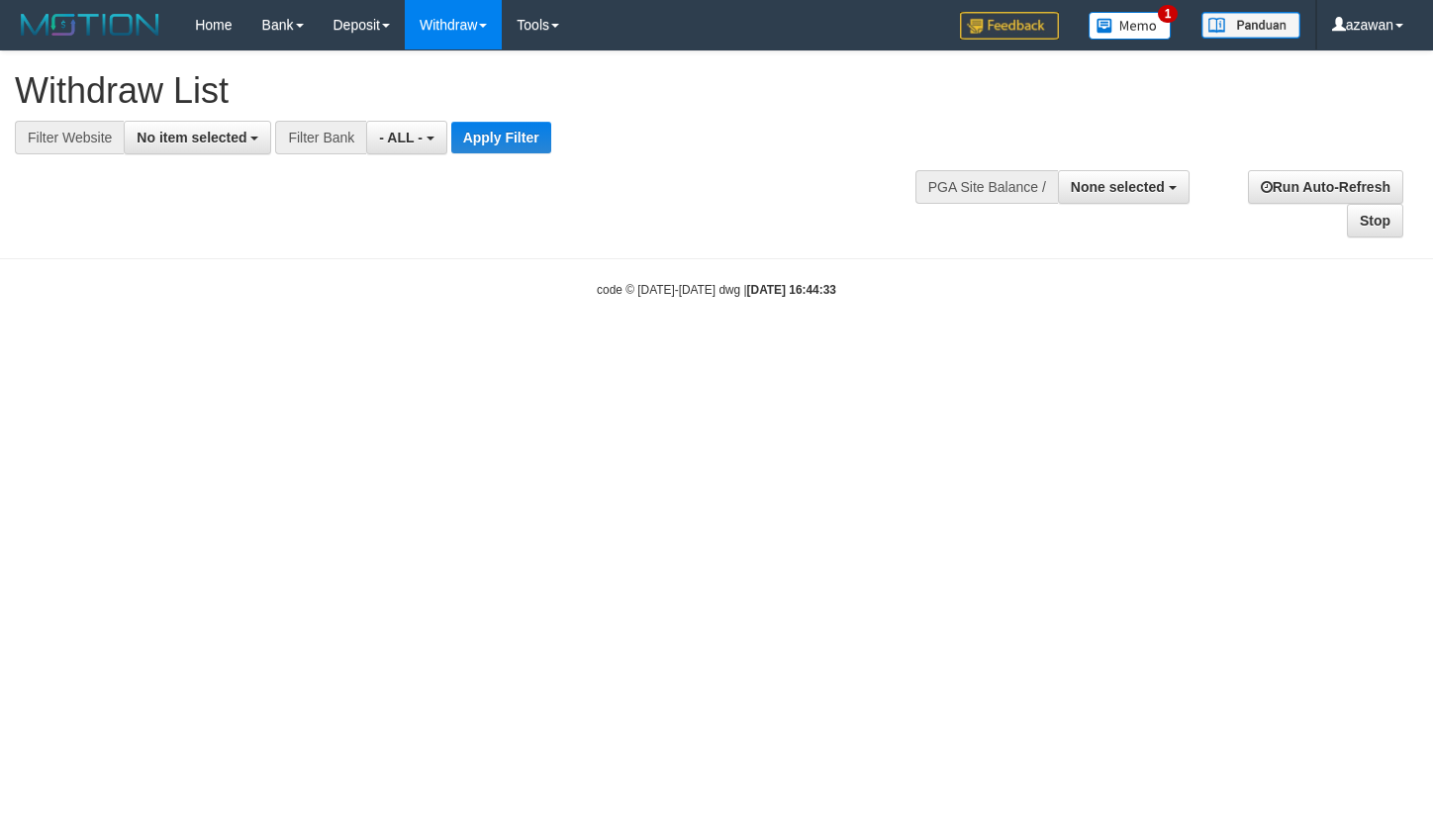 select 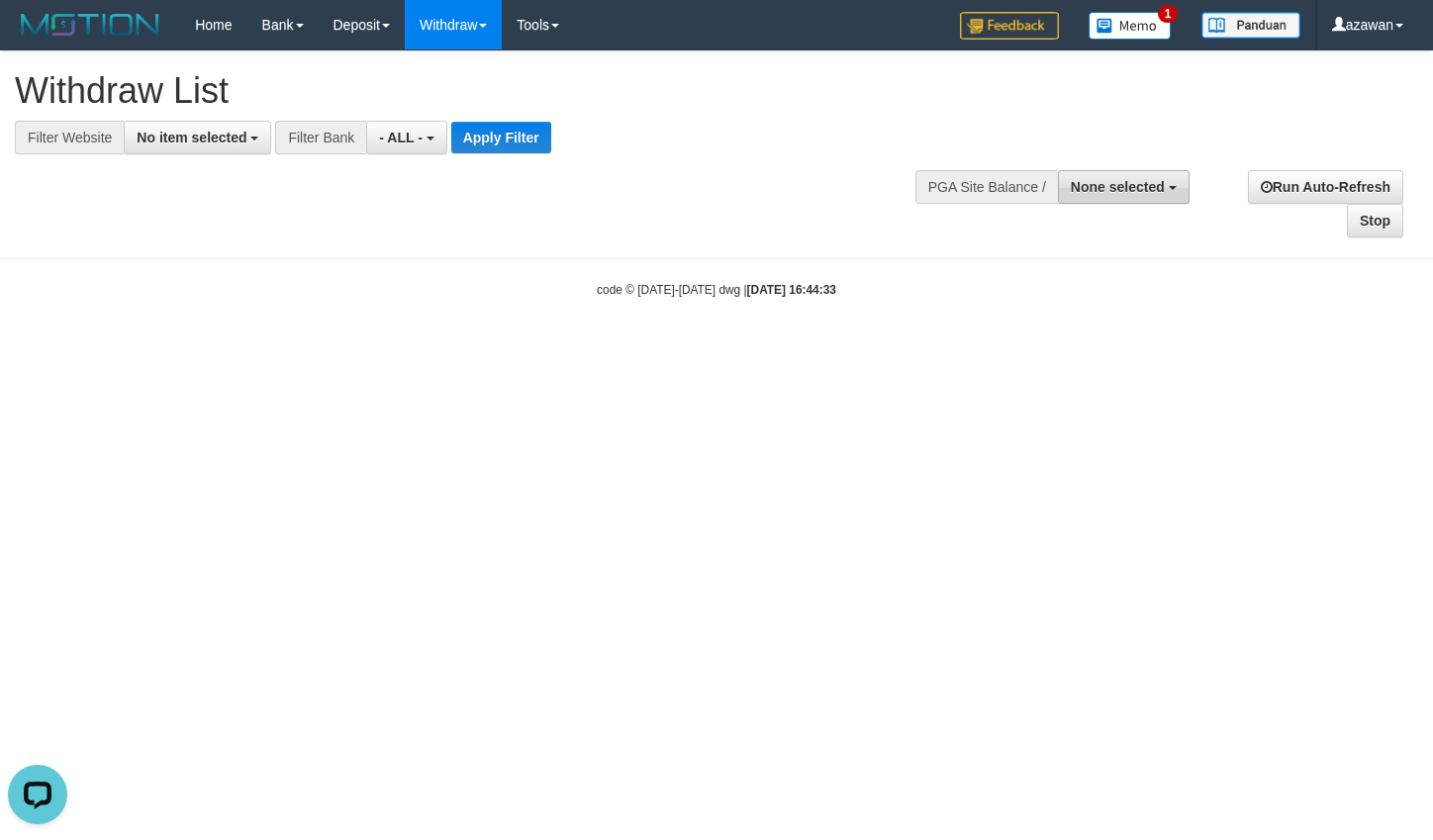 scroll, scrollTop: 0, scrollLeft: 0, axis: both 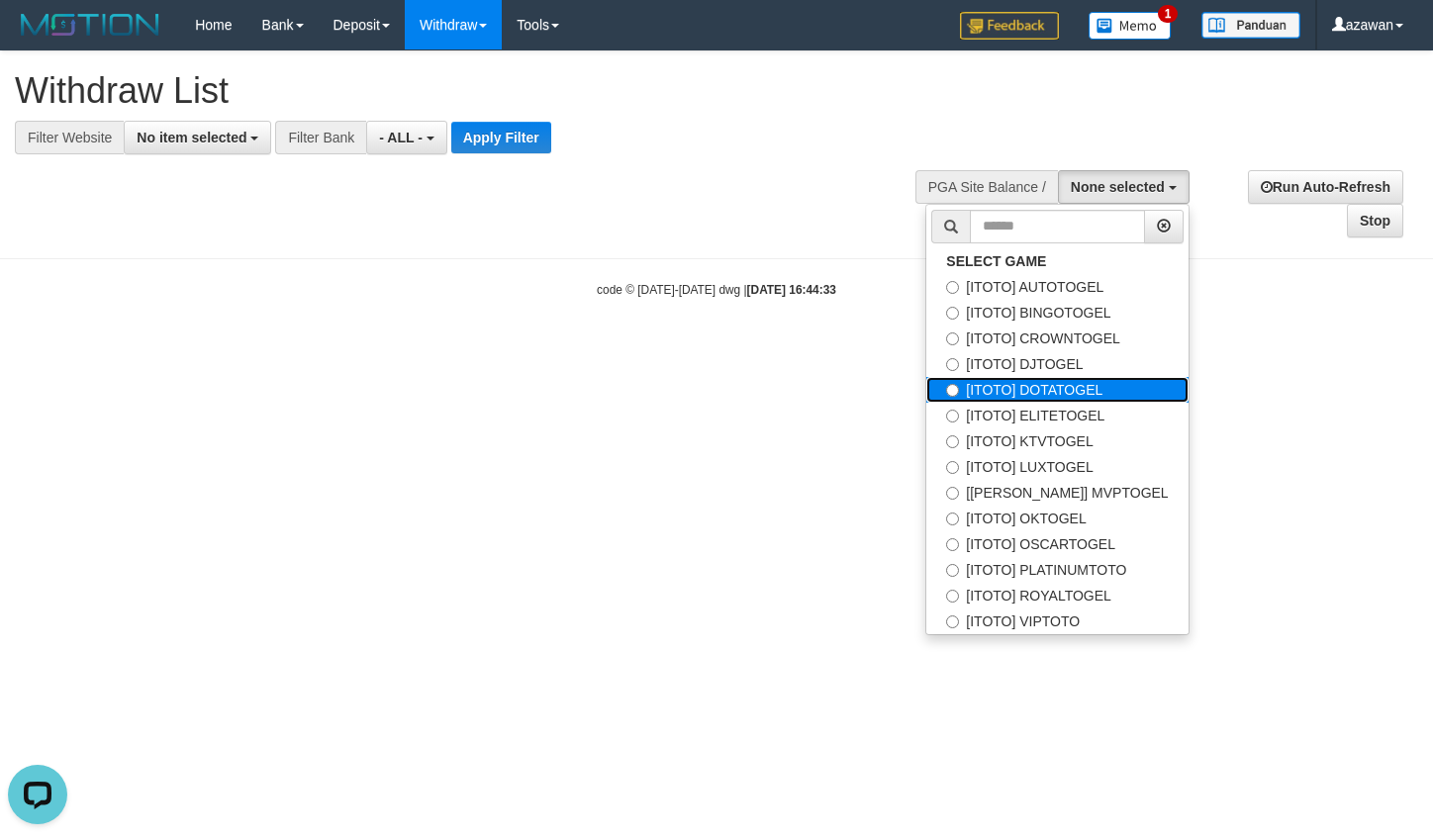 click on "[ITOTO] DOTATOGEL" at bounding box center [1057, 390] 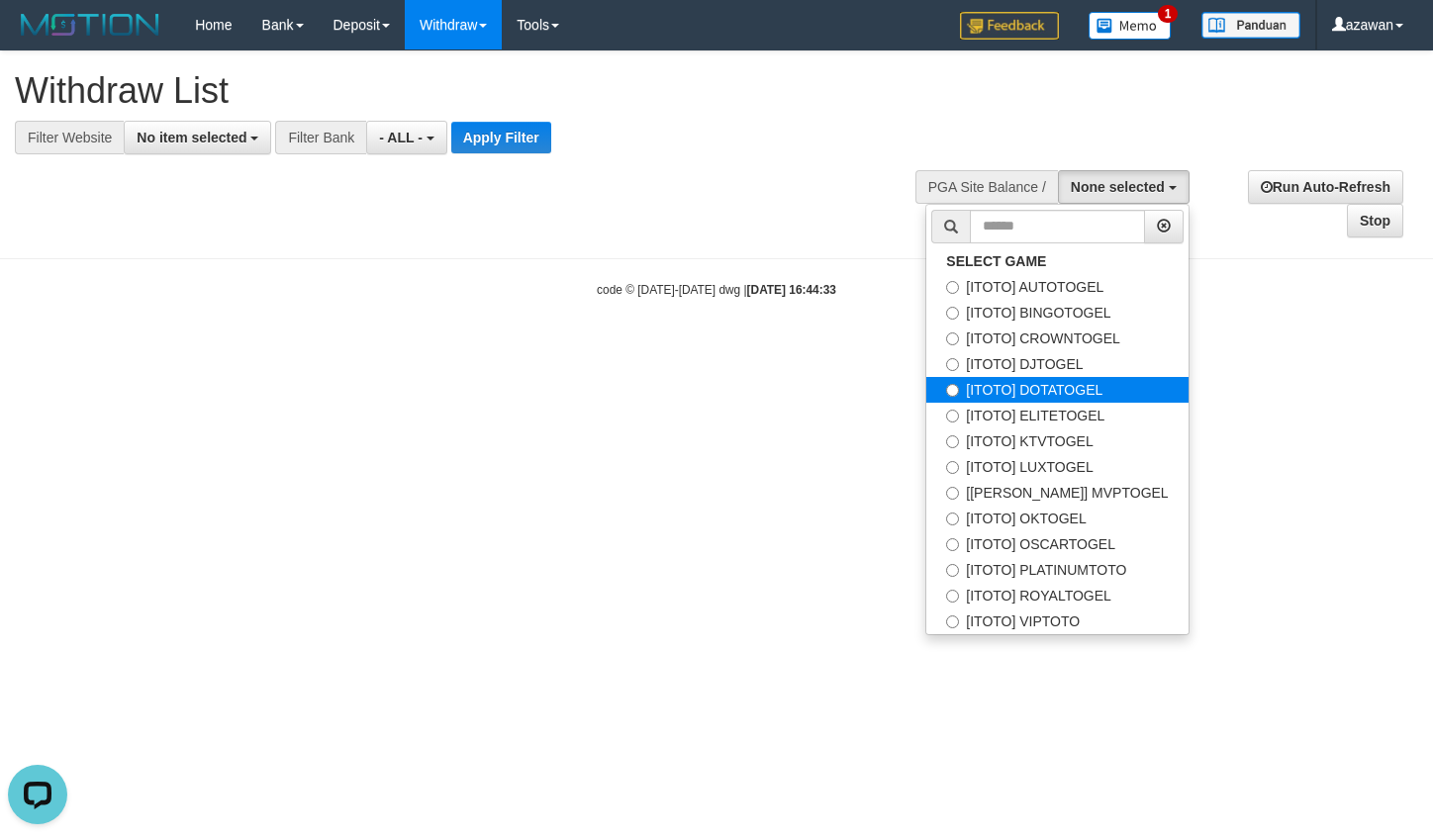 select on "***" 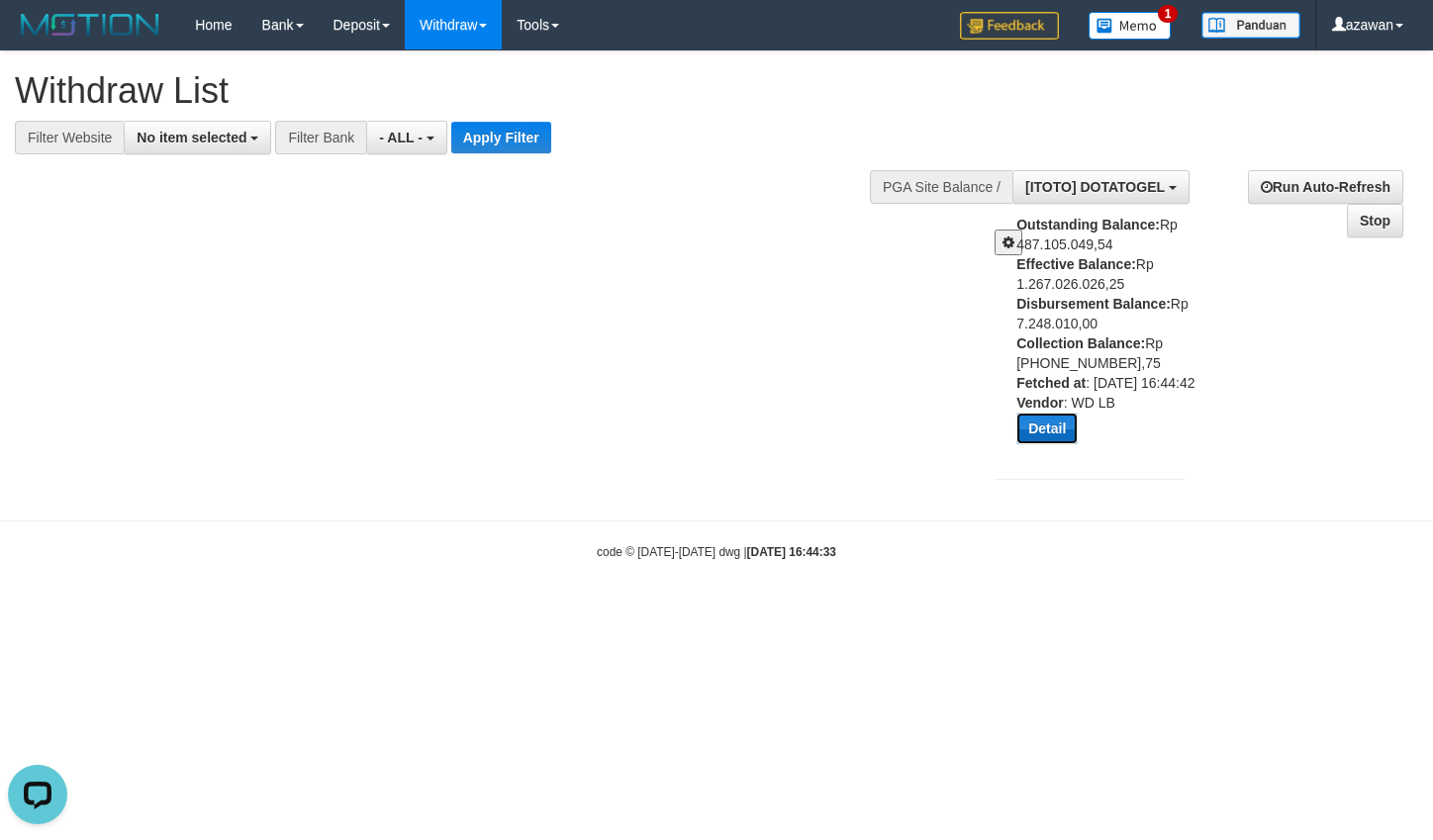 click on "Detail" at bounding box center [1047, 428] 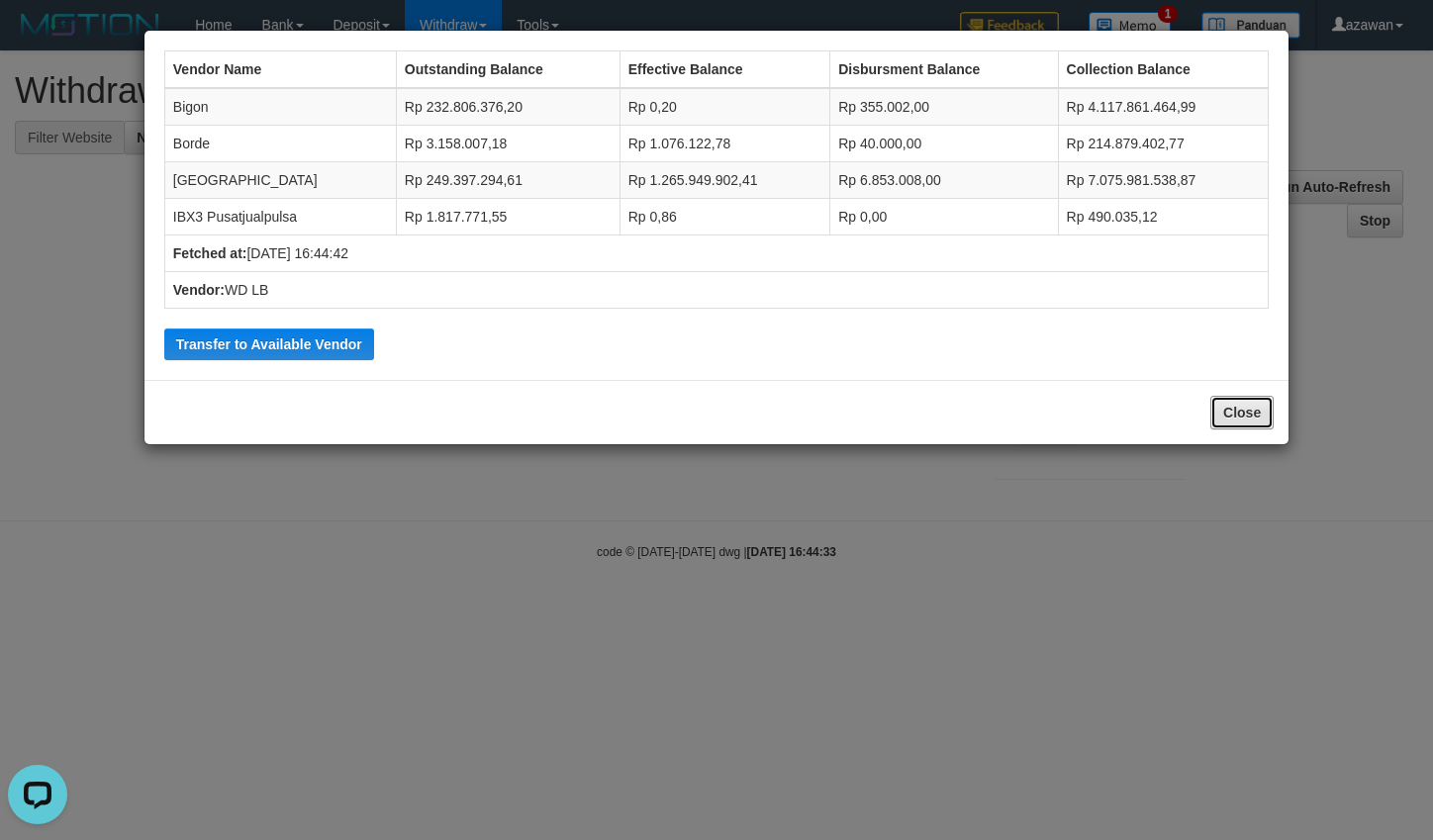 drag, startPoint x: 1235, startPoint y: 414, endPoint x: 623, endPoint y: 448, distance: 612.9437 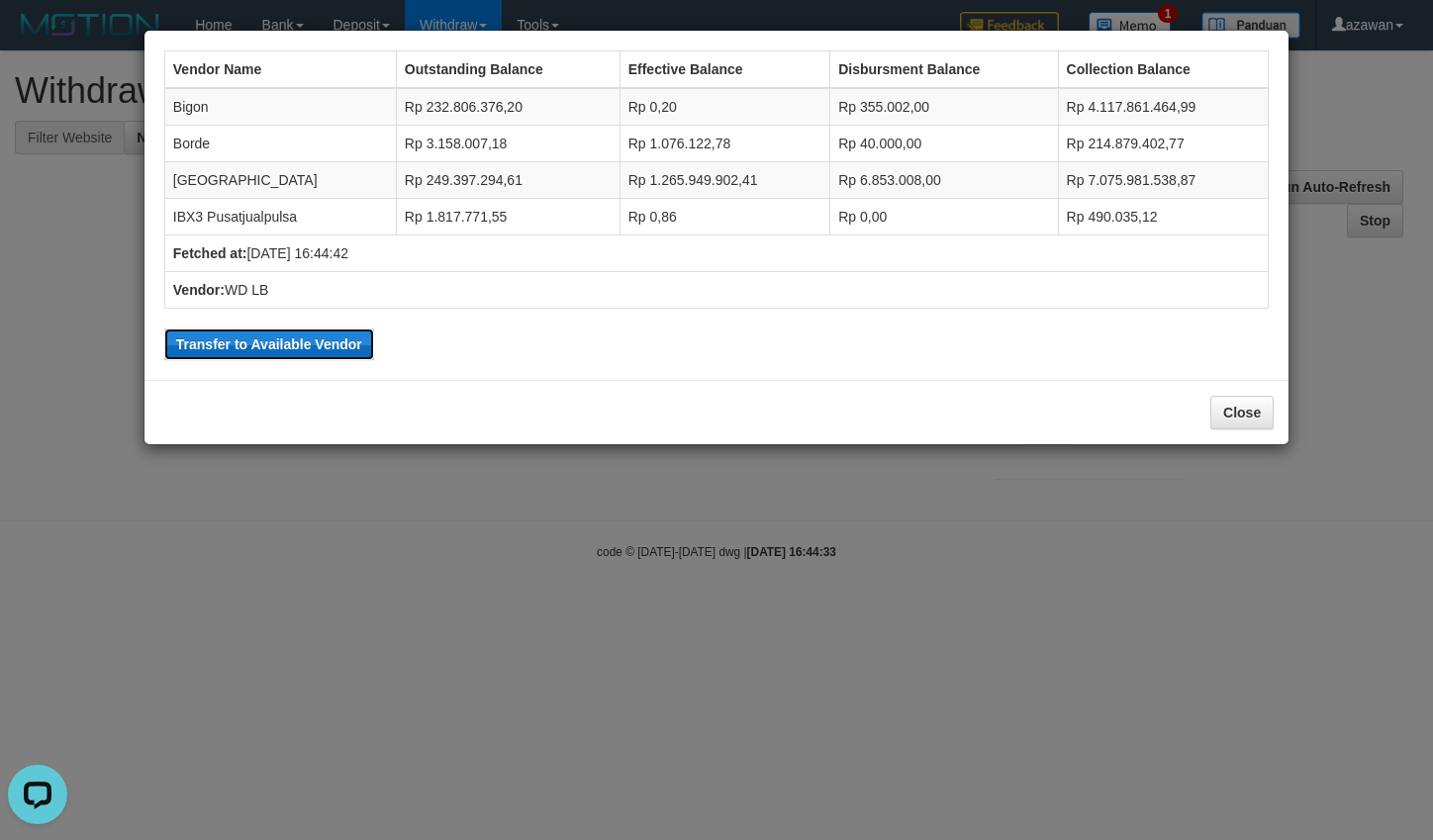 click on "Transfer to Available Vendor" at bounding box center (269, 344) 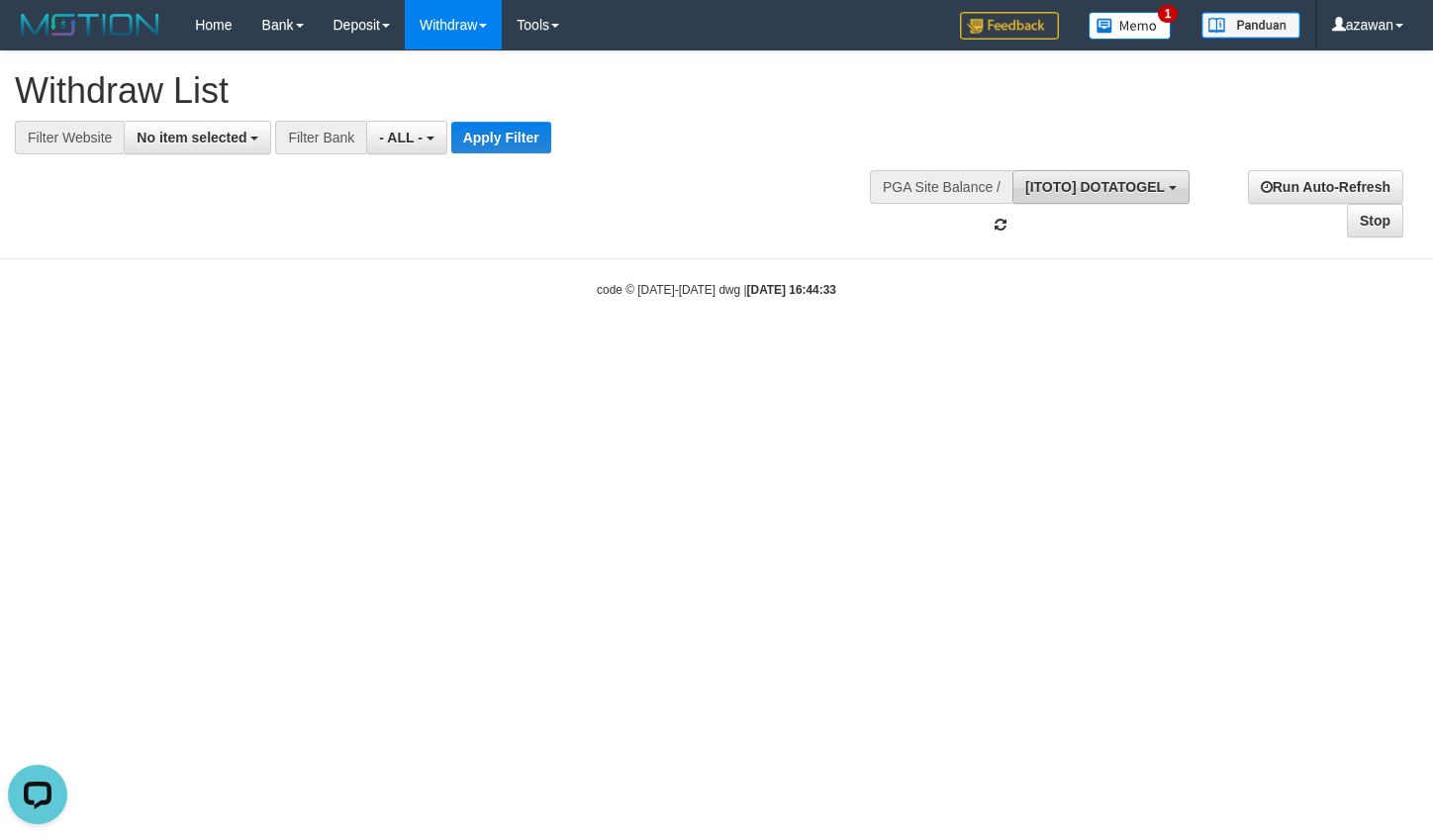 click on "[ITOTO] DOTATOGEL" at bounding box center (1095, 187) 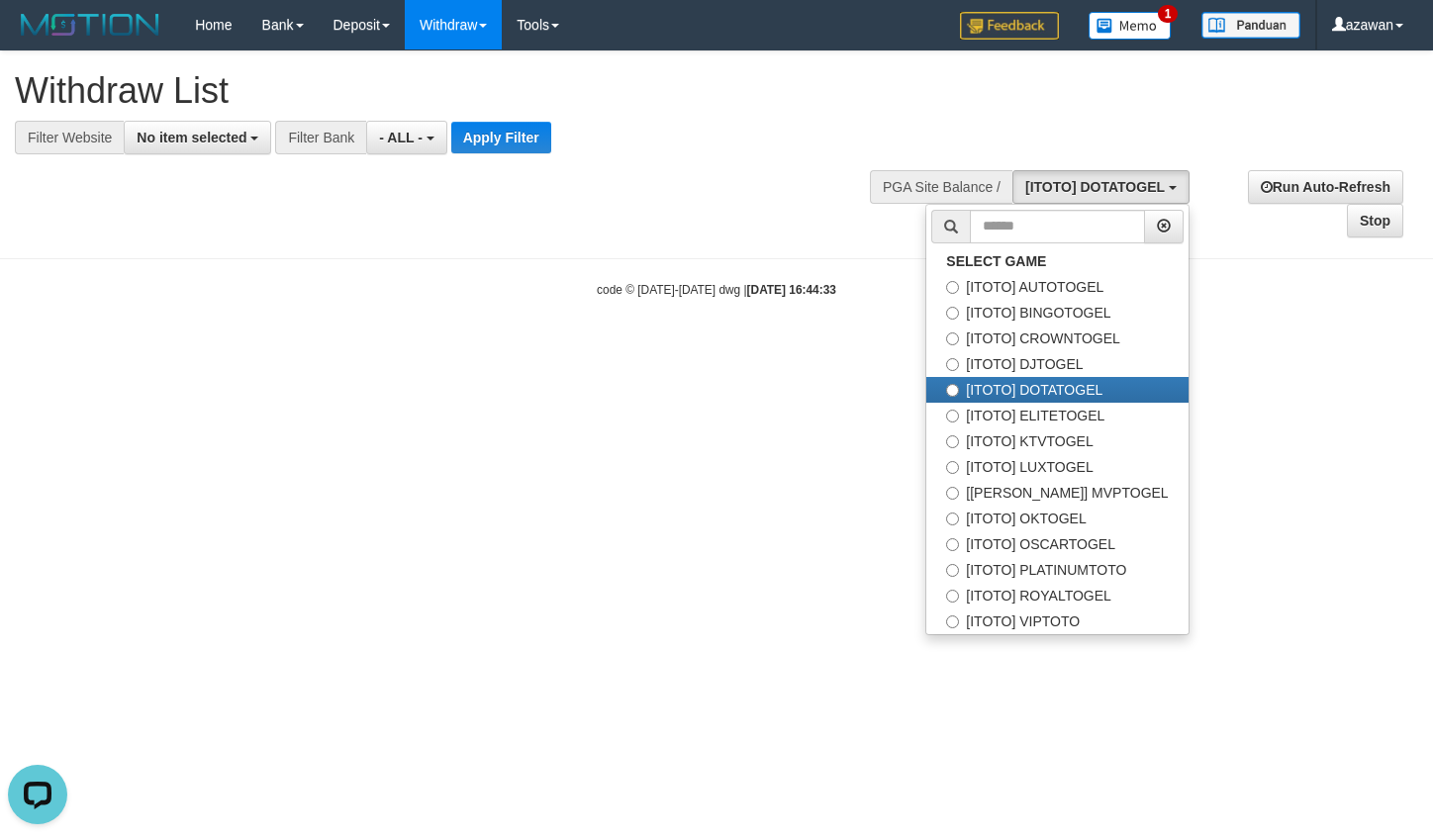 click on "**********" at bounding box center [716, 144] 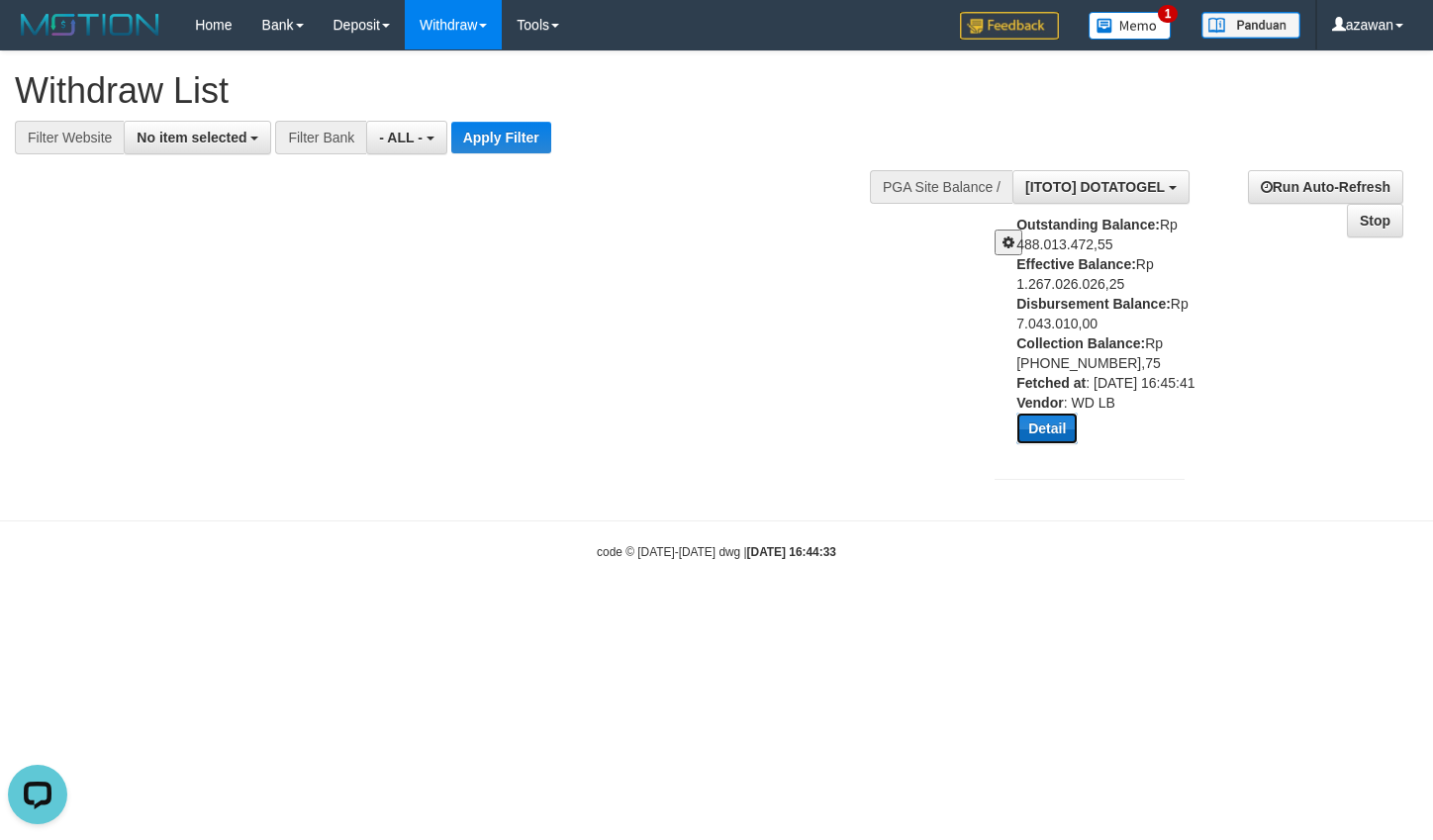 click on "Detail" at bounding box center (1047, 428) 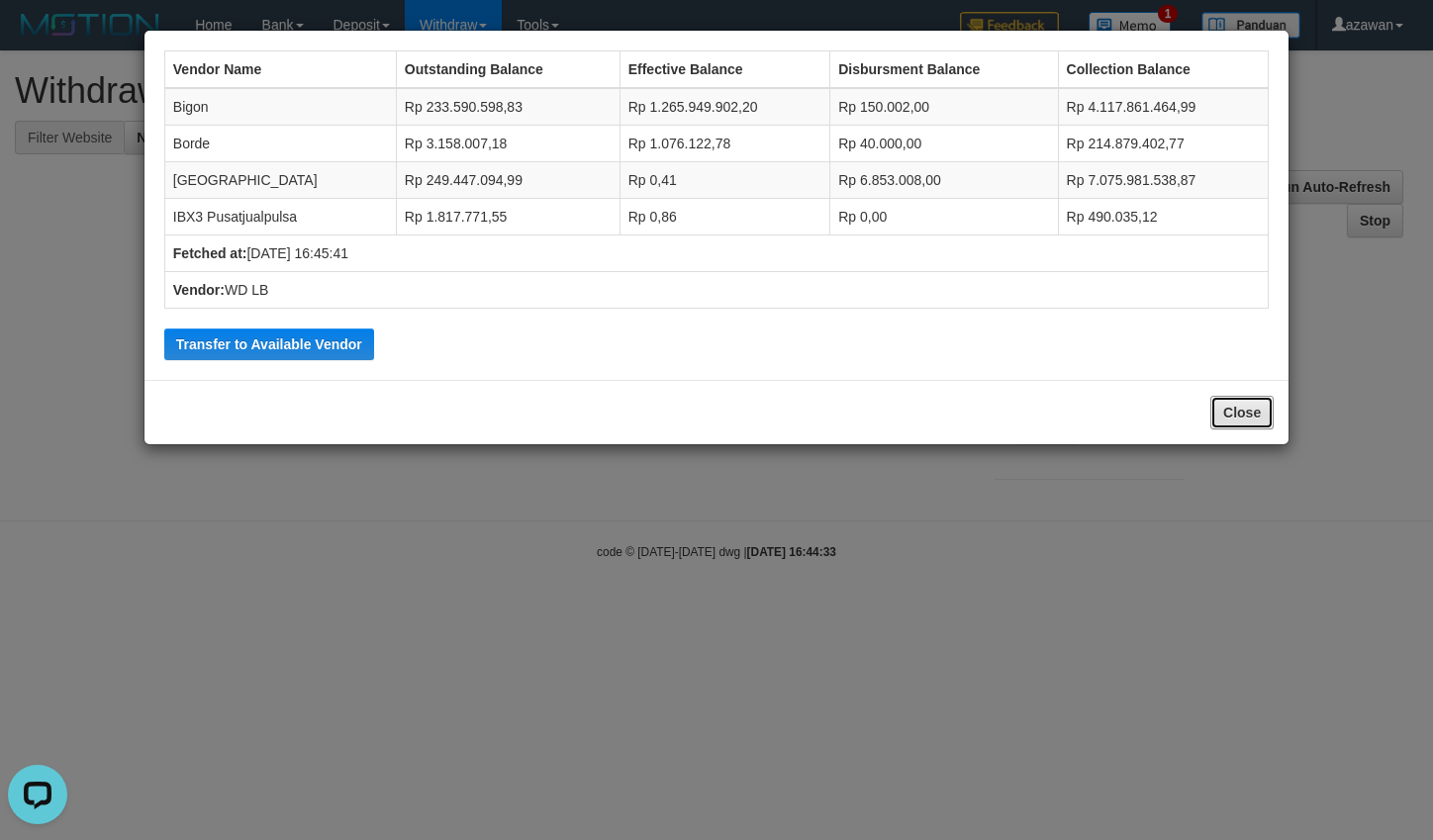 click on "Close" at bounding box center (1242, 413) 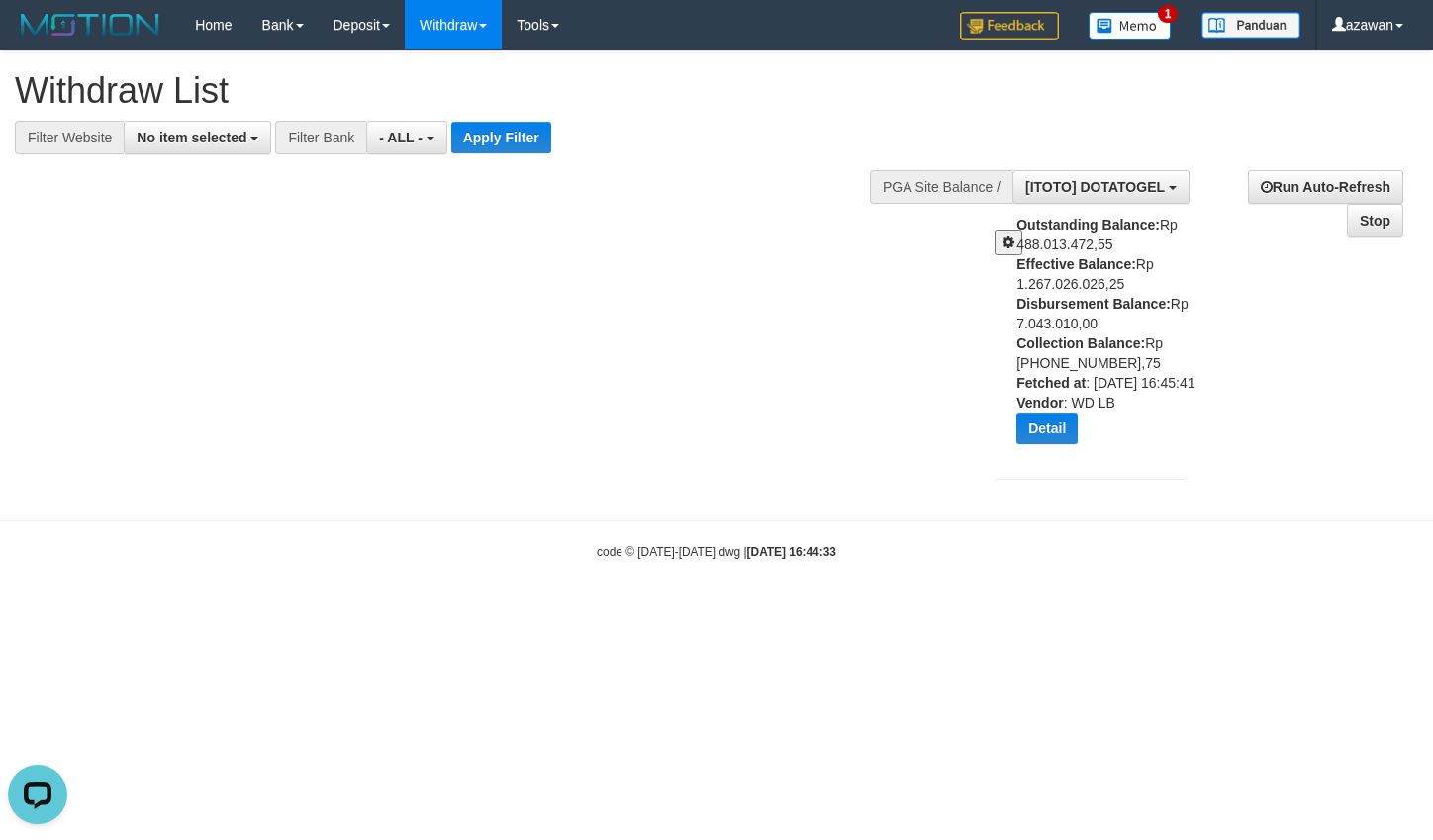 click at bounding box center (1008, 242) 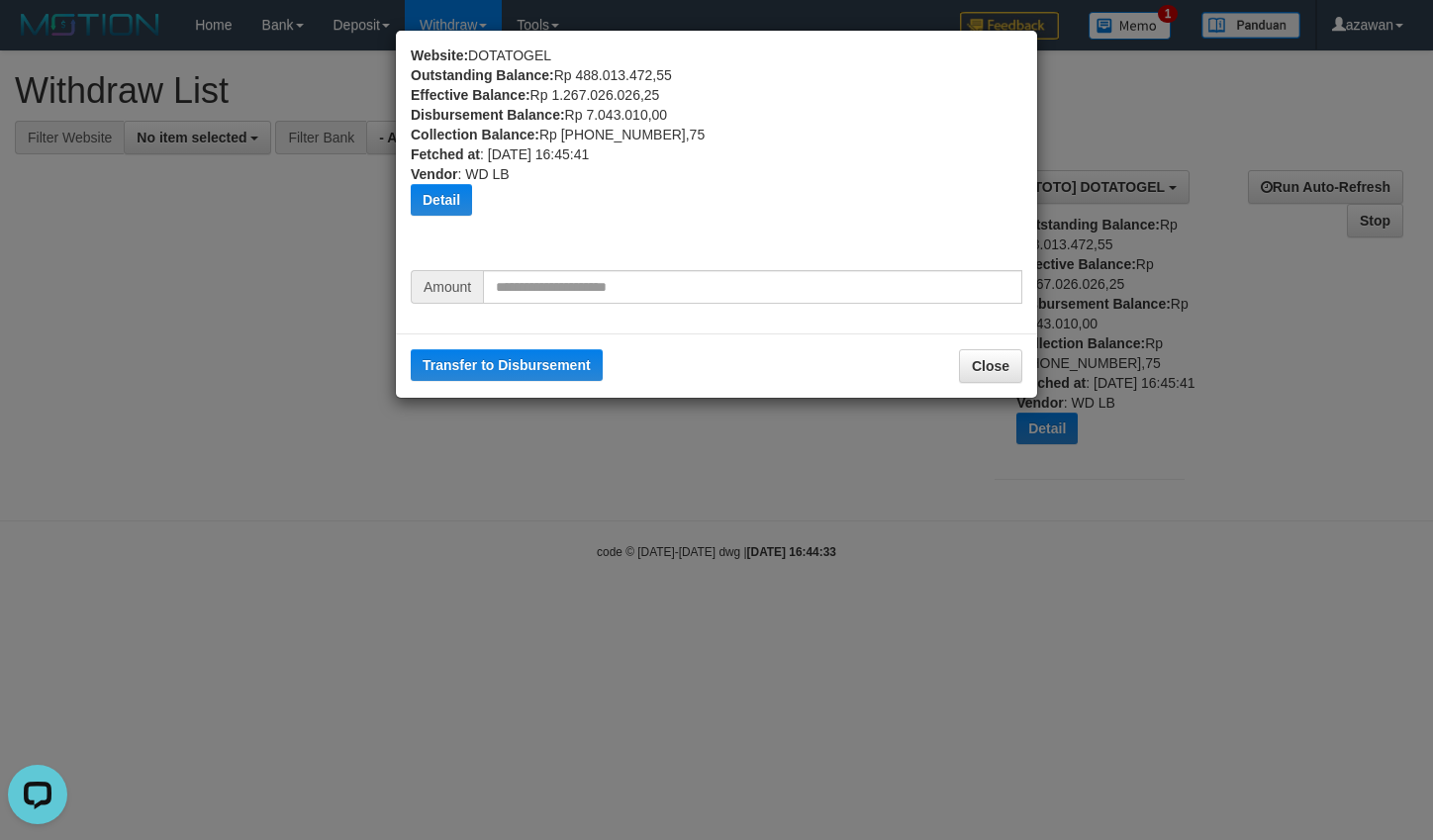 click on "Website:  DOTATOGEL
Outstanding Balance:  Rp 488.013.472,55
Effective Balance:  Rp 1.267.026.026,25
Disbursement Balance:  Rp 7.043.010,00
Collection Balance:  Rp 11.409.212.441,75
Fetched at : 2025-07-10 16:45:41
Vendor : WD LB
Detail
Vendor Name
Outstanding Balance
Effective Balance
Disbursment Balance
Collection Balance
Bigon
Rp 233.590.598,83
Rp 1.265.949.902,20
Rp 150.002,00
Rp 4.117.861.464,99
Borde
Rp 3.158.007,18
Rp 1.076.122,78
Rp 40.000,00
Rp 214.879.402,77
Dubai" at bounding box center [716, 157] 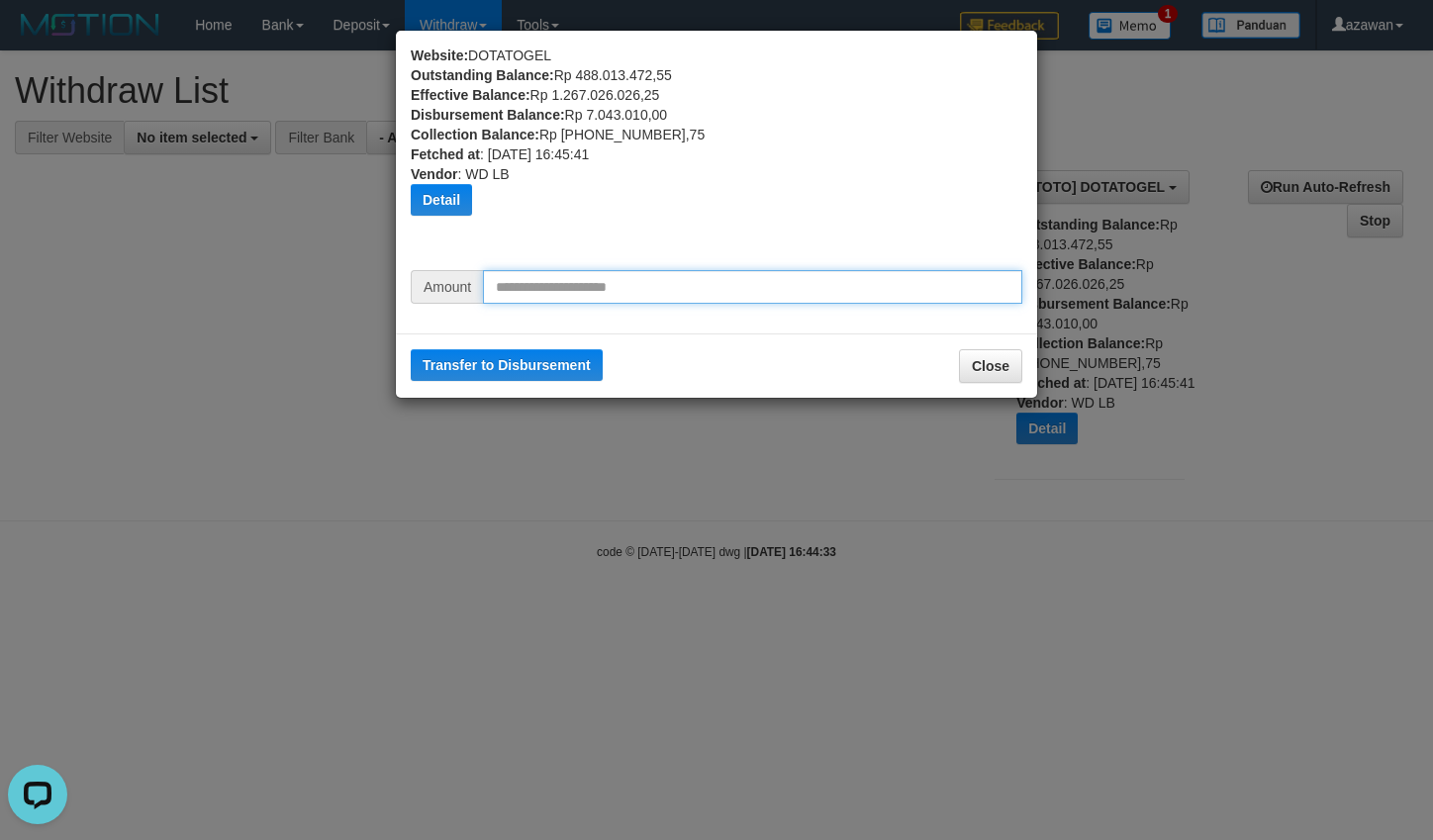 click at bounding box center [752, 287] 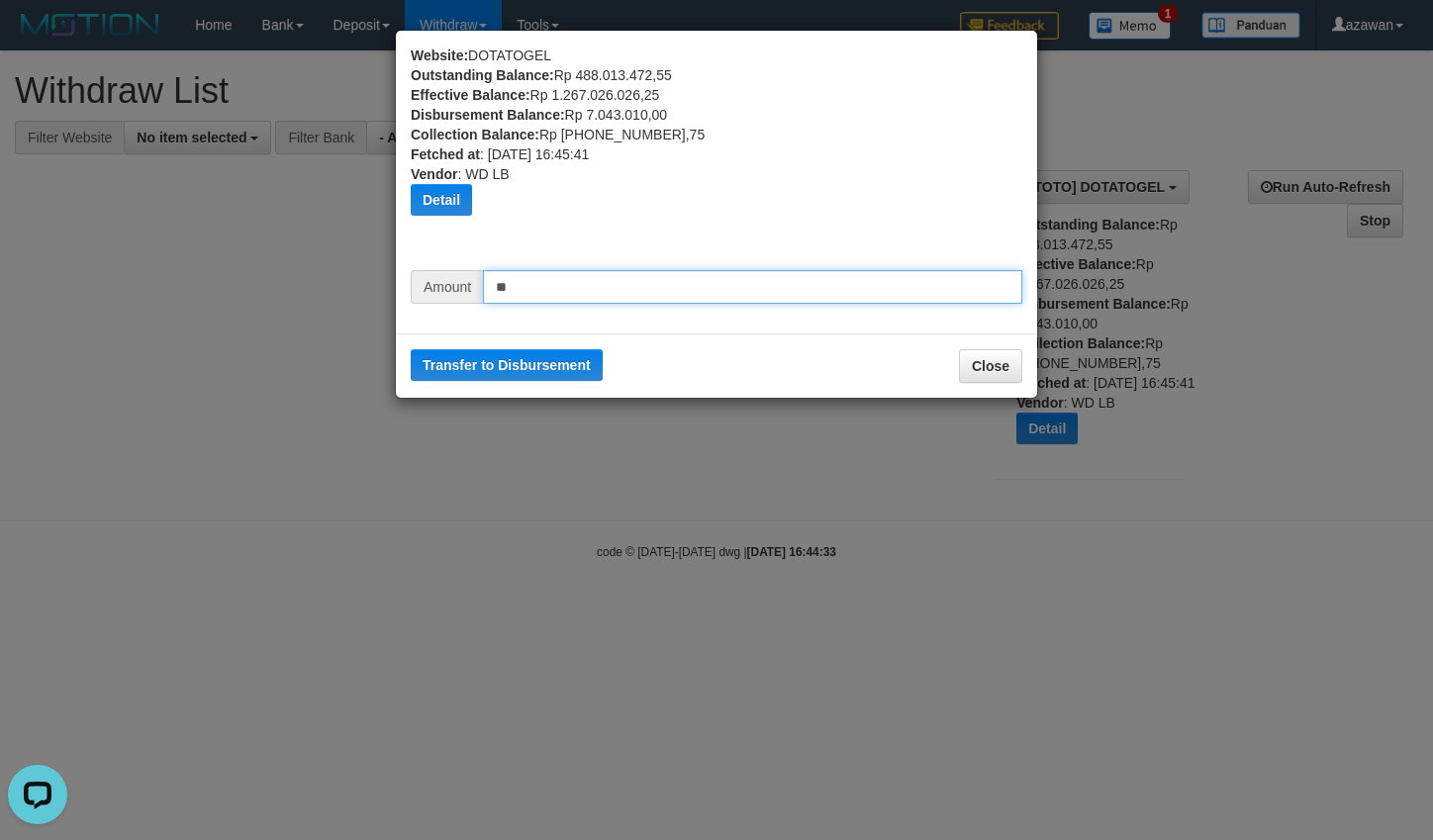 type on "*" 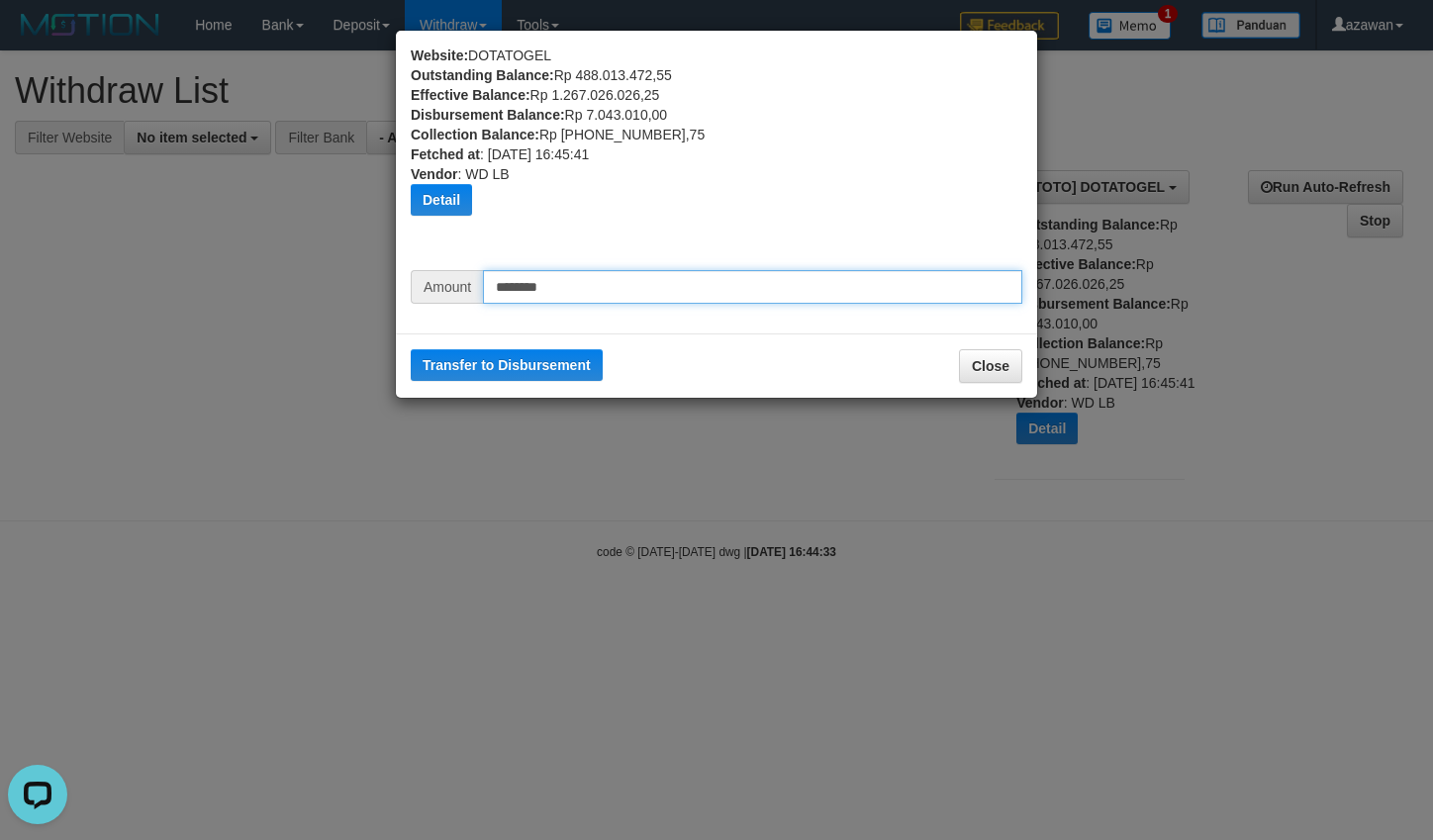 drag, startPoint x: 510, startPoint y: 292, endPoint x: 533, endPoint y: 302, distance: 25 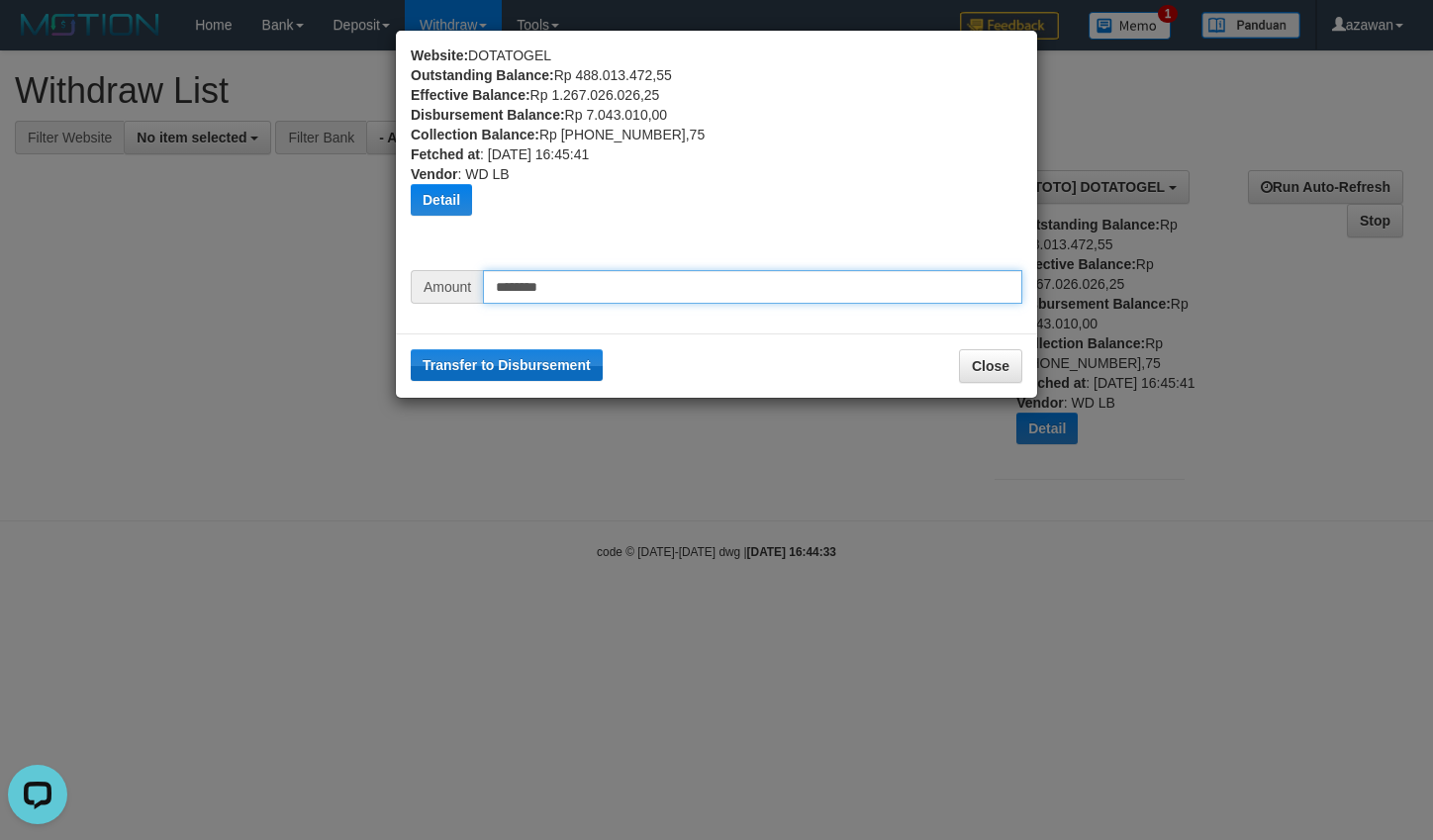 type on "********" 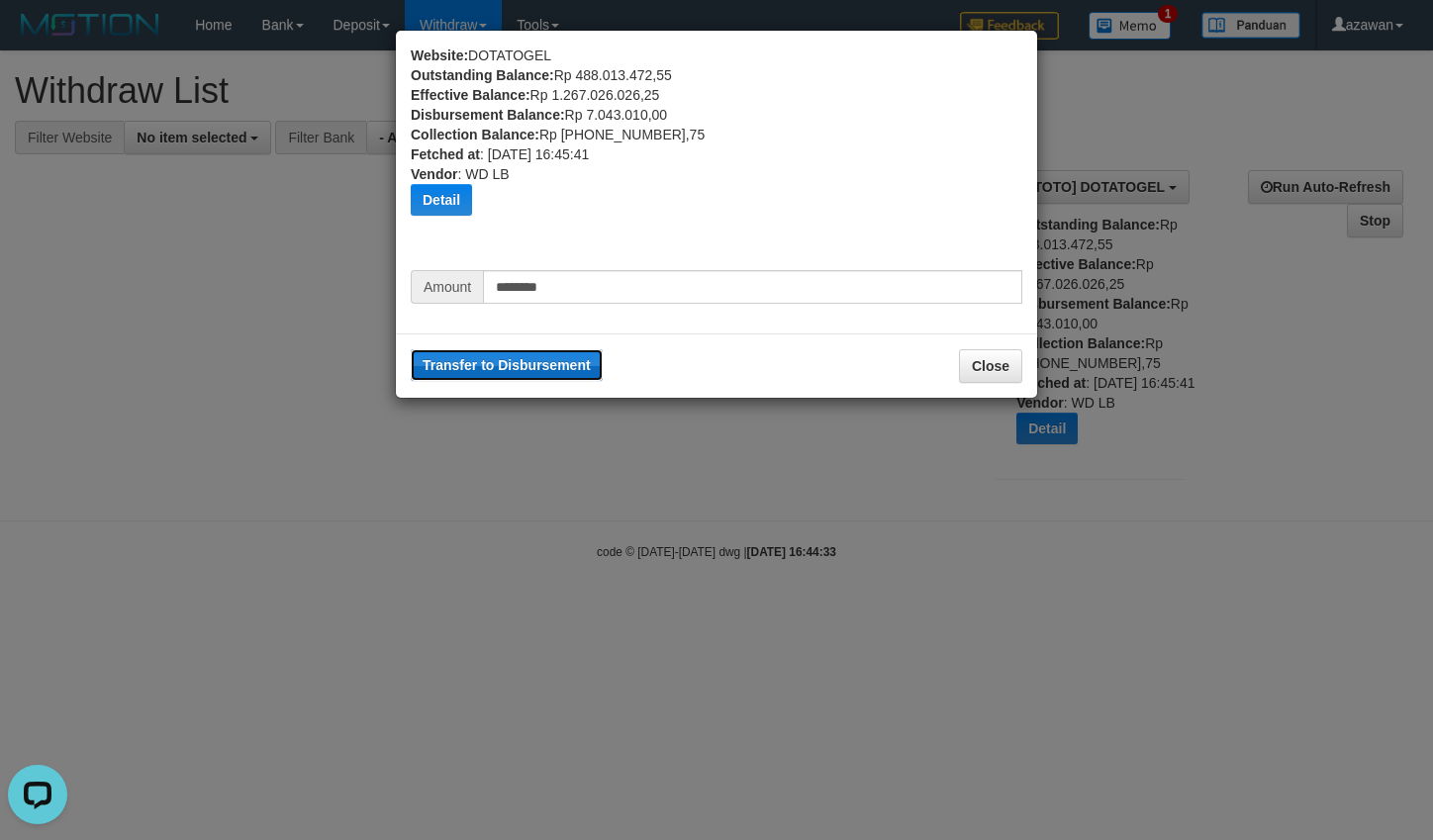 click on "Transfer to Disbursement" at bounding box center (507, 365) 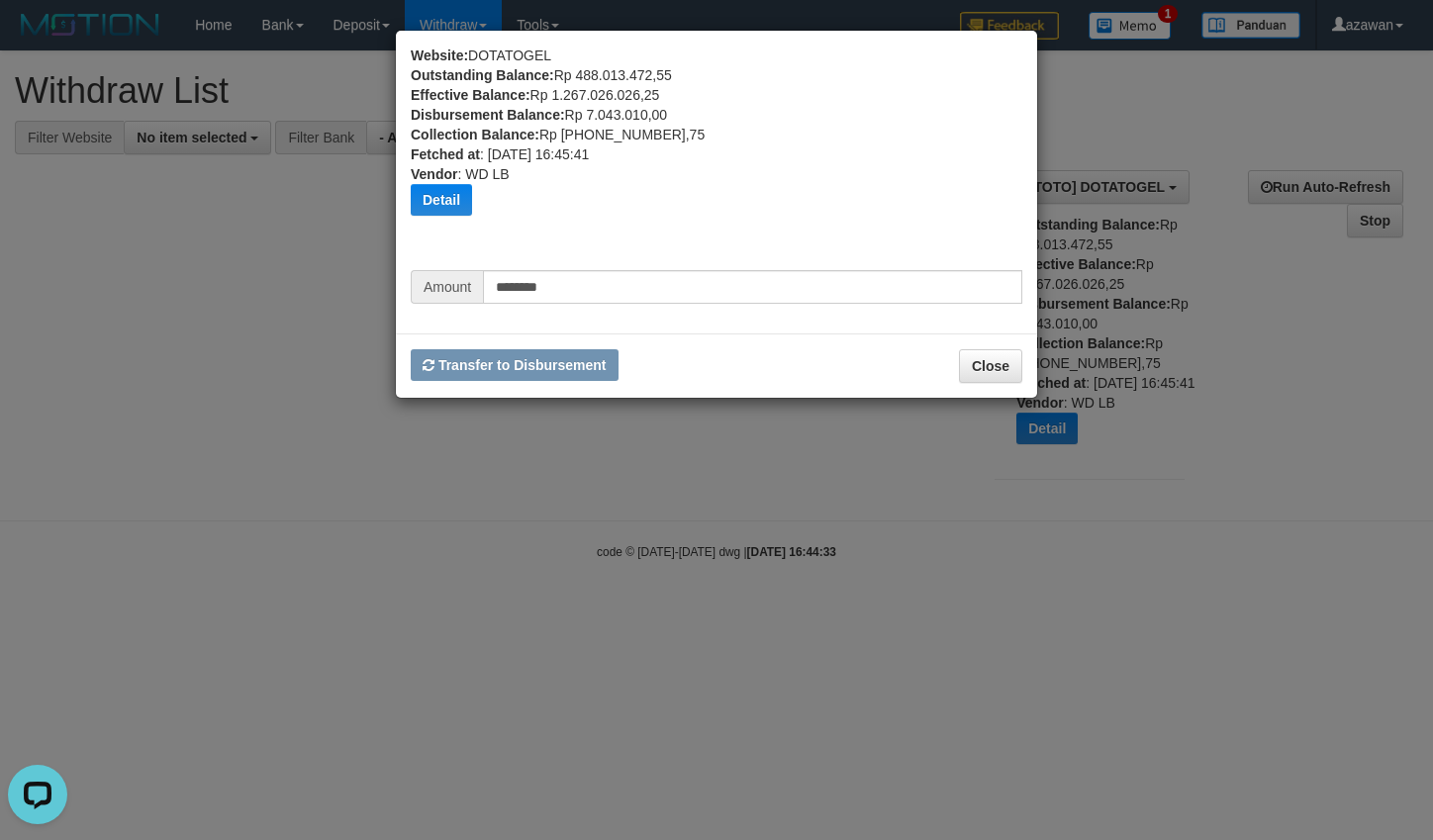 type 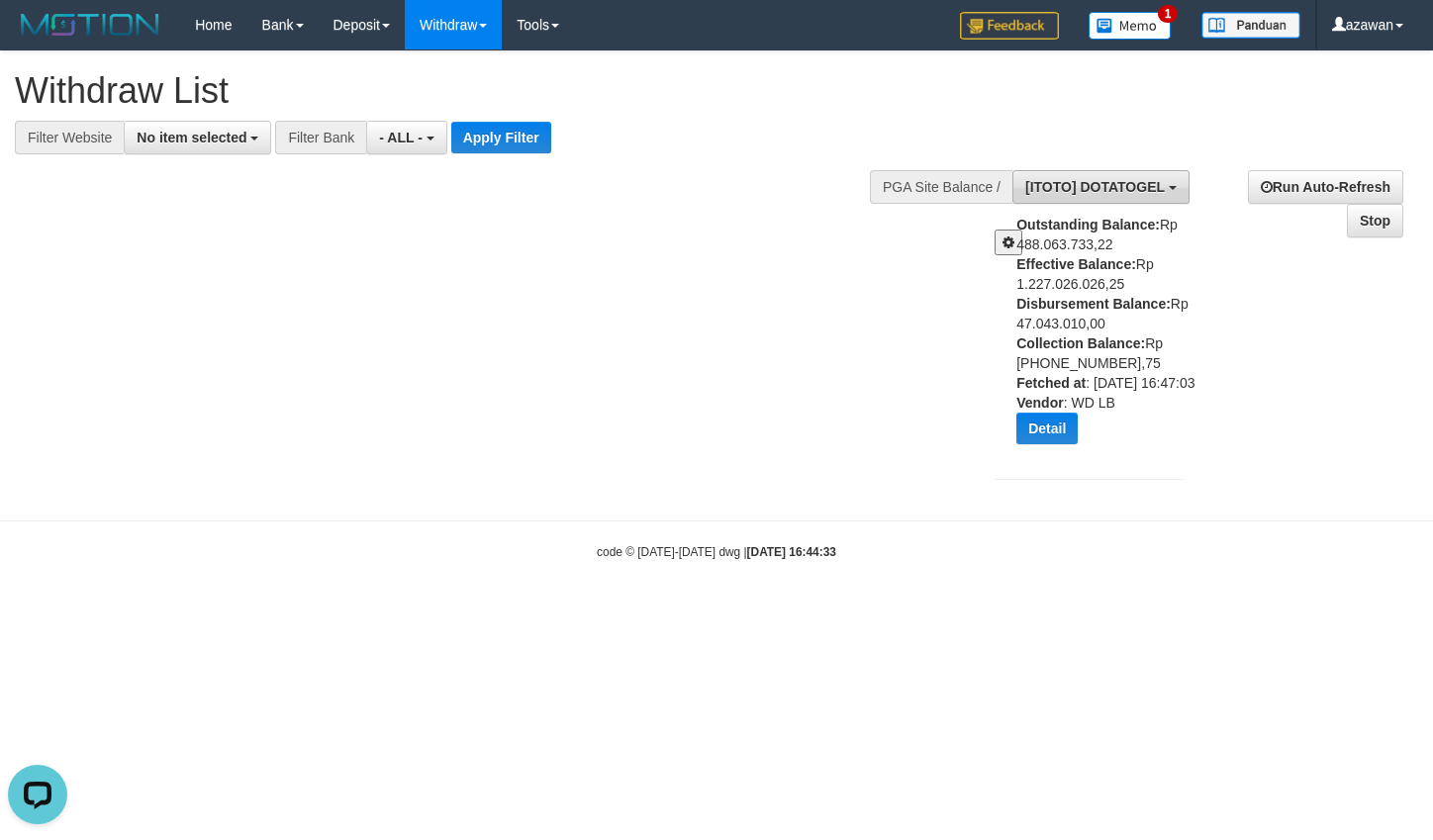 click on "[ITOTO] DOTATOGEL" at bounding box center [1095, 187] 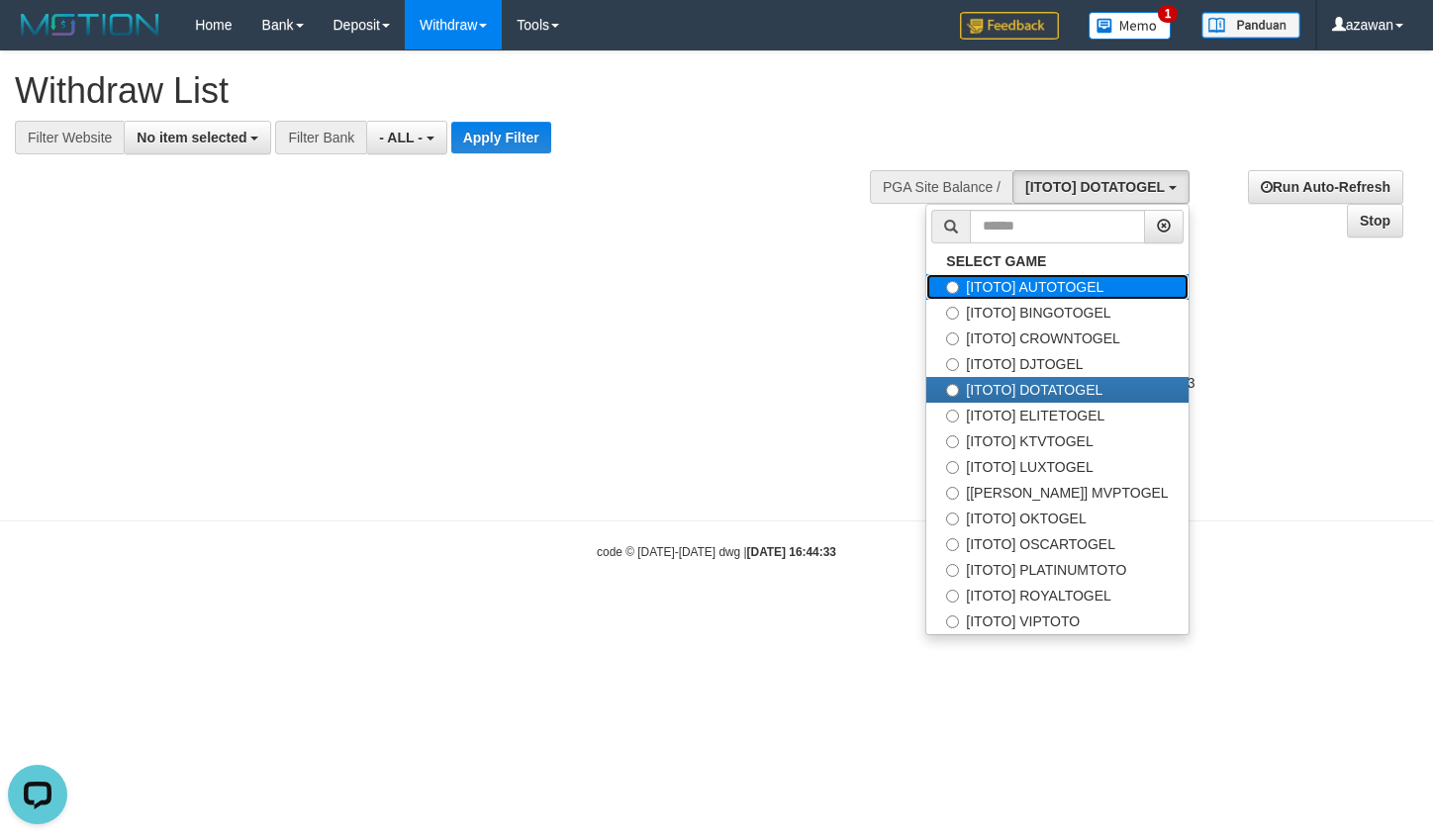 click on "[ITOTO] AUTOTOGEL" at bounding box center [1057, 287] 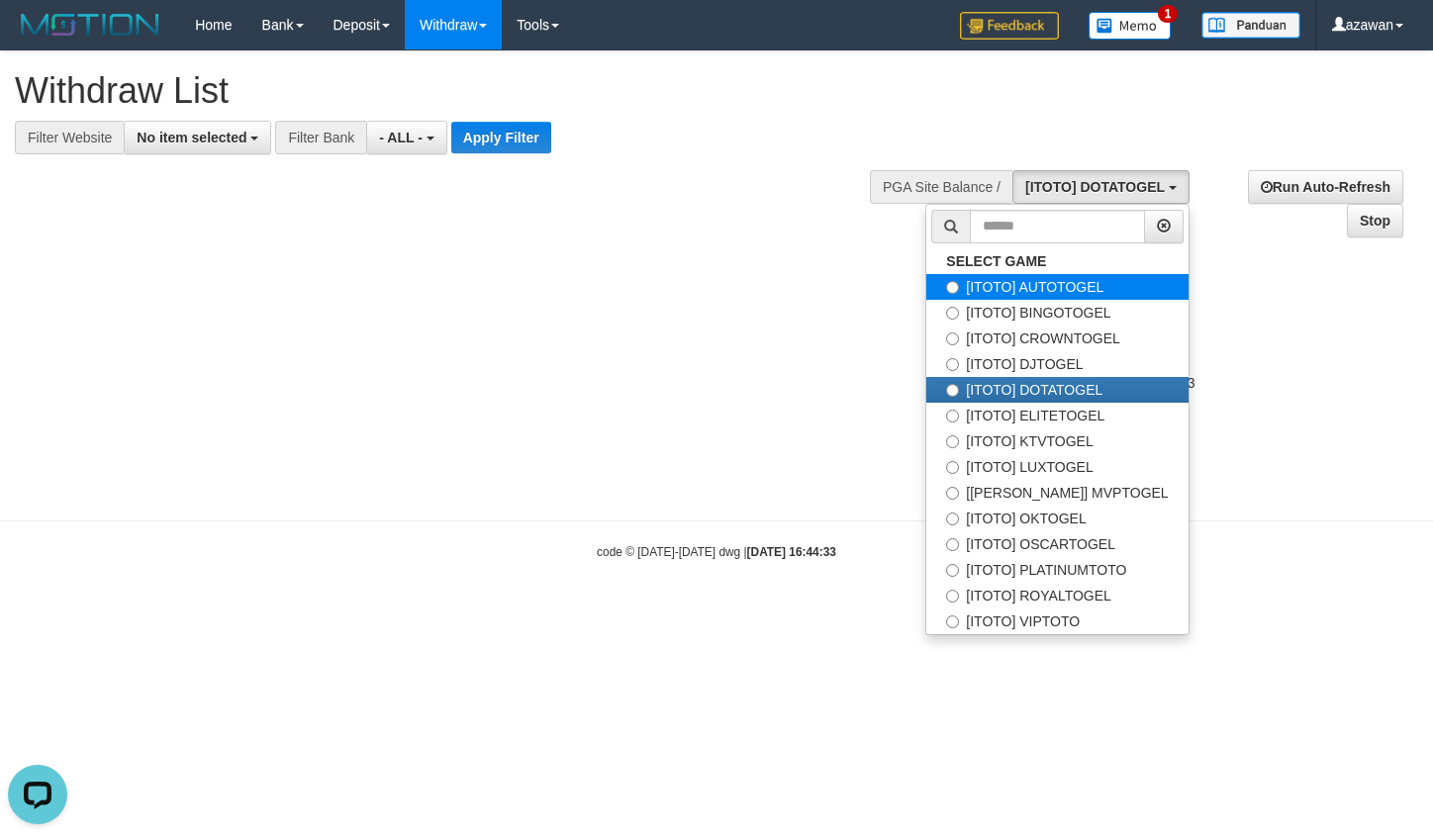 select on "***" 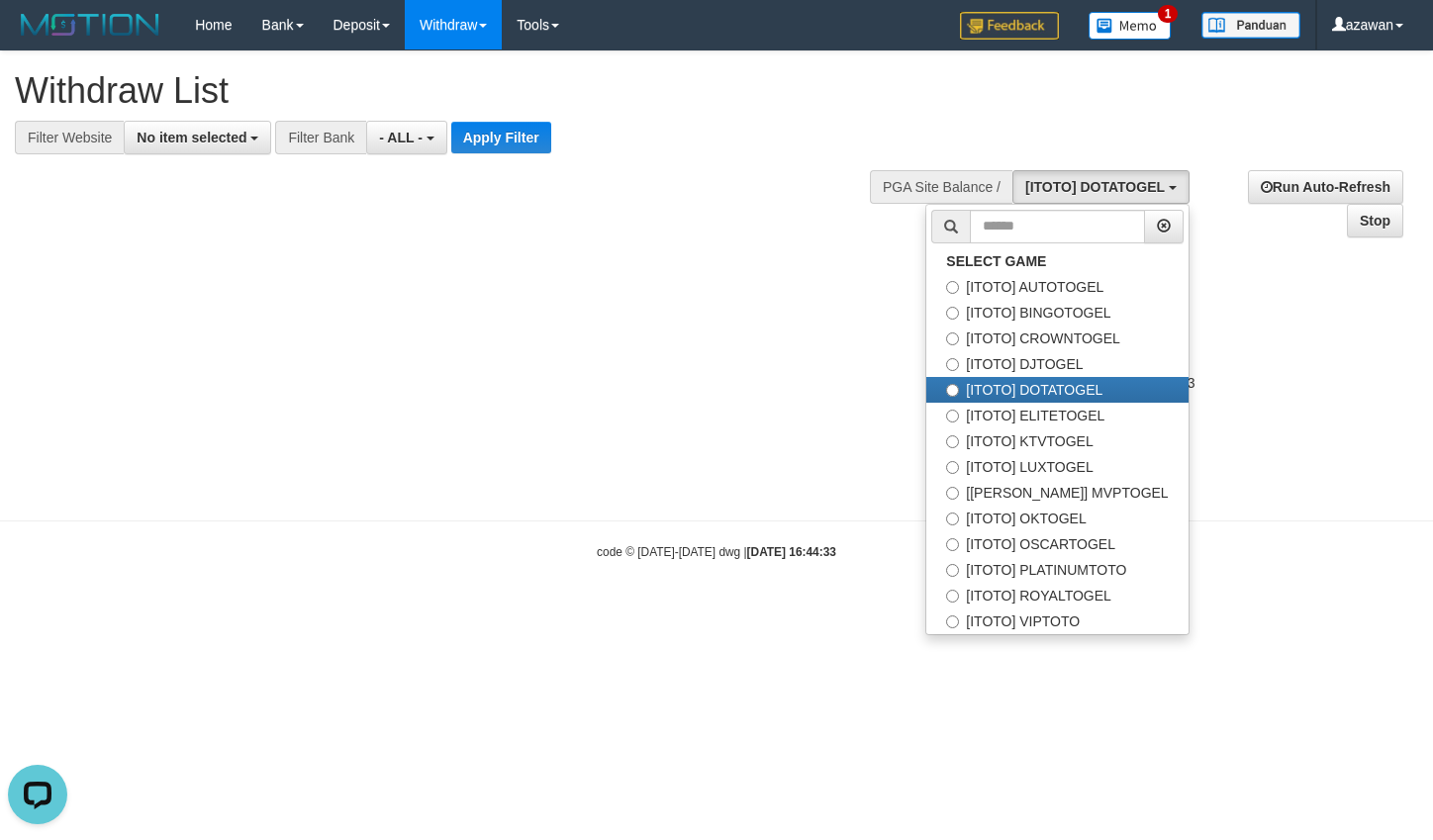 scroll, scrollTop: 34, scrollLeft: 0, axis: vertical 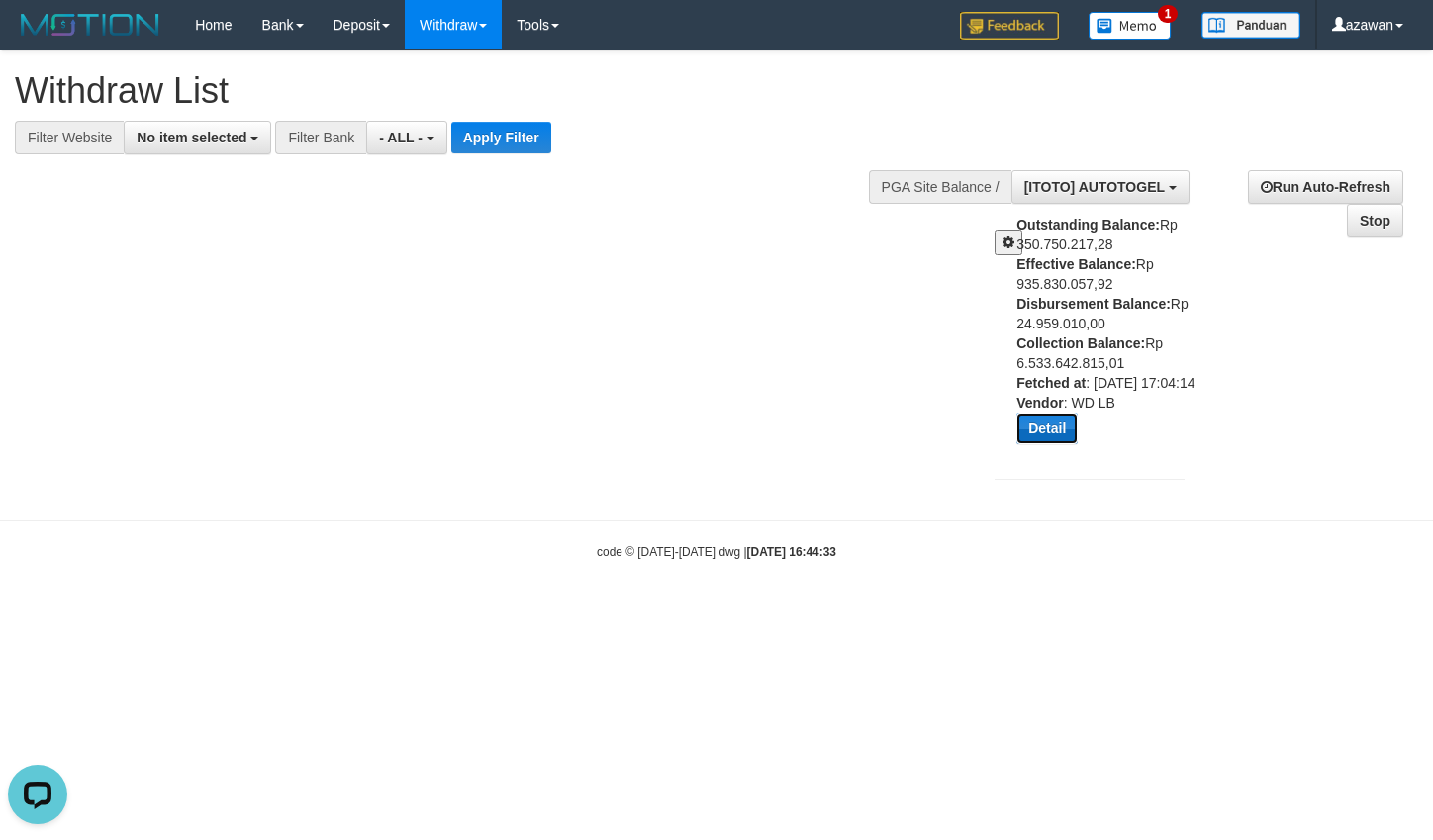 click on "Detail" at bounding box center (1047, 428) 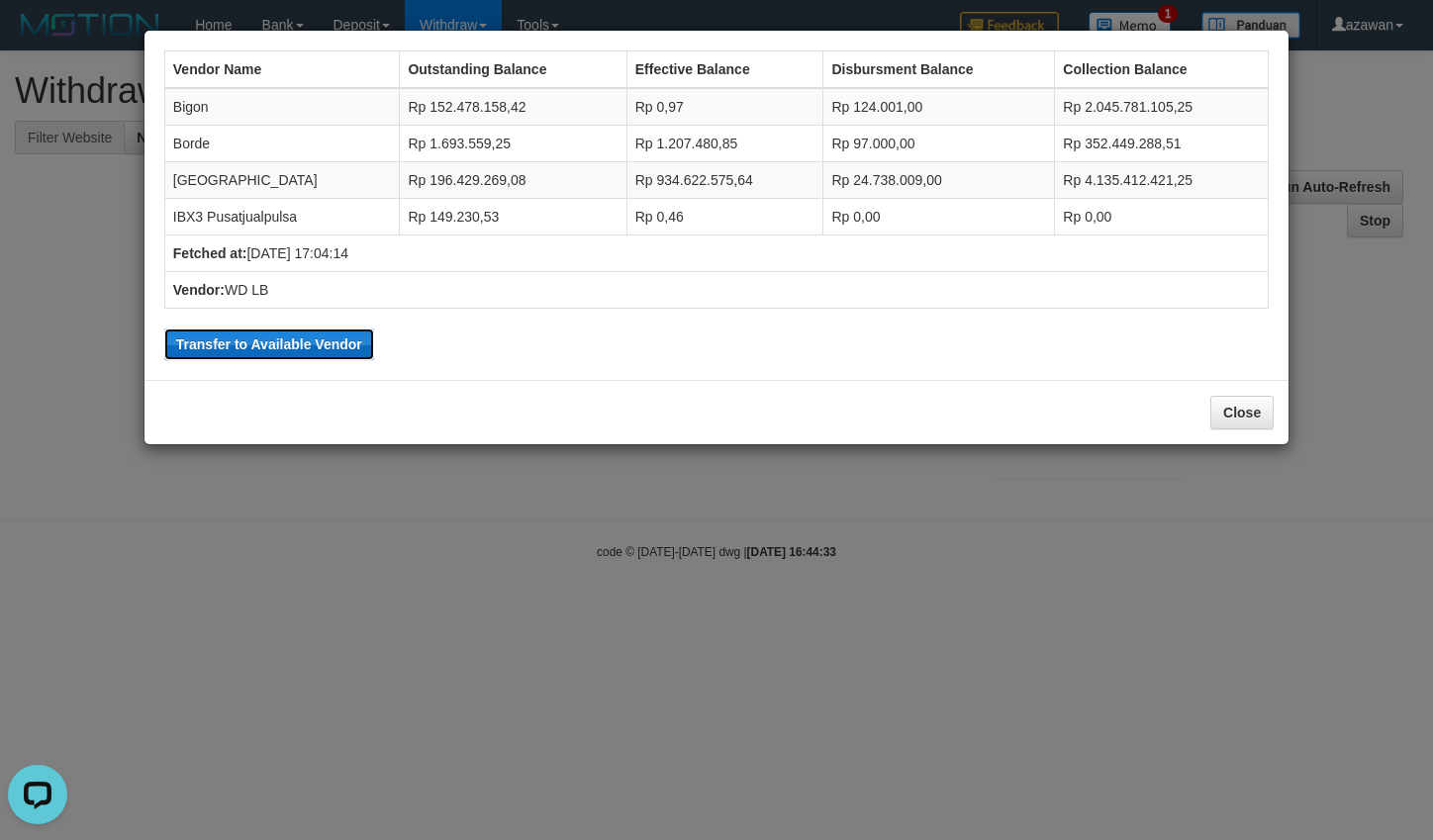 click on "Transfer to Available Vendor" at bounding box center (269, 344) 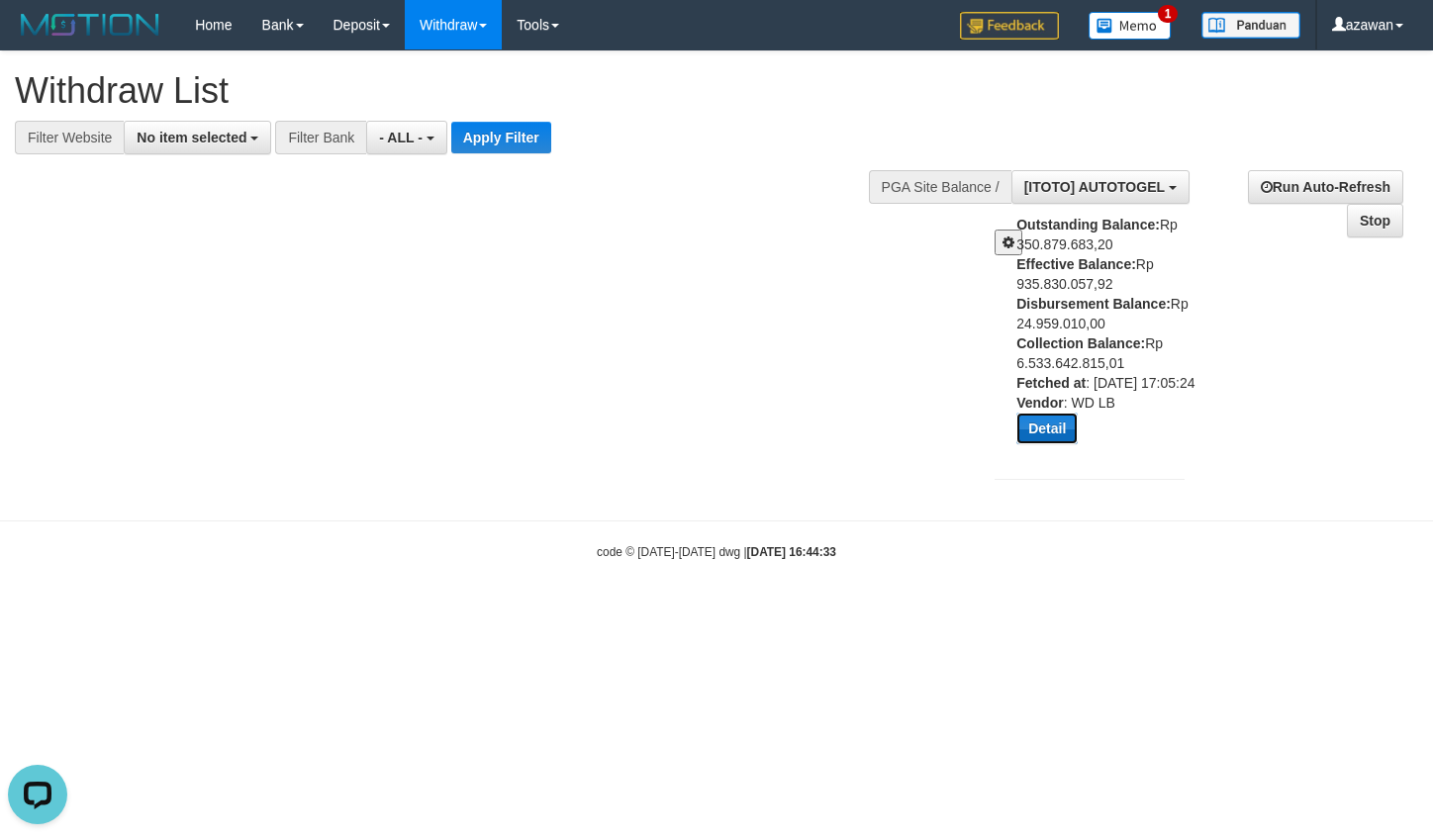 click on "Detail" at bounding box center (1047, 428) 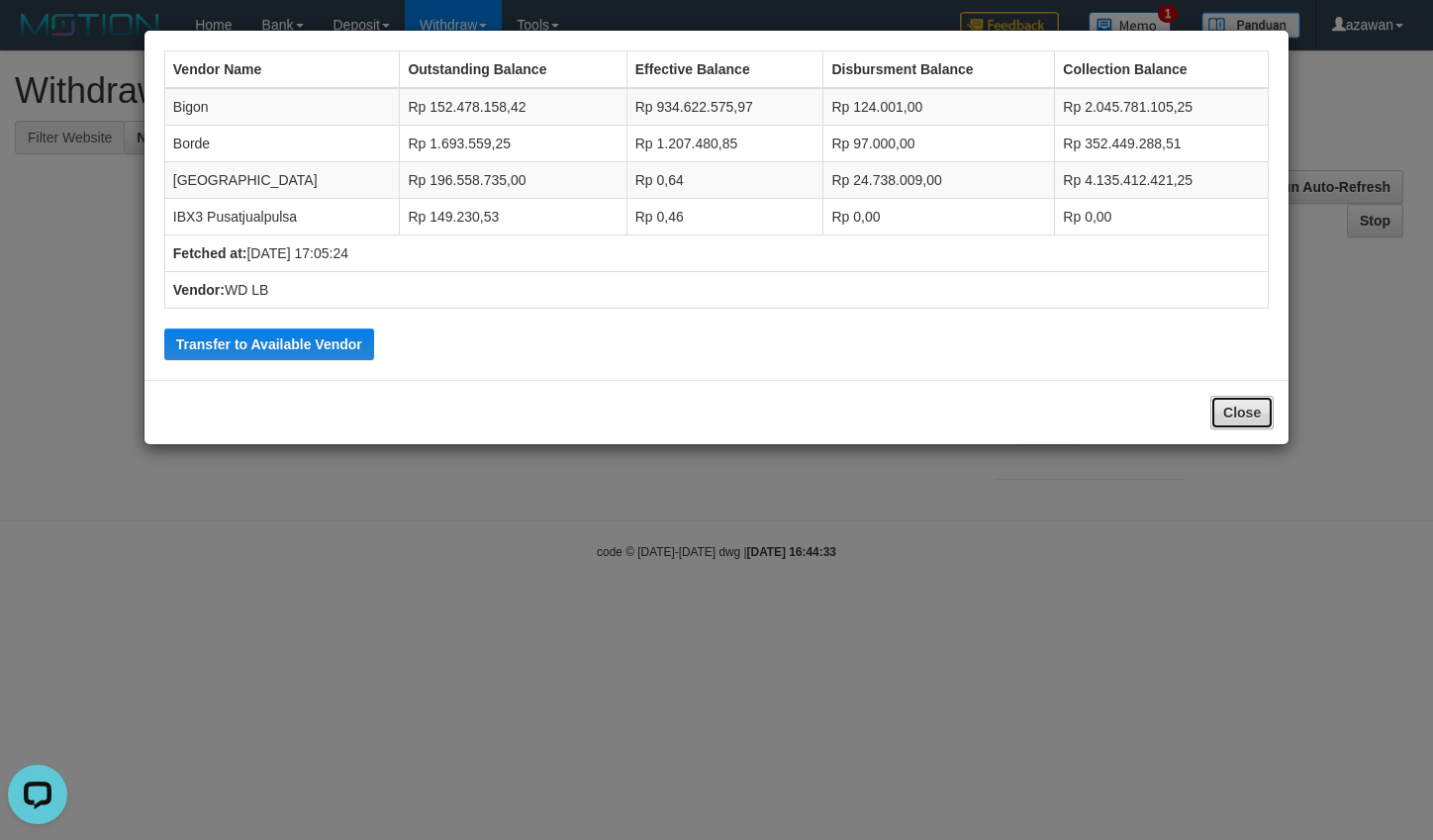 click on "Close" at bounding box center (1242, 413) 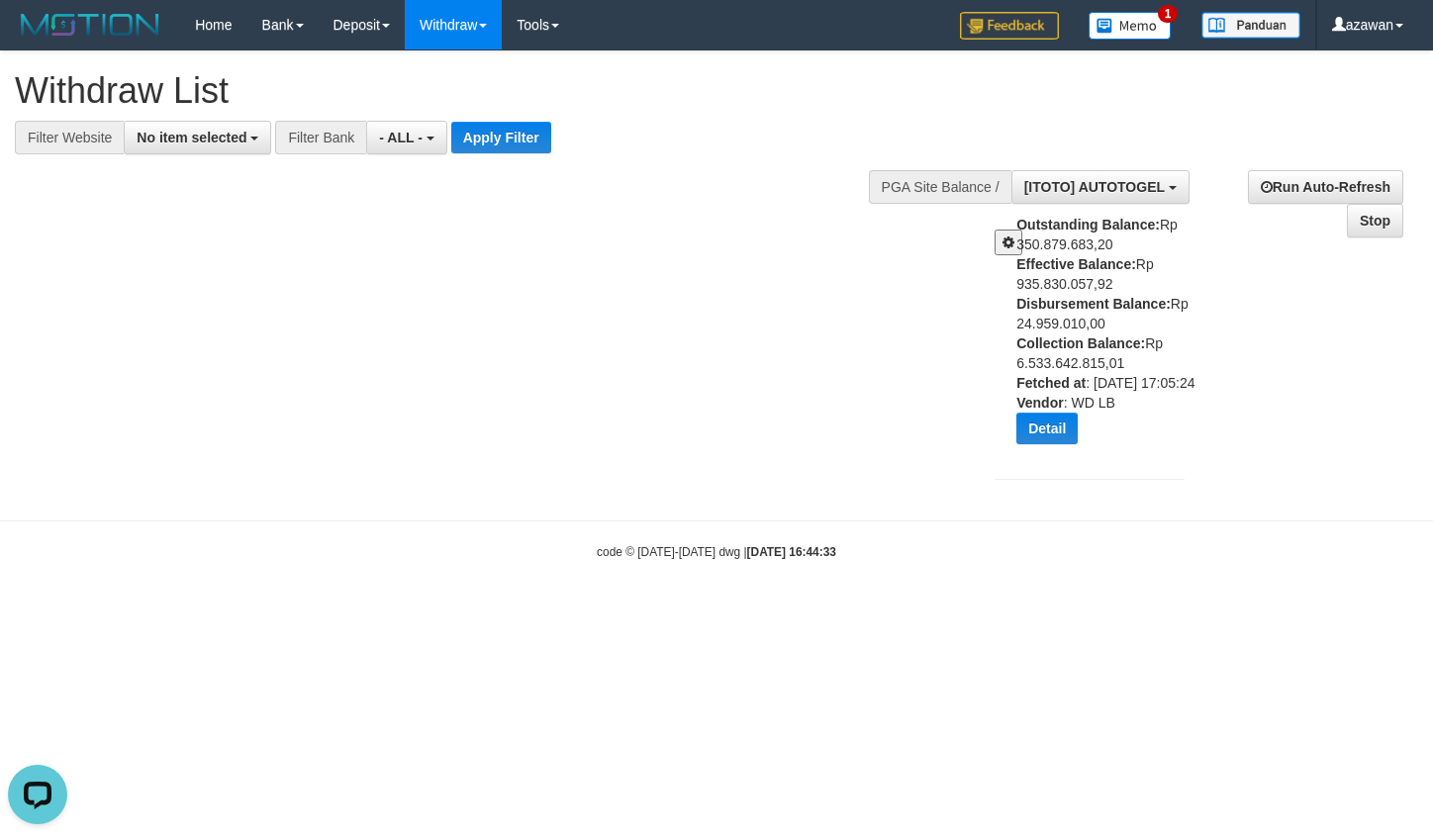 click at bounding box center (1008, 242) 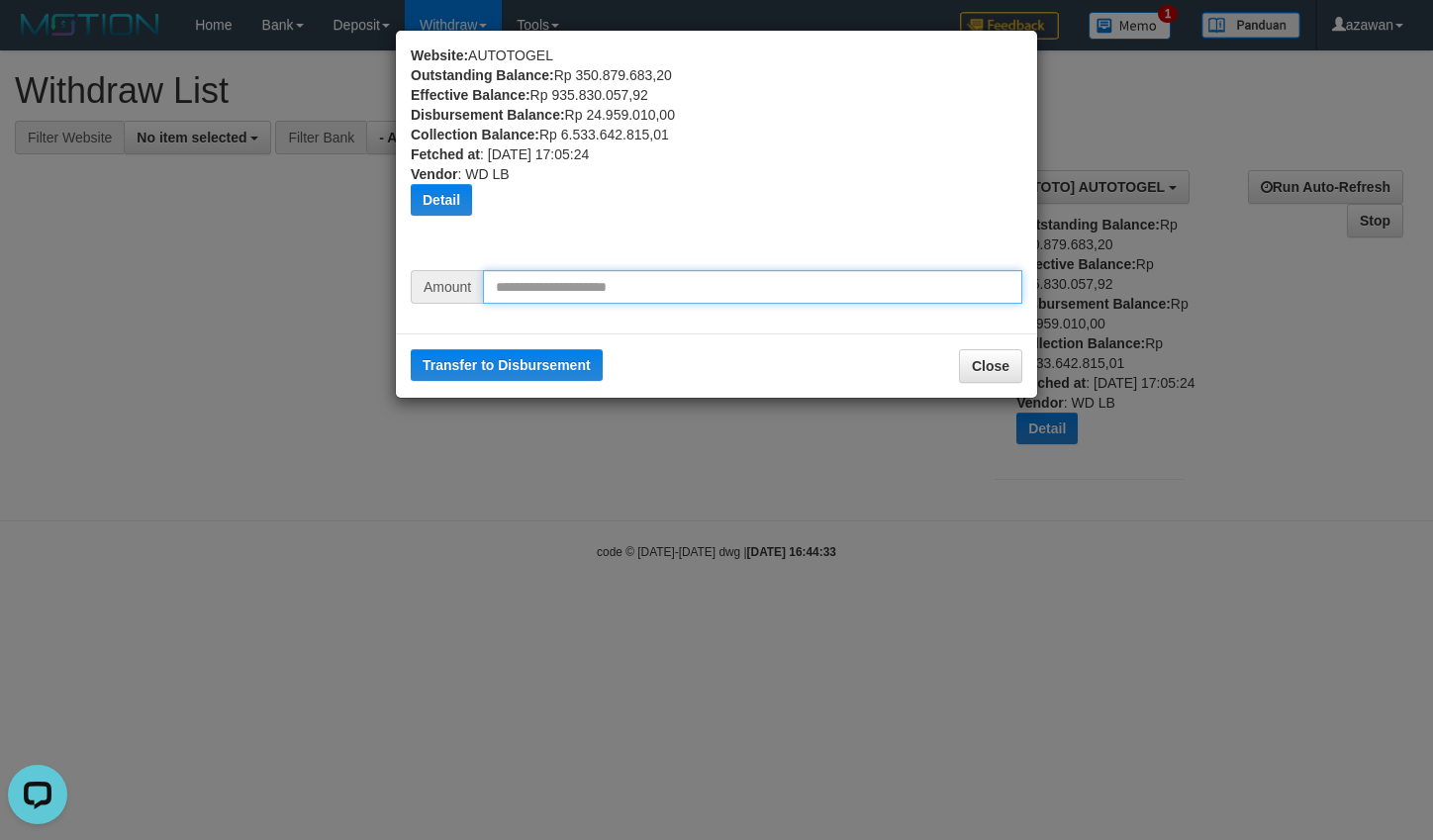 click at bounding box center [752, 287] 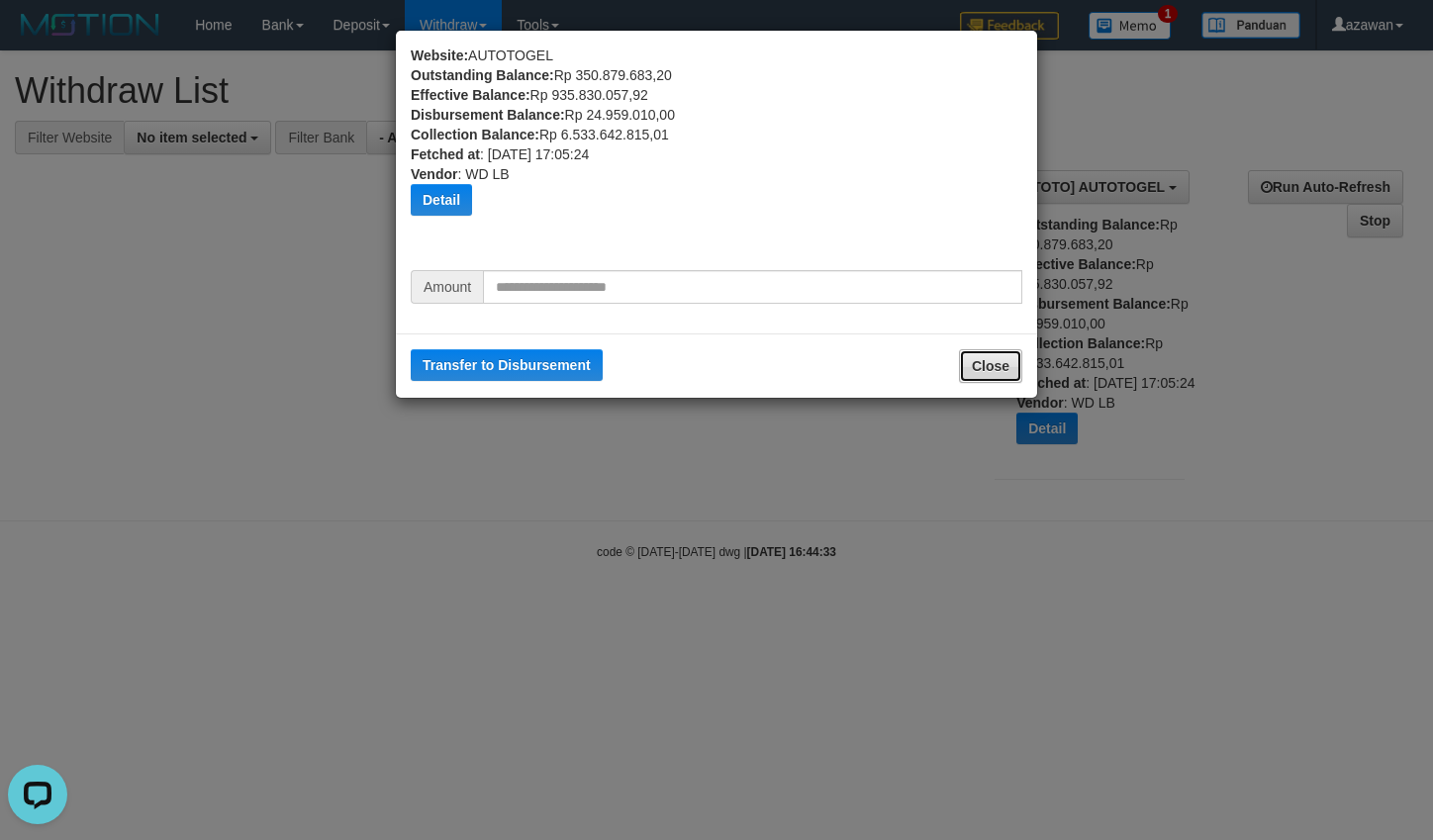 click on "Close" at bounding box center (991, 366) 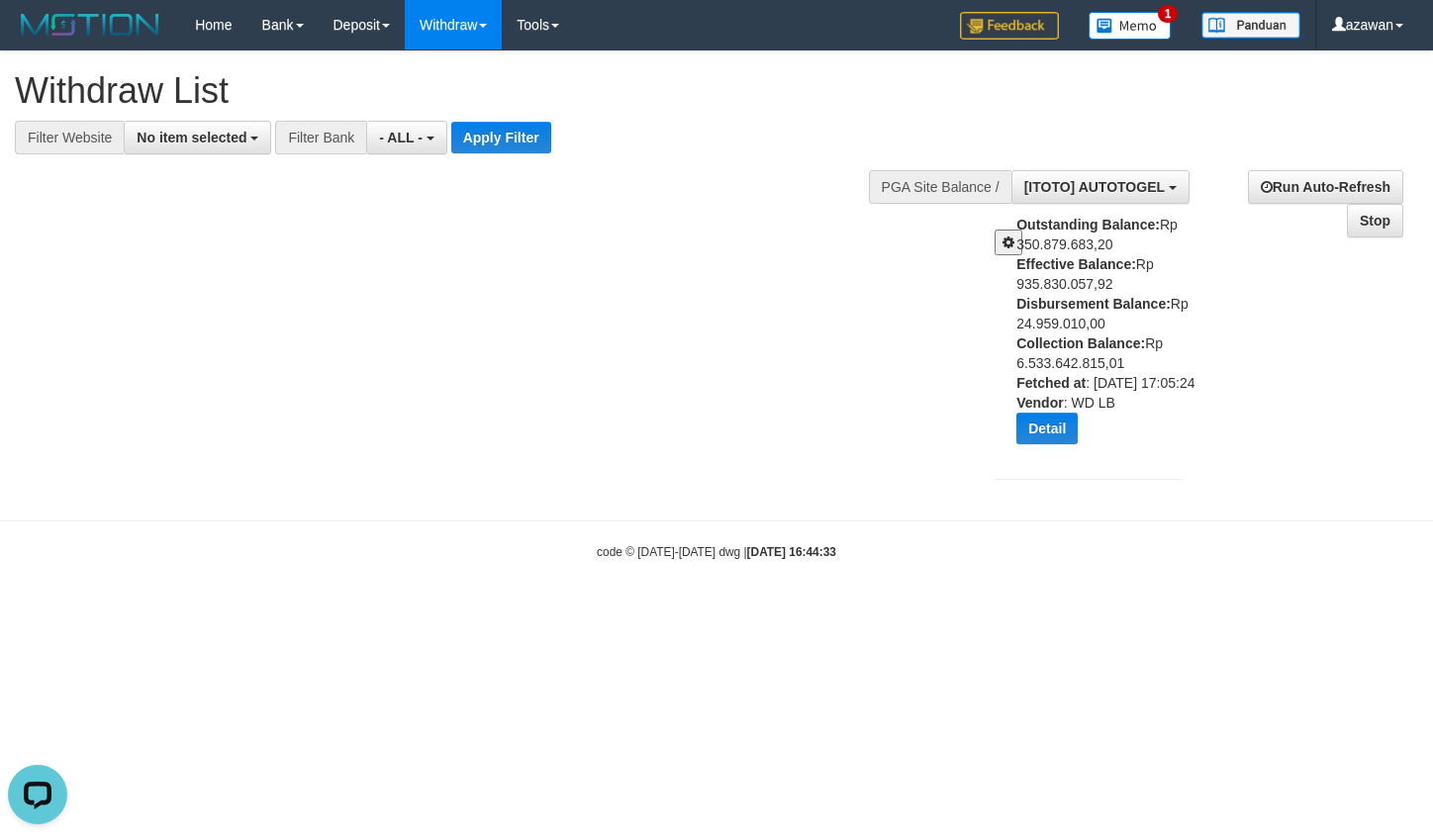 click on "Outstanding Balance:  Rp 350.879.683,20
Effective Balance:  Rp 935.830.057,92
Disbursement Balance:  Rp 24.959.010,00
Collection Balance:  Rp 6.533.642.815,01
Fetched at : 2025-07-10 17:05:24
Vendor : WD LB
Detail
Vendor Name
Outstanding Balance
Effective Balance
Disbursment Balance
Collection Balance
Bigon
Rp 152.478.158,42
Rp 934.622.575,97
Rp 124.001,00
Rp 2.045.781.105,25
Borde
Rp 1.693.559,25
Rp 1.207.480,85
Rp 97.000,00
Rp 352.449.288,51
Dubai" at bounding box center [1107, 336] 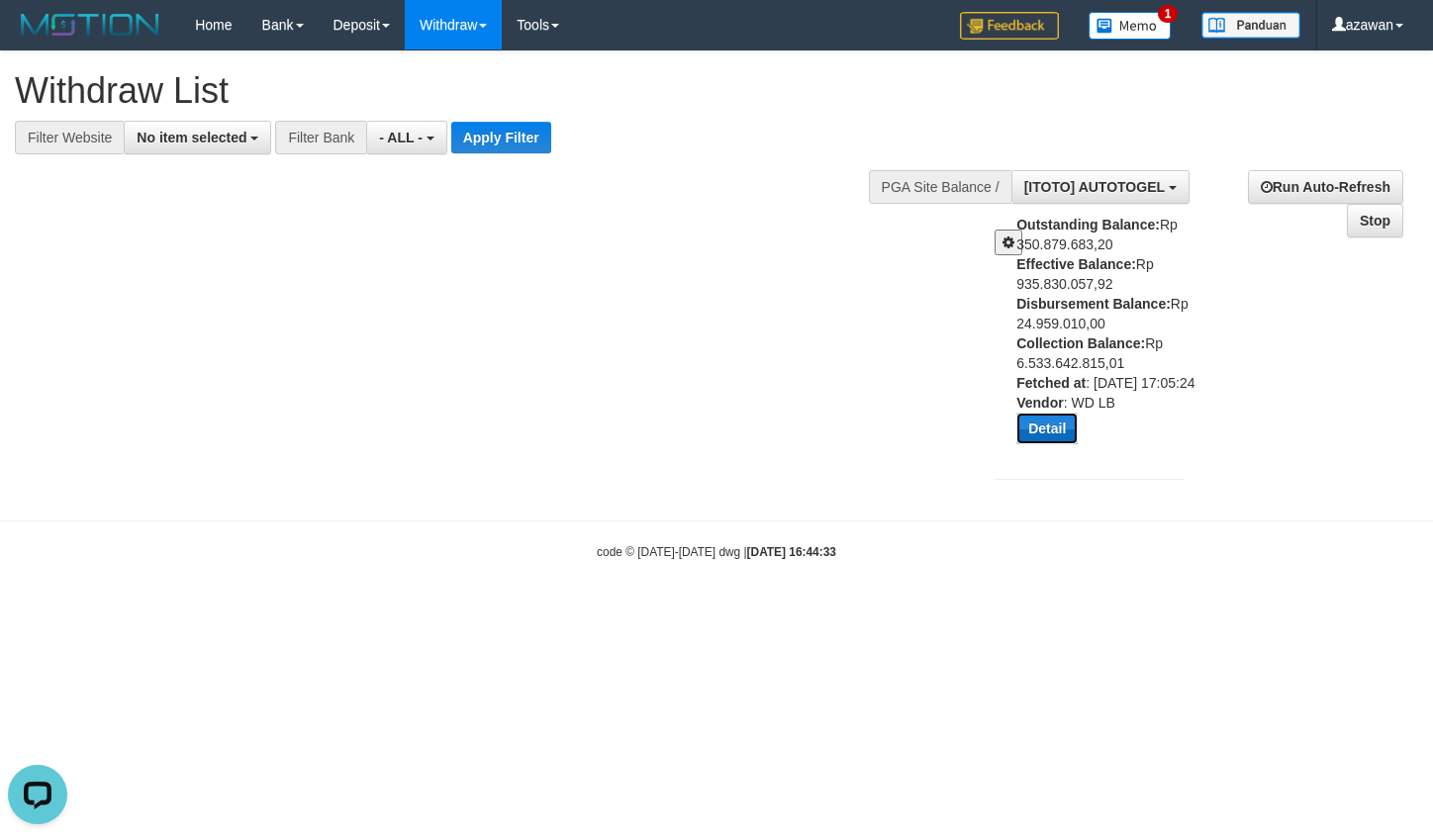click on "Detail" at bounding box center [1047, 428] 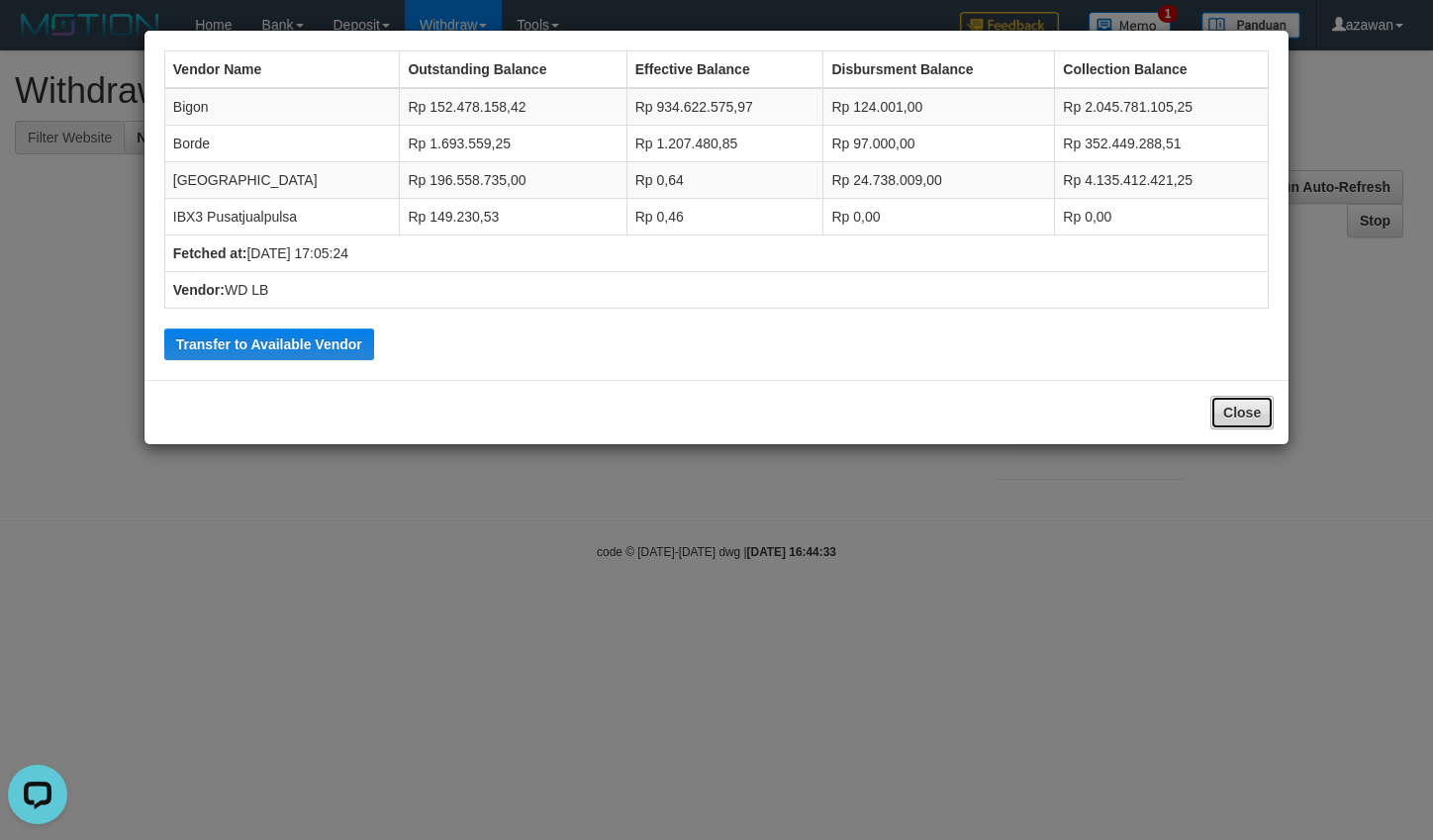 click on "Close" at bounding box center (1242, 413) 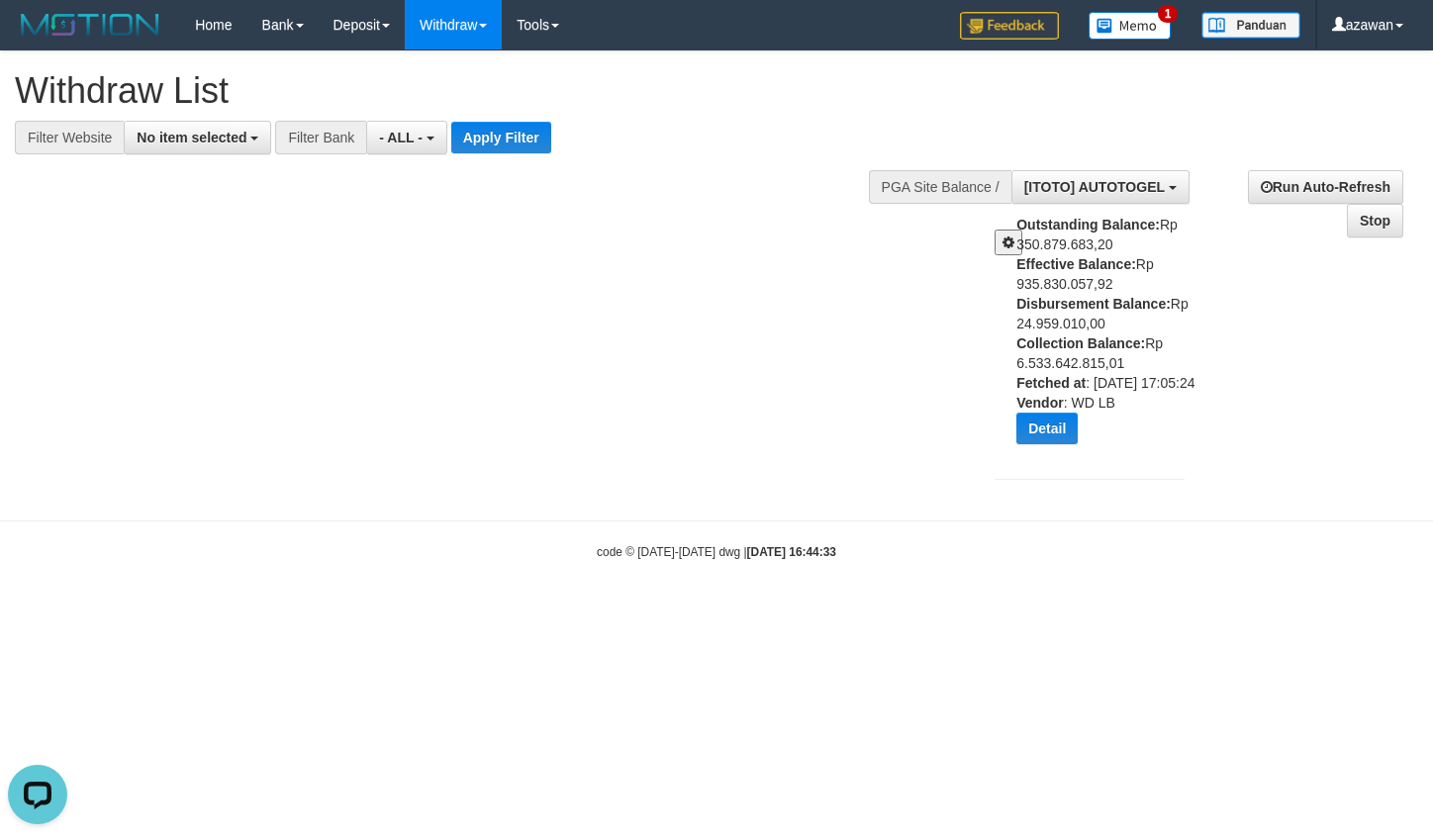click at bounding box center [1008, 242] 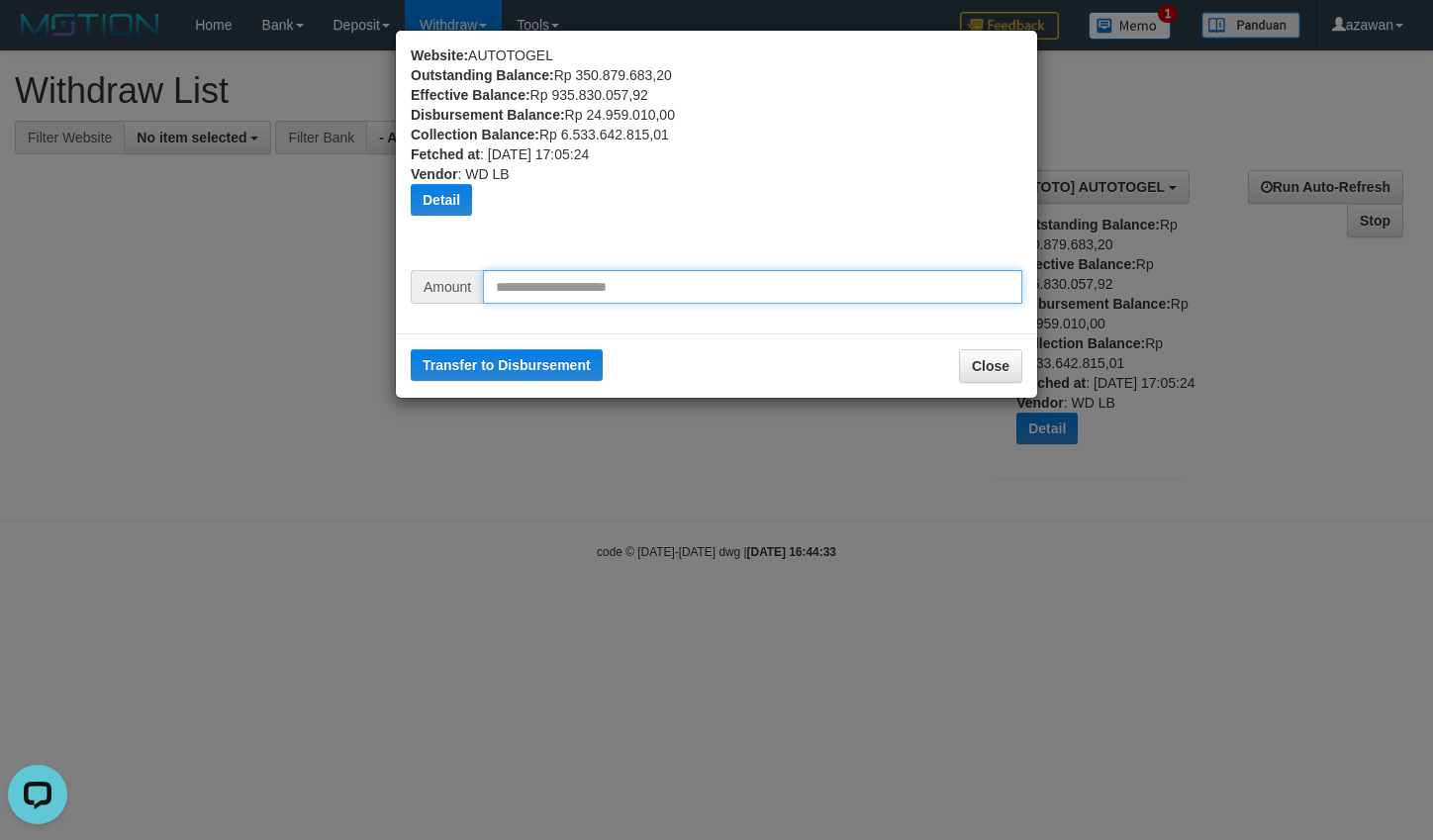 click at bounding box center (752, 287) 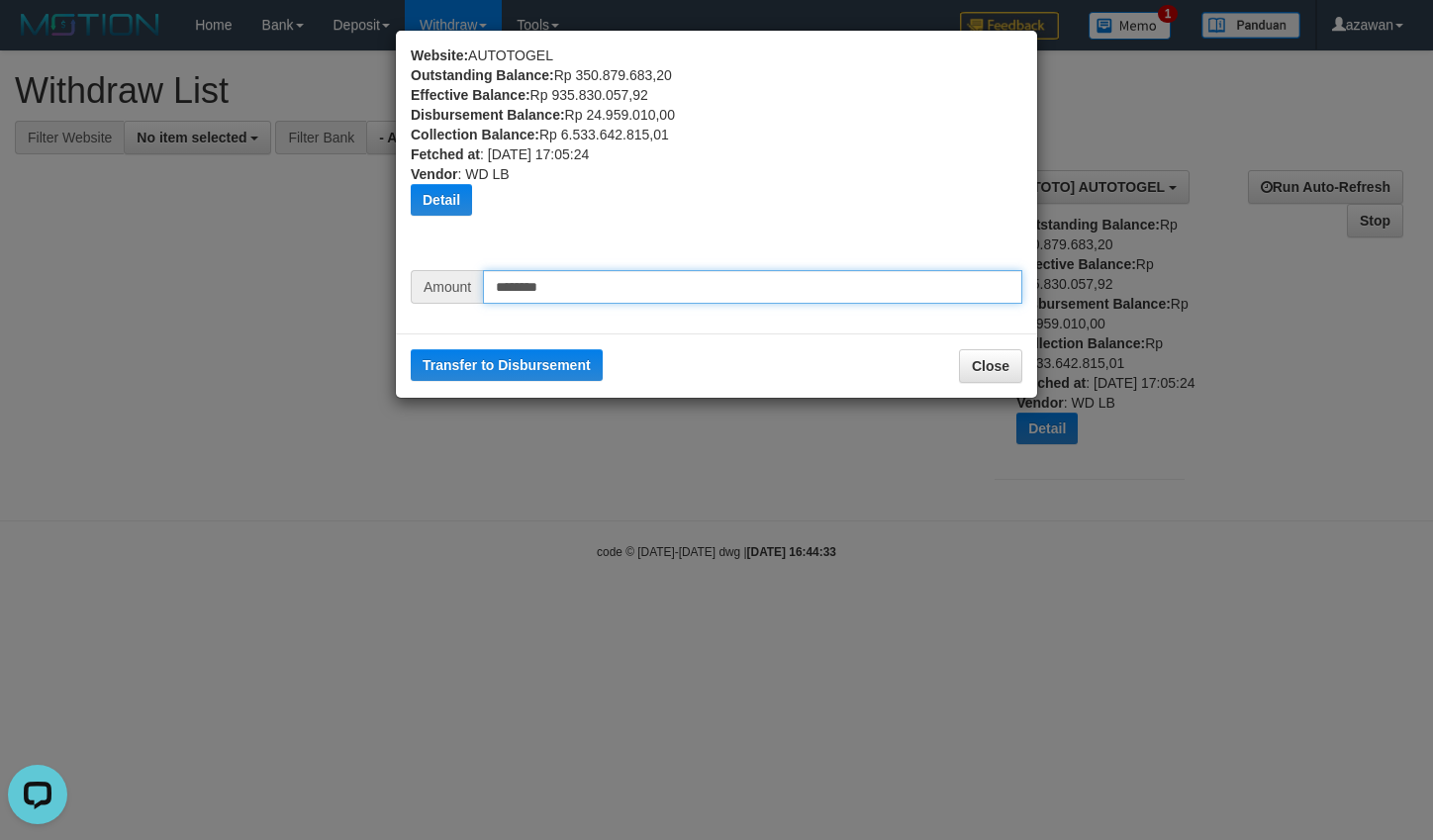 drag, startPoint x: 515, startPoint y: 286, endPoint x: 577, endPoint y: 294, distance: 62.513998 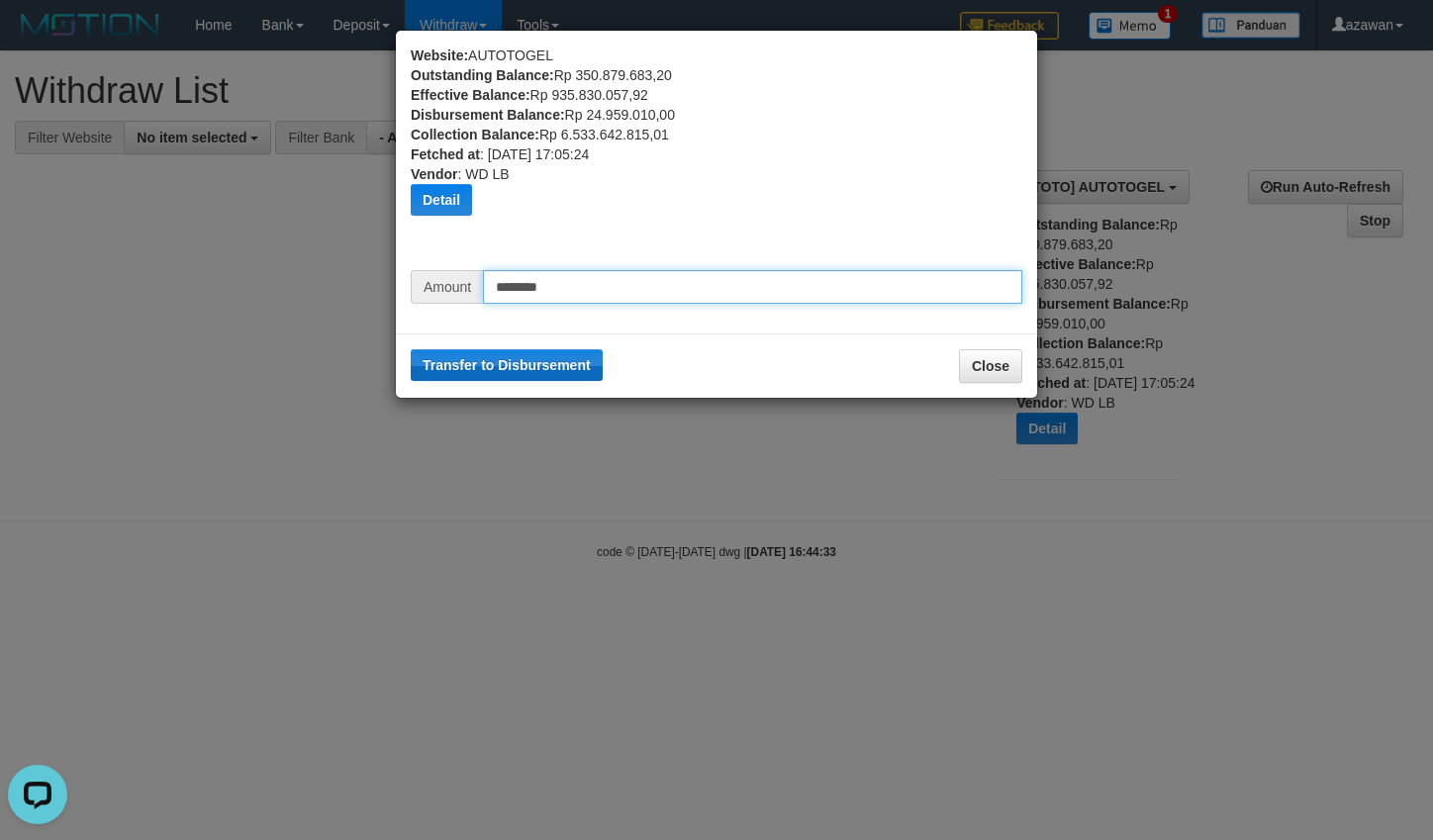 type on "********" 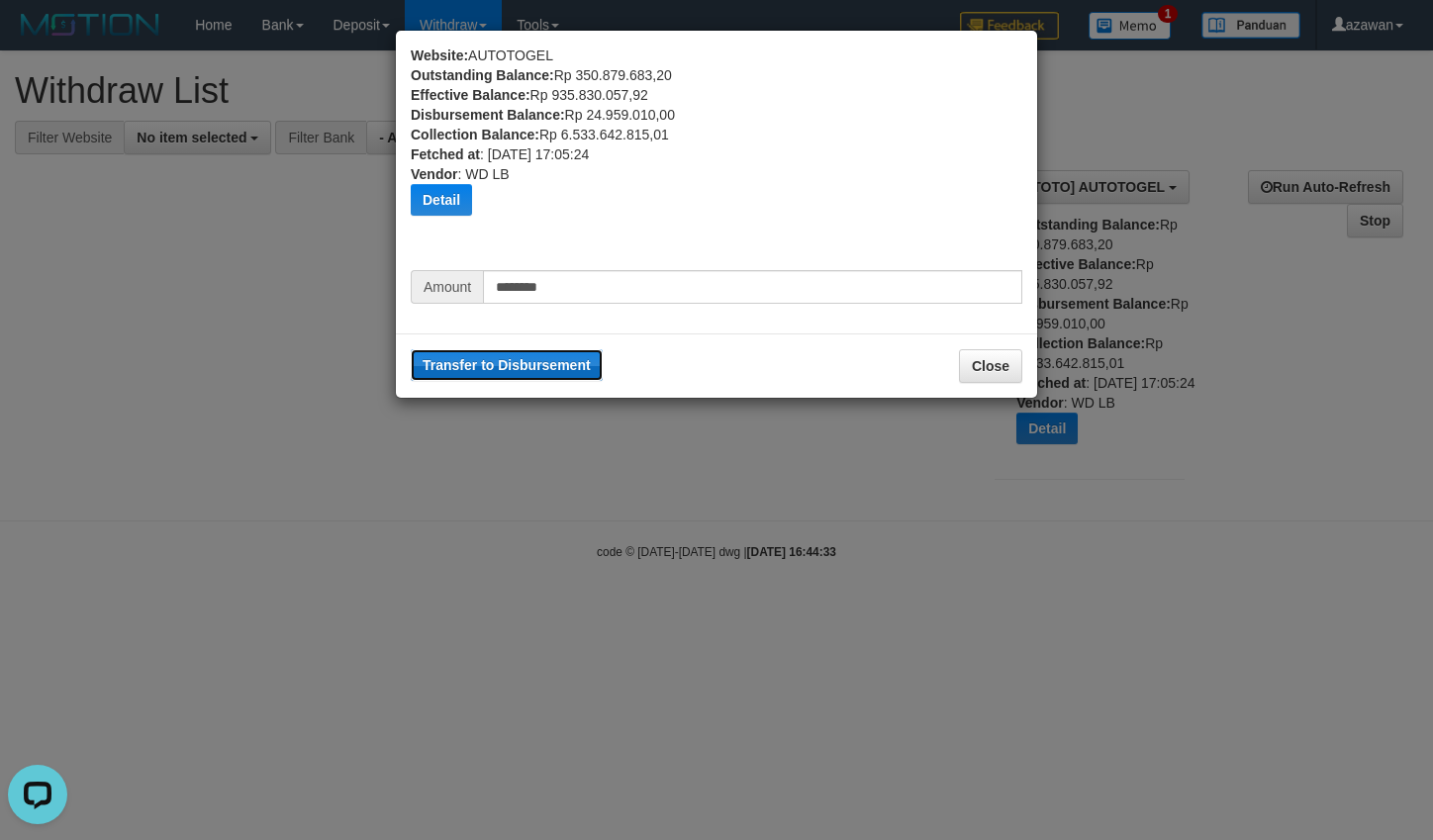click on "Transfer to Disbursement" at bounding box center (507, 365) 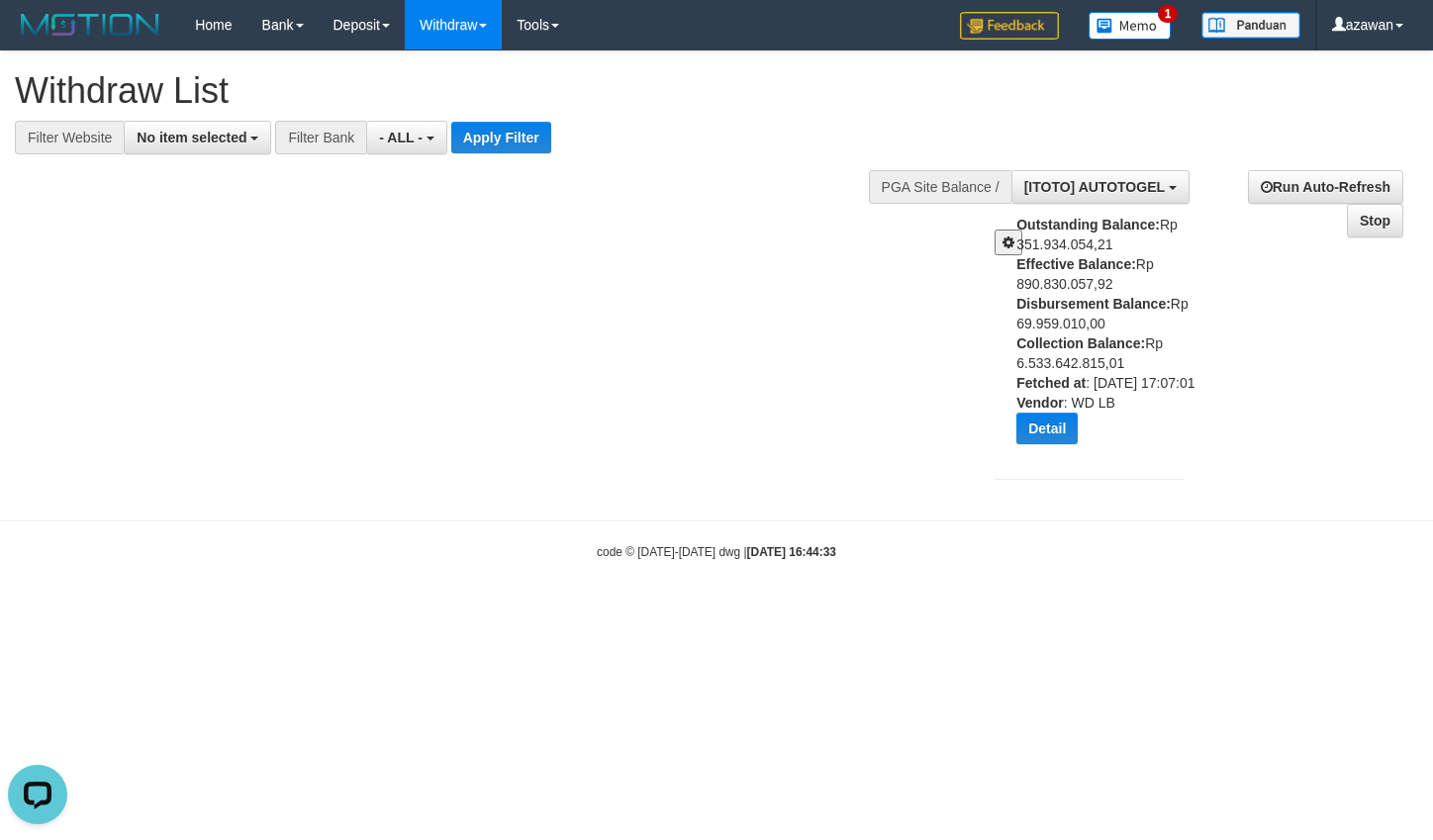 click on "Outstanding Balance:  Rp 351.934.054,21
Effective Balance:  Rp 890.830.057,92
Disbursement Balance:  Rp 69.959.010,00
Collection Balance:  Rp 6.533.642.815,01
Fetched at : 2025-07-10 17:07:01
Vendor : WD LB
Detail
Vendor Name
Outstanding Balance
Effective Balance
Disbursment Balance
Collection Balance
Bigon
Rp 152.539.888,60
Rp 889.622.575,97
Rp 45.124.001,00
Rp 2.045.781.105,25
Borde
Rp 1.693.559,25
Rp 1.207.480,85
Rp 97.000,00
Rp 352.449.288,51
Dubai Rp 0,64" at bounding box center [1089, 327] 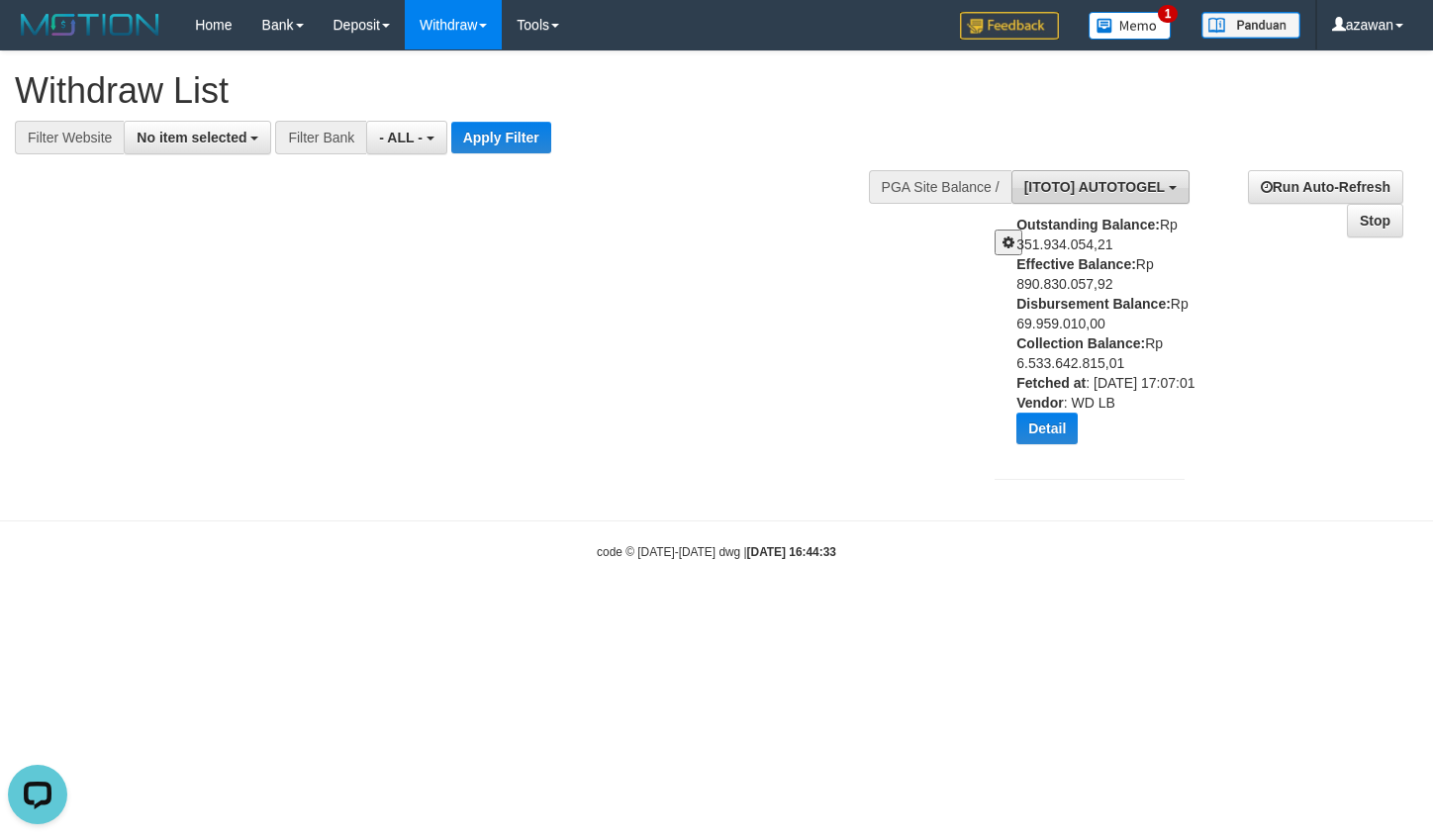 click on "[ITOTO] AUTOTOGEL" at bounding box center [1095, 187] 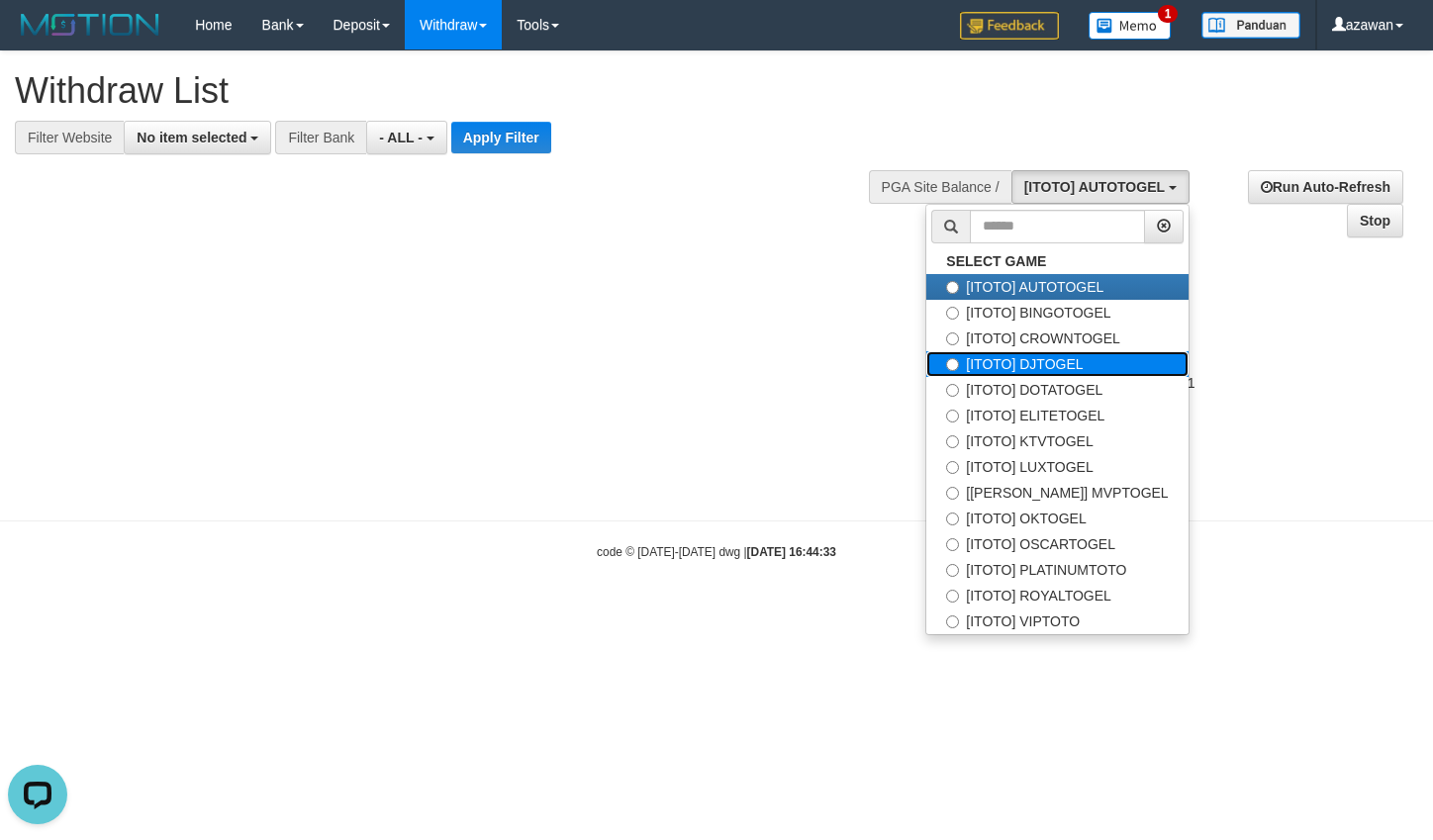 click on "[ITOTO] DJTOGEL" at bounding box center [1057, 364] 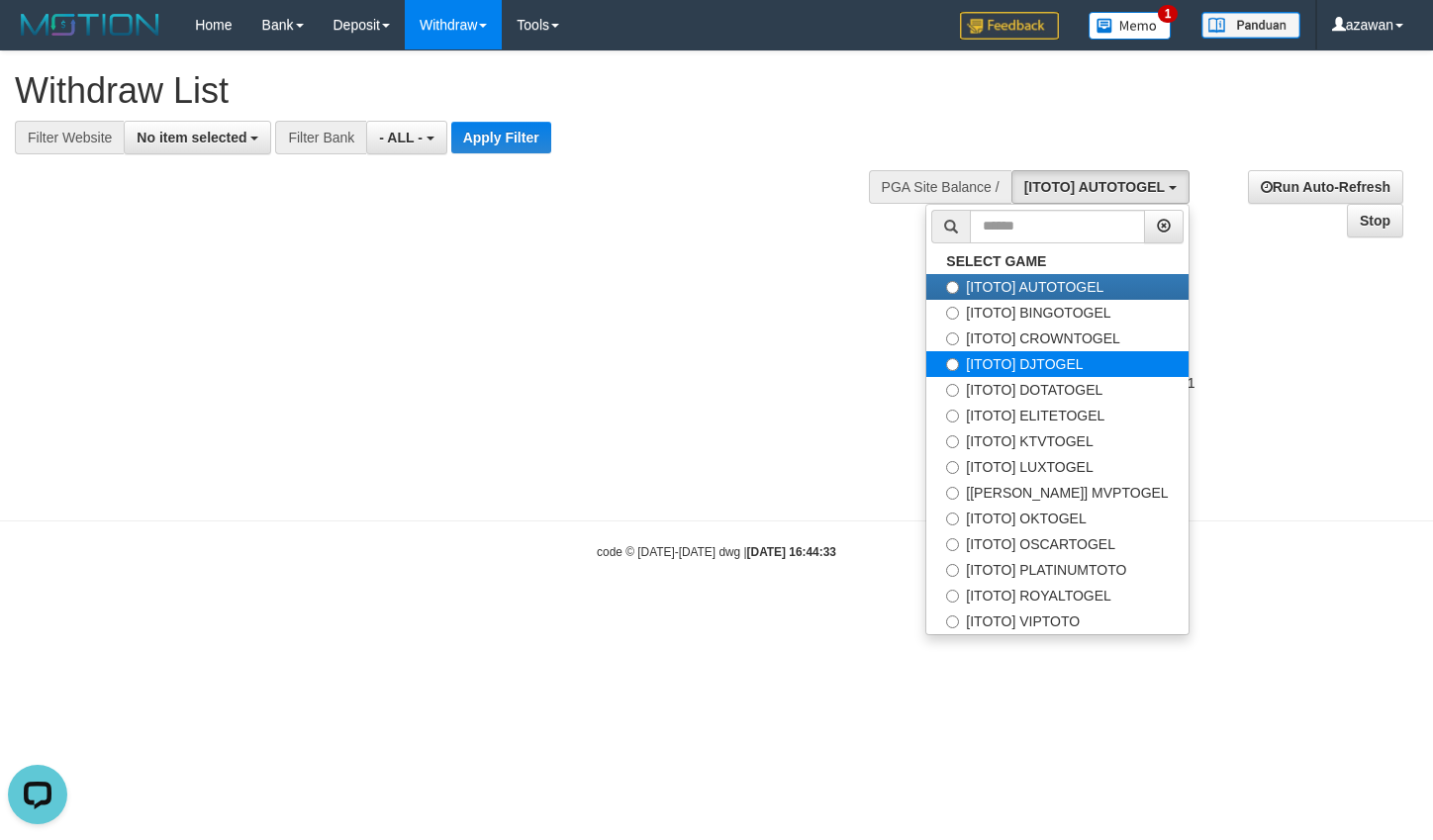 select on "***" 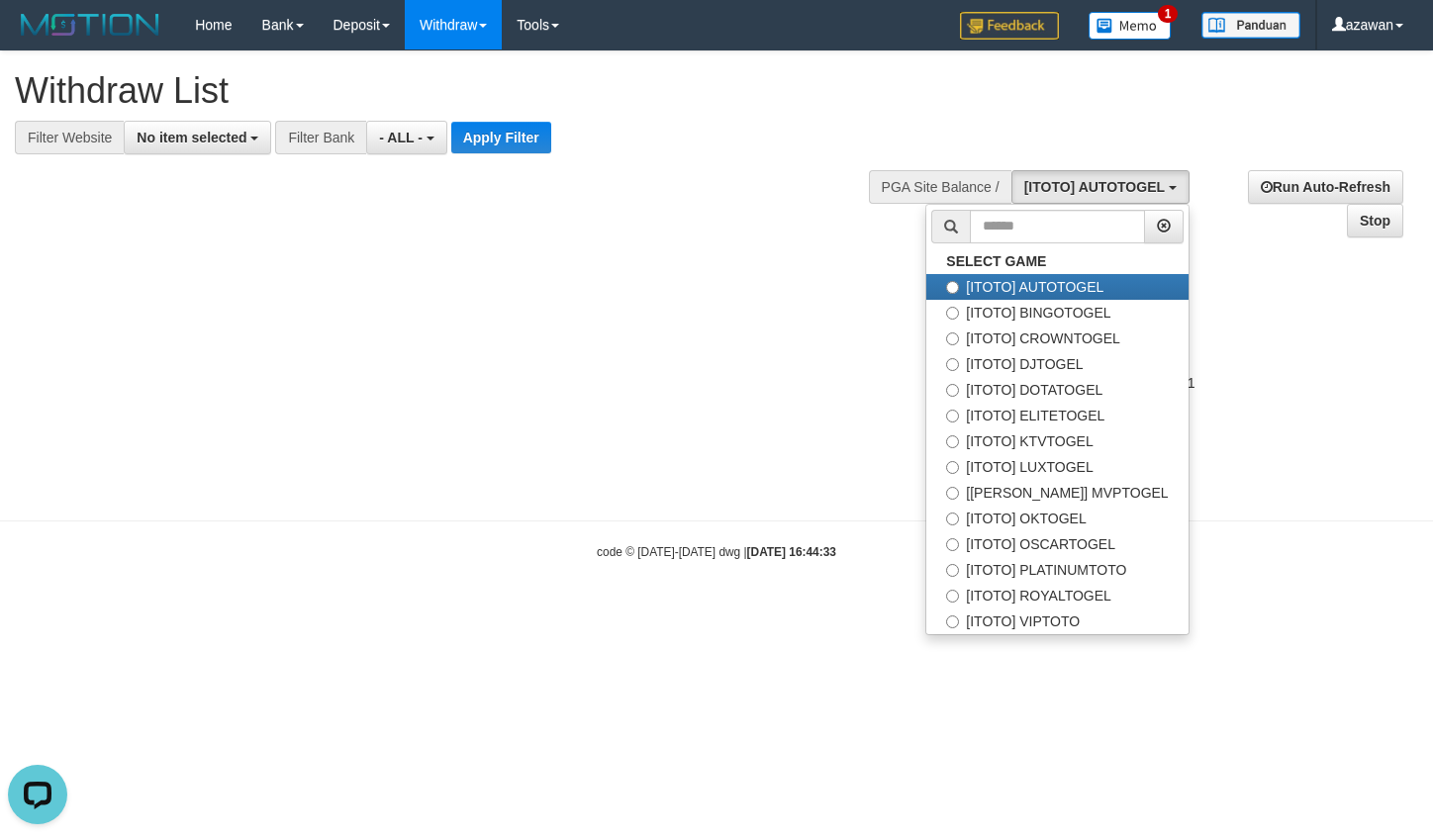 scroll, scrollTop: 68, scrollLeft: 0, axis: vertical 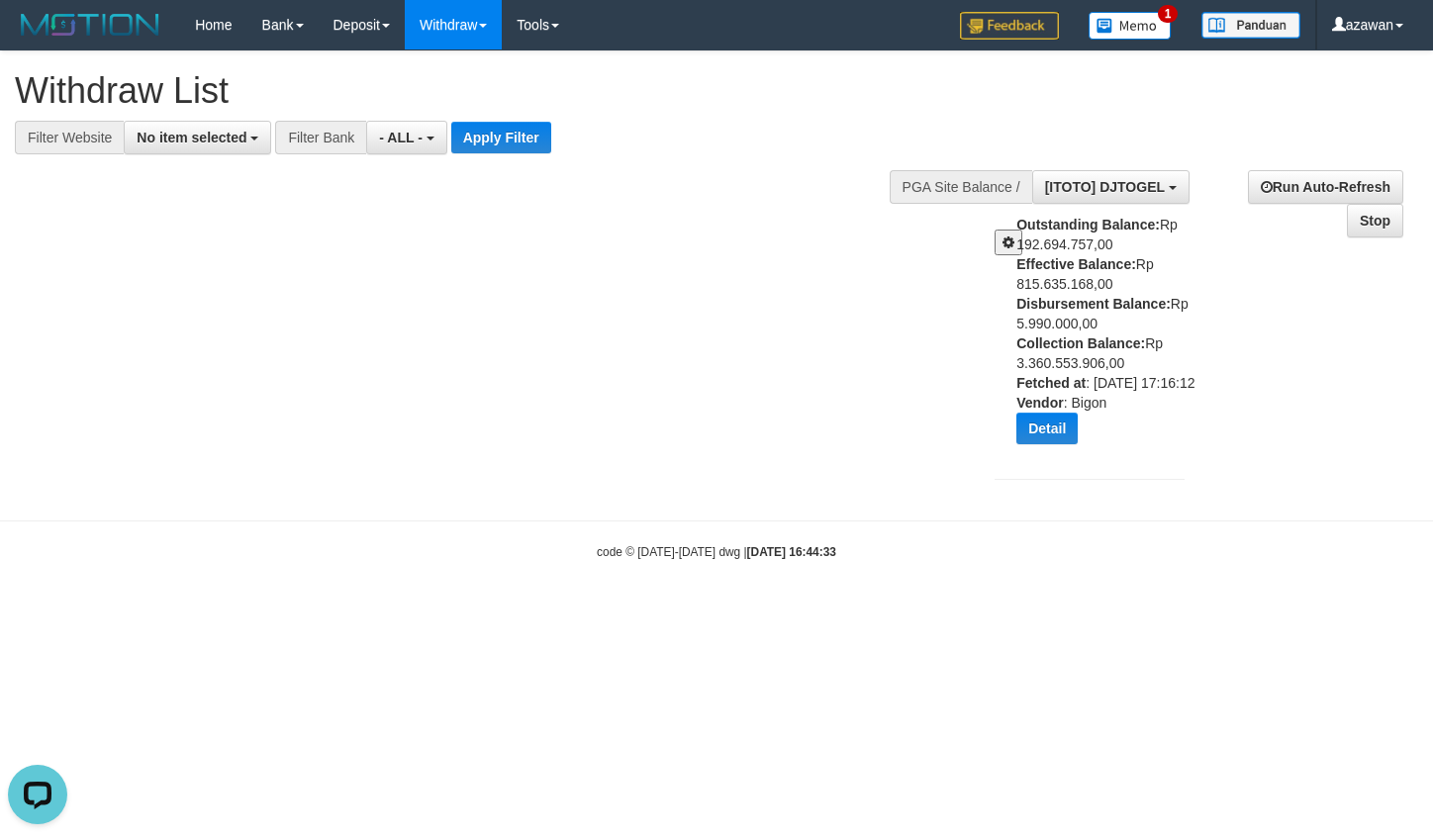 click on "Outstanding Balance:  Rp 192.694.757,00
Effective Balance:  Rp 815.635.168,00
Disbursement Balance:  Rp 5.990.000,00
Collection Balance:  Rp 3.360.553.906,00
Fetched at : 2025-07-10 17:16:12
Vendor : Bigon
Detail
Vendor Name
Outstanding Balance
Effective Balance
Disbursment Balance
Collection Balance
No data found
Fetched at:   2025-07-10 17:16:12
Vendor:   Bigon
Transfer to Available Vendor" at bounding box center (1107, 336) 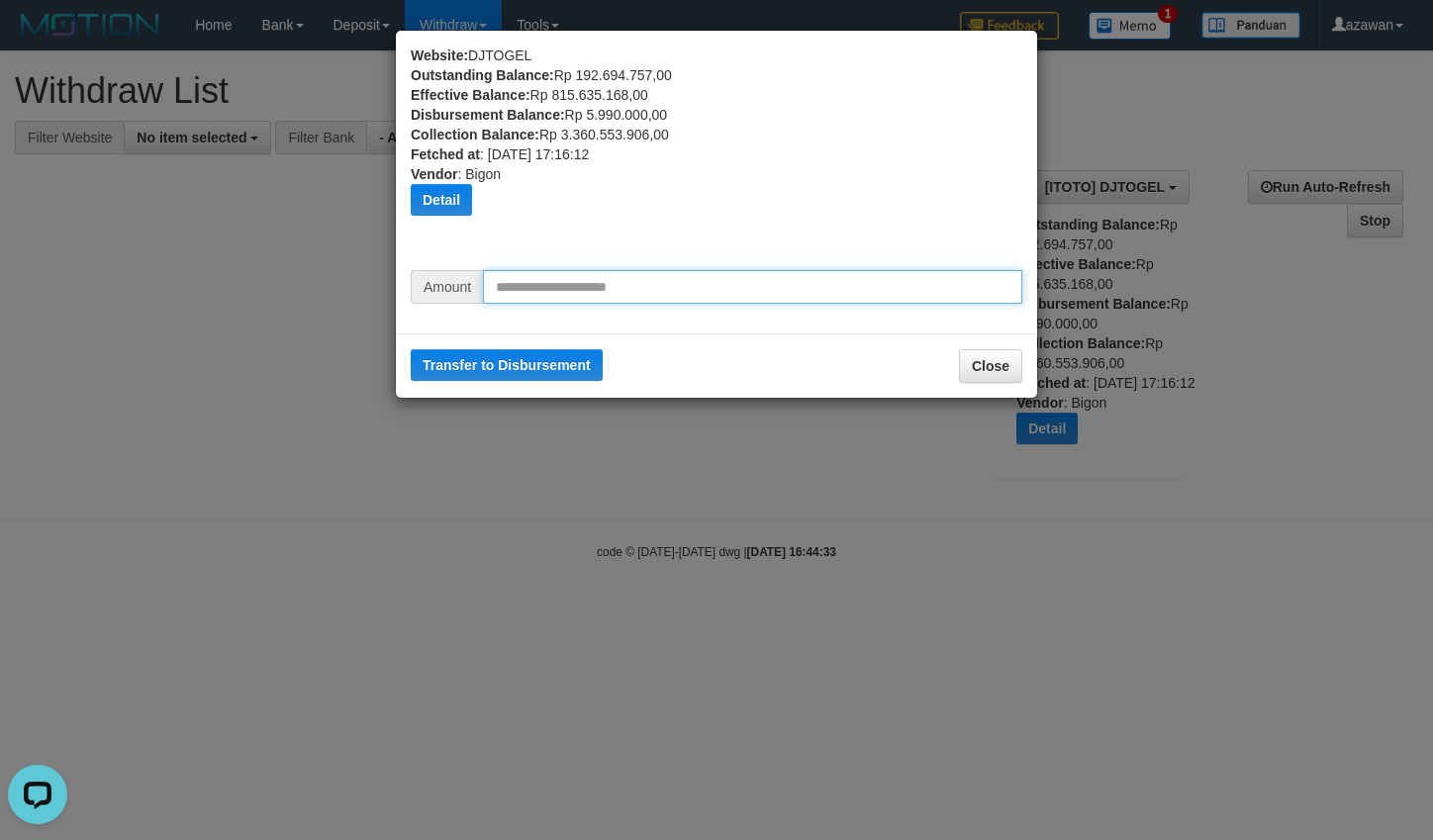 click at bounding box center (752, 287) 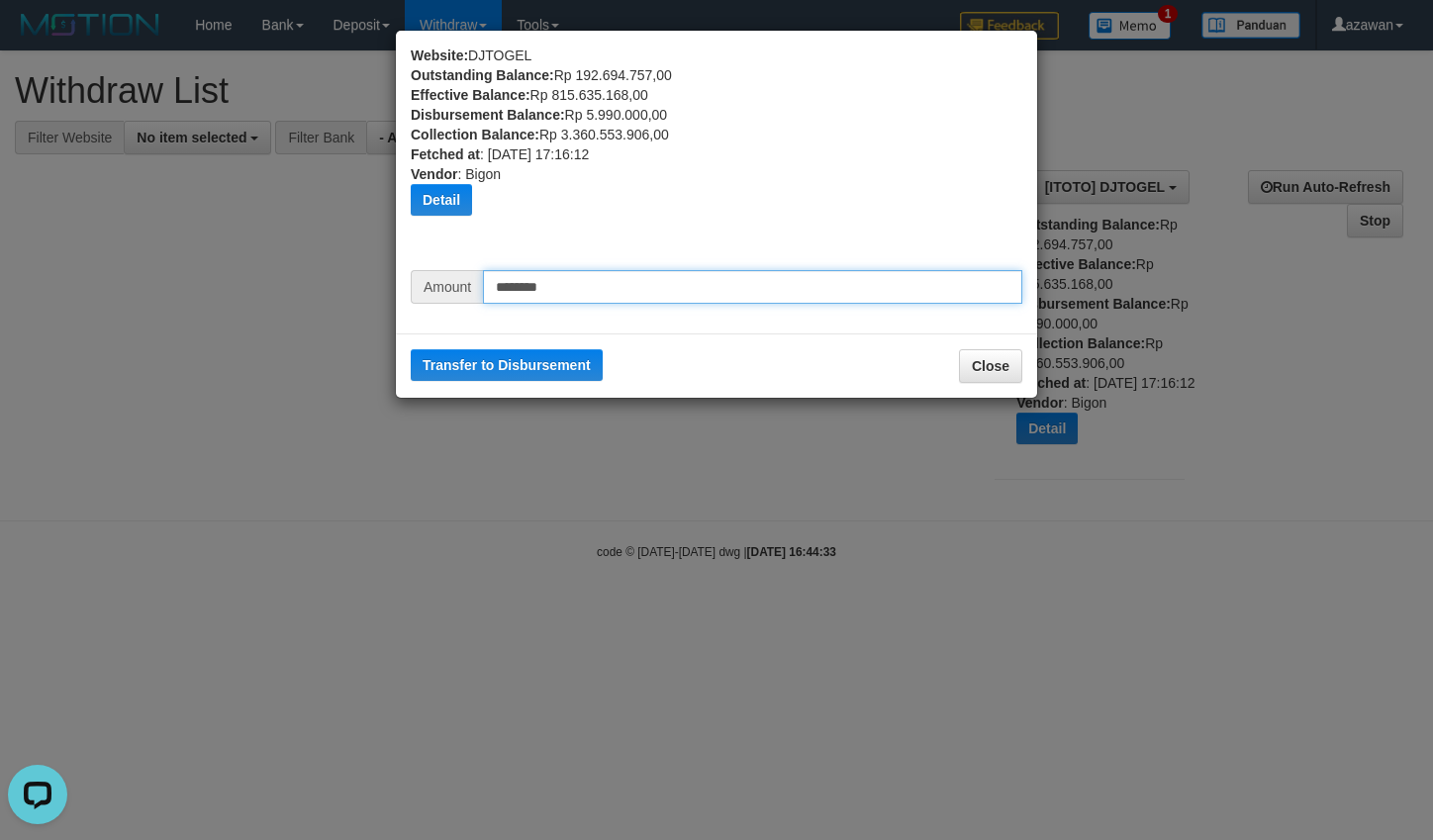 drag, startPoint x: 511, startPoint y: 284, endPoint x: 534, endPoint y: 324, distance: 46.141088 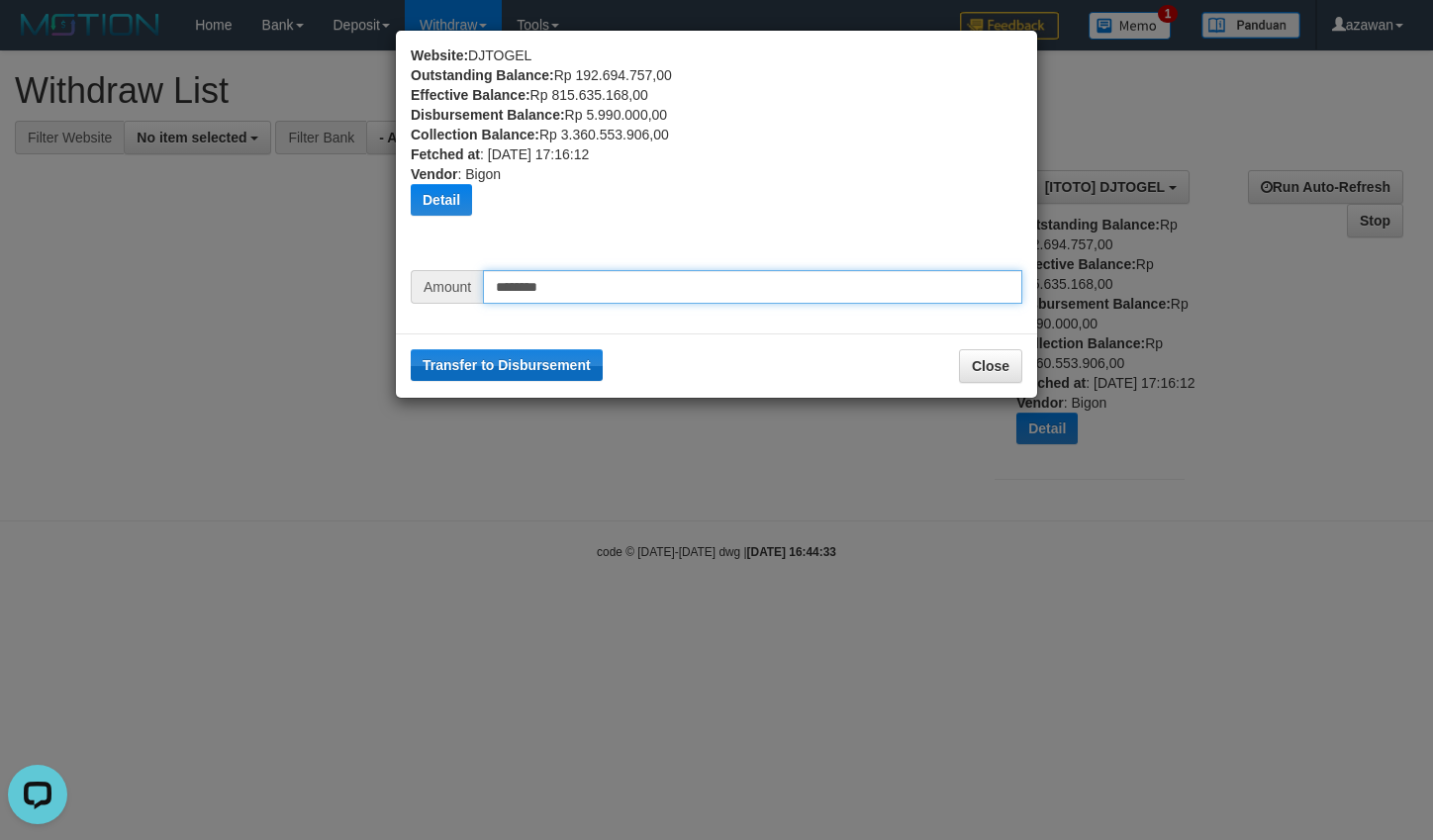 type on "********" 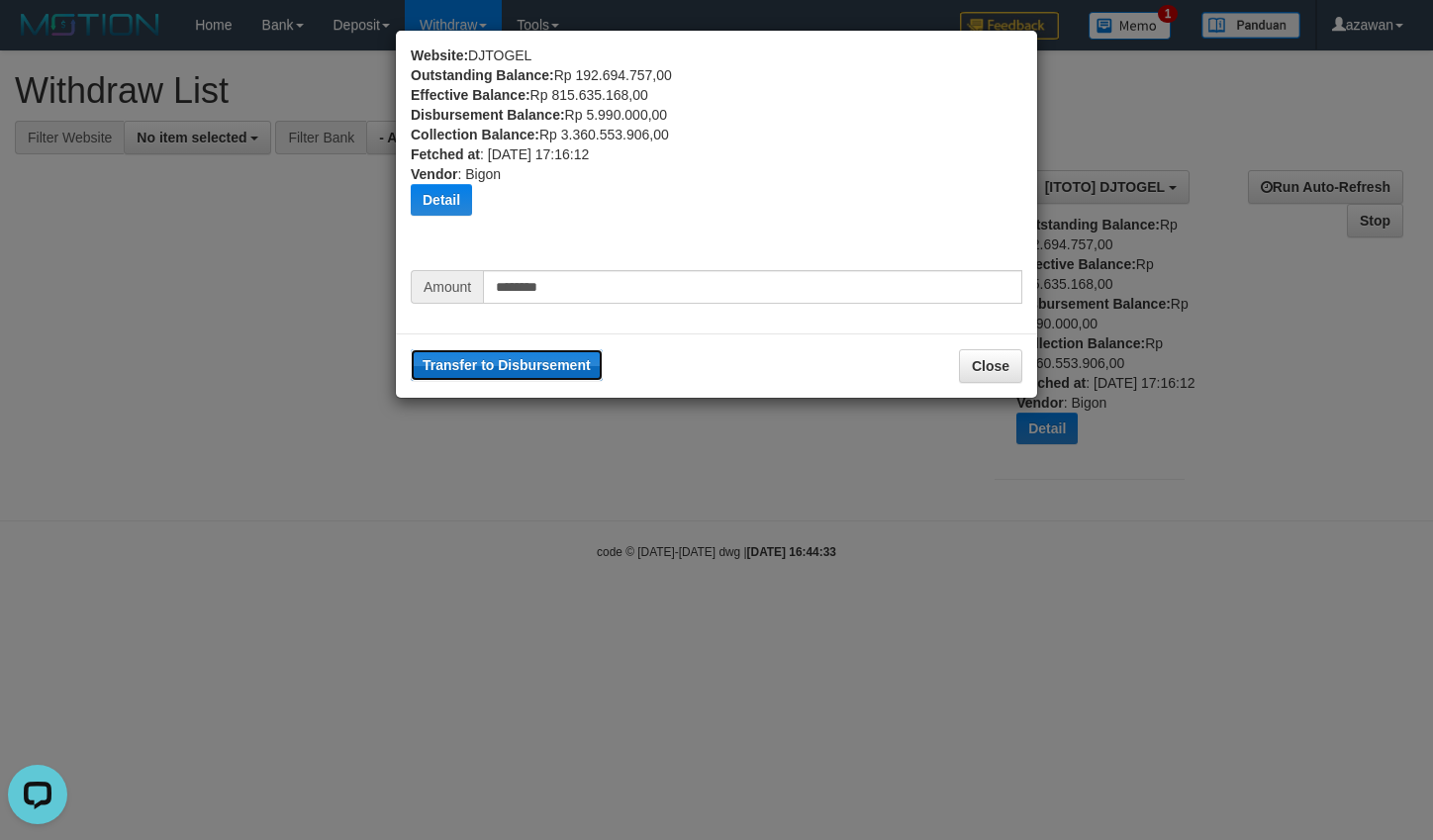 click on "Transfer to Disbursement" at bounding box center (507, 365) 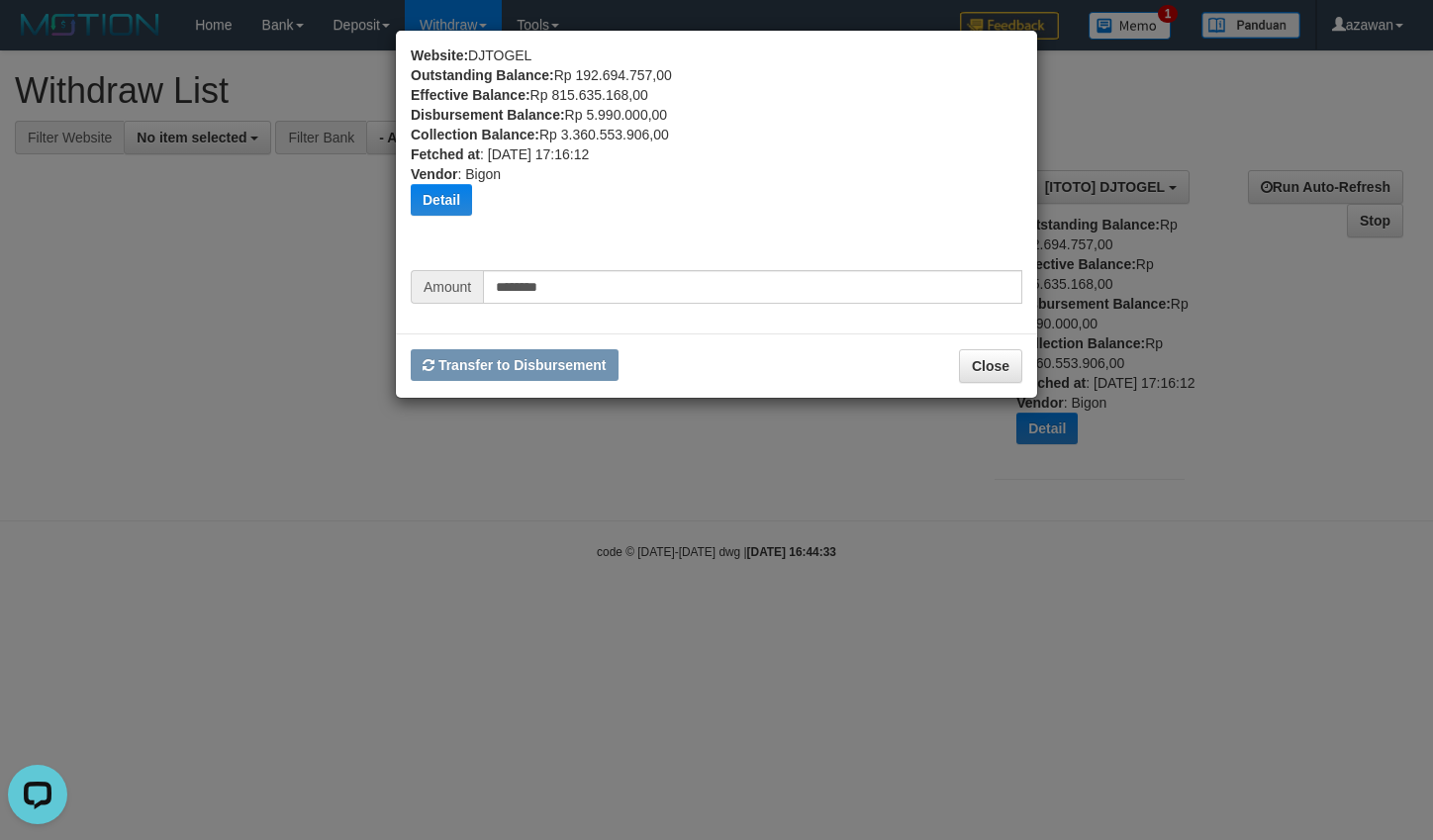 type 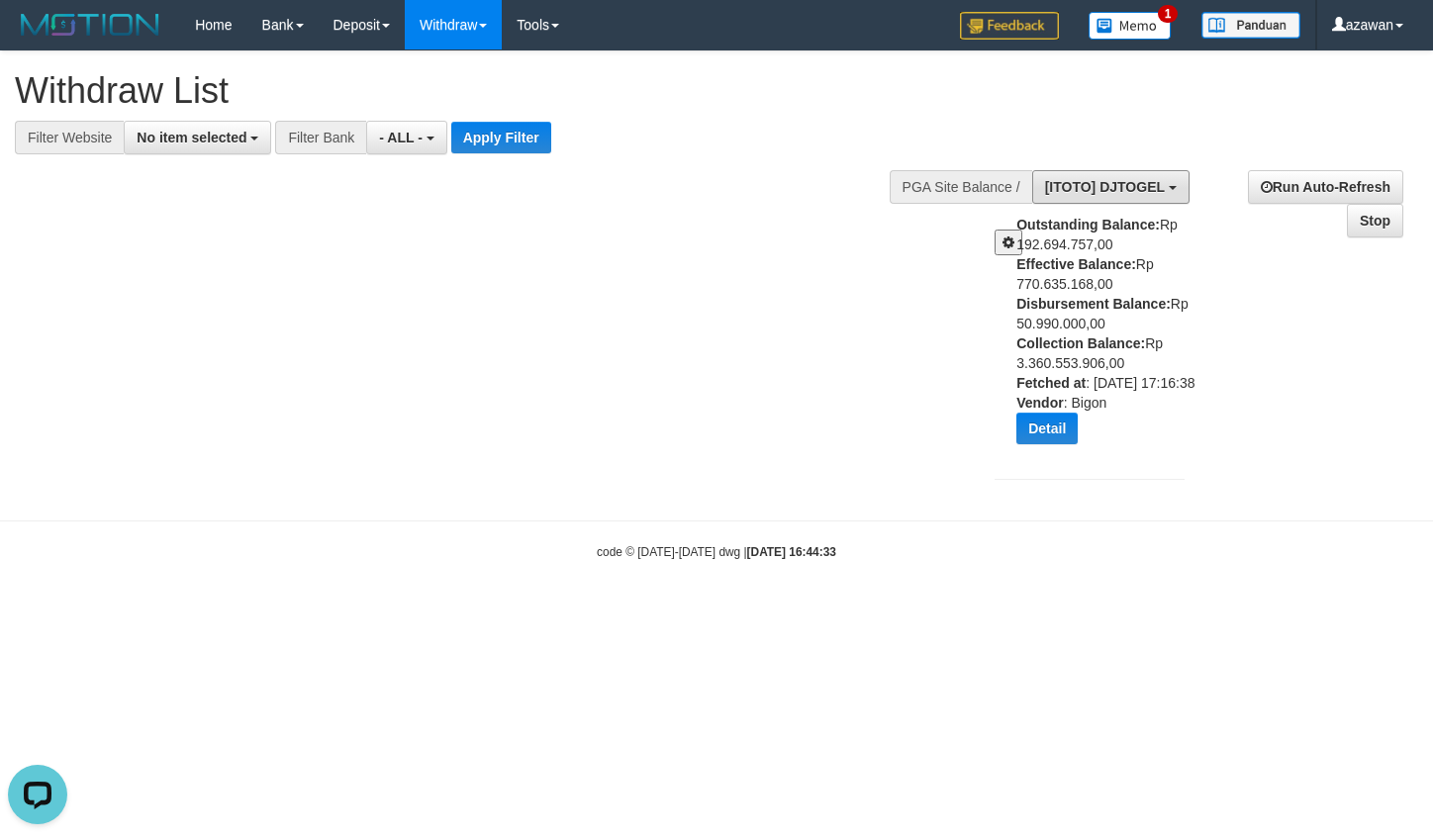 drag, startPoint x: 1160, startPoint y: 192, endPoint x: 1150, endPoint y: 206, distance: 17.20465 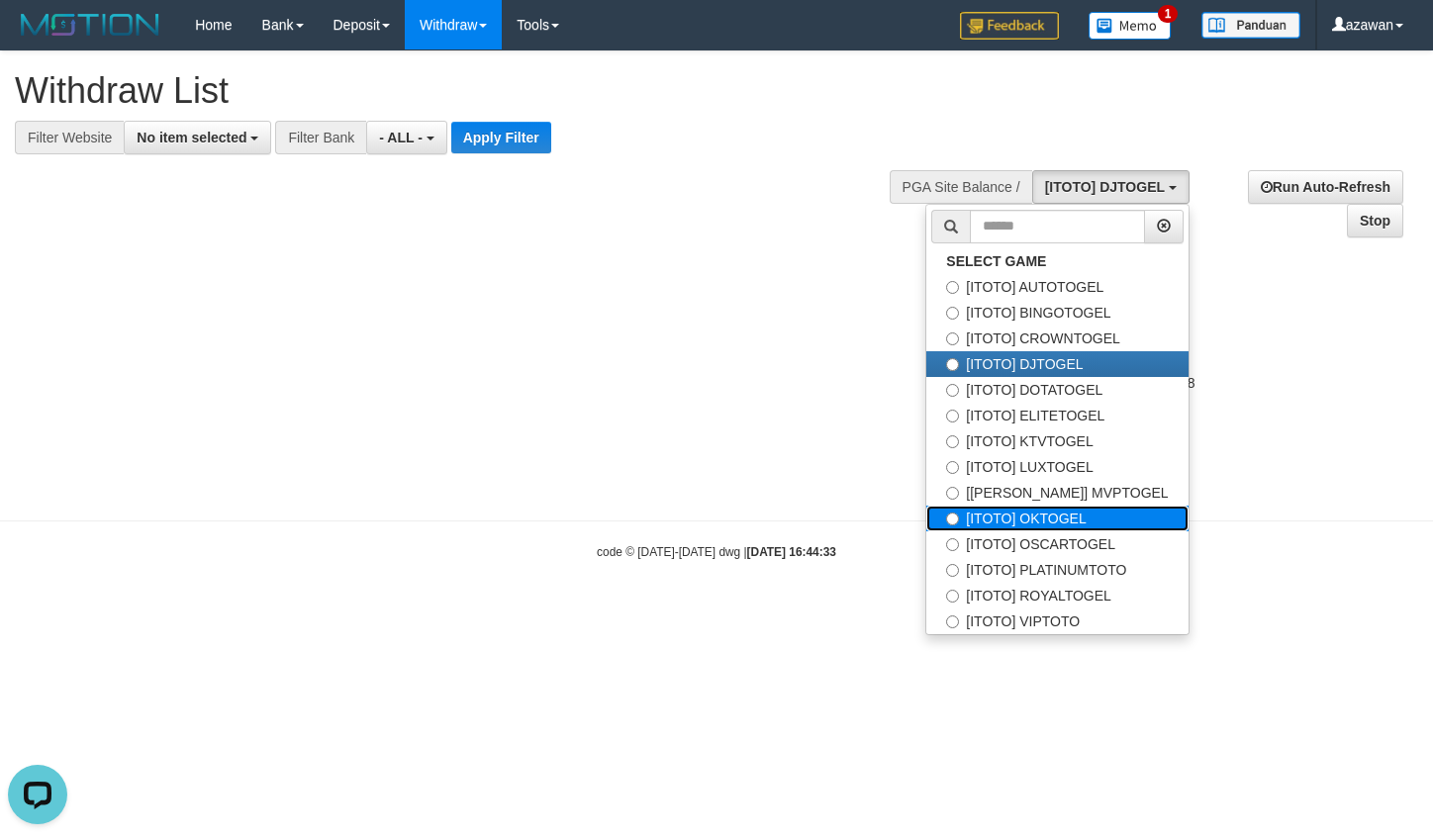 click on "[ITOTO] OKTOGEL" at bounding box center (1057, 518) 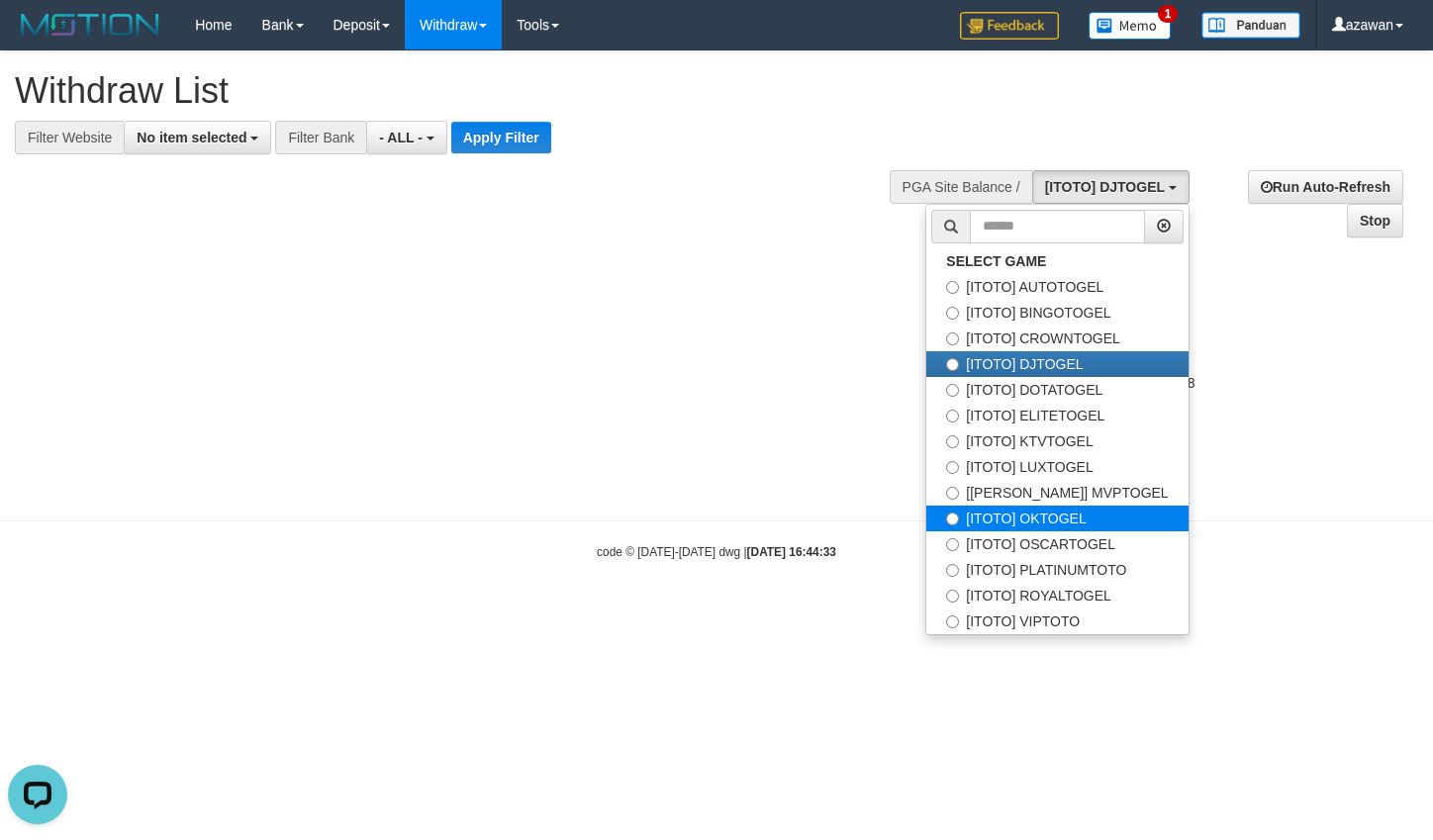 select on "***" 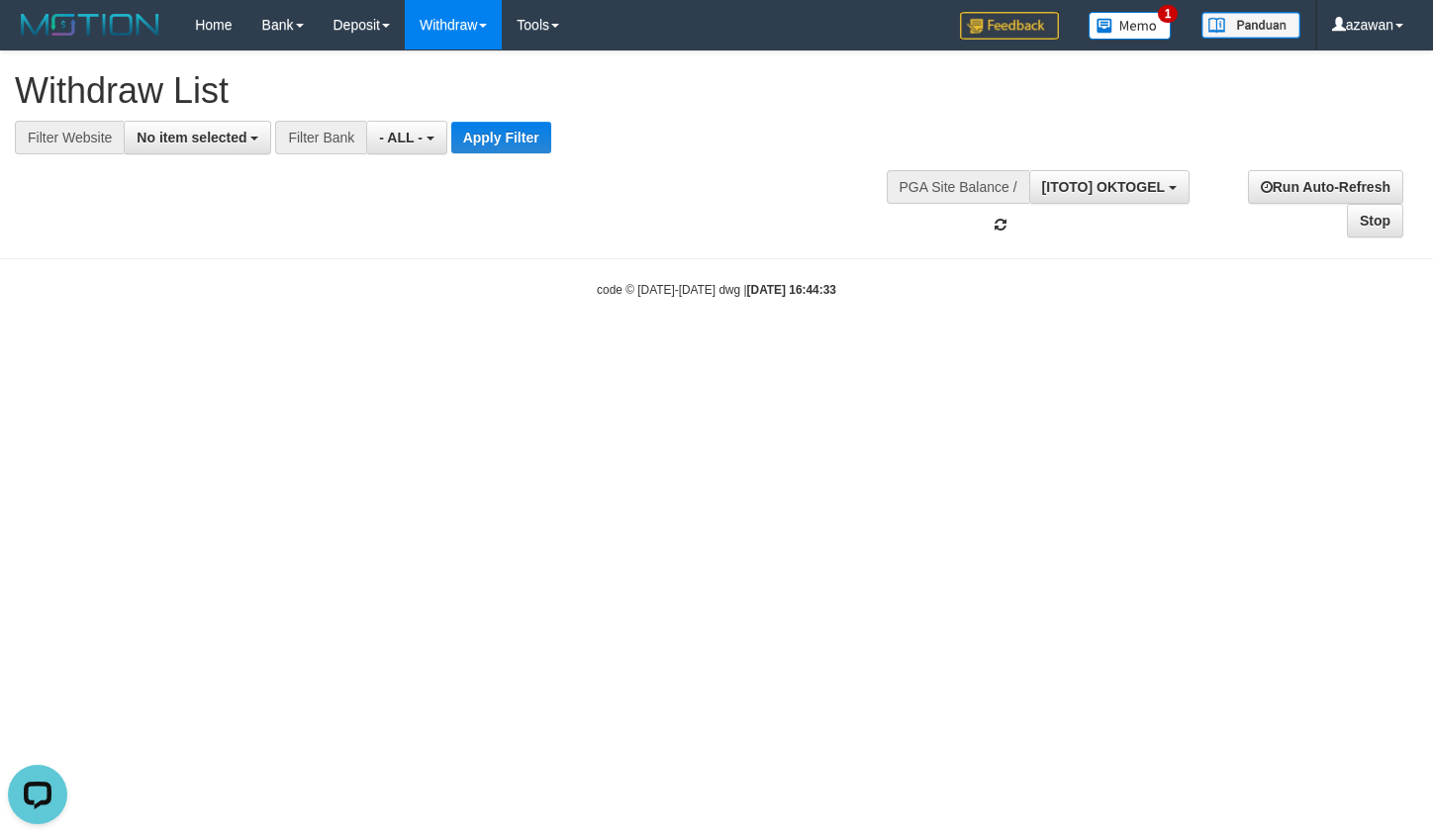 scroll, scrollTop: 169, scrollLeft: 0, axis: vertical 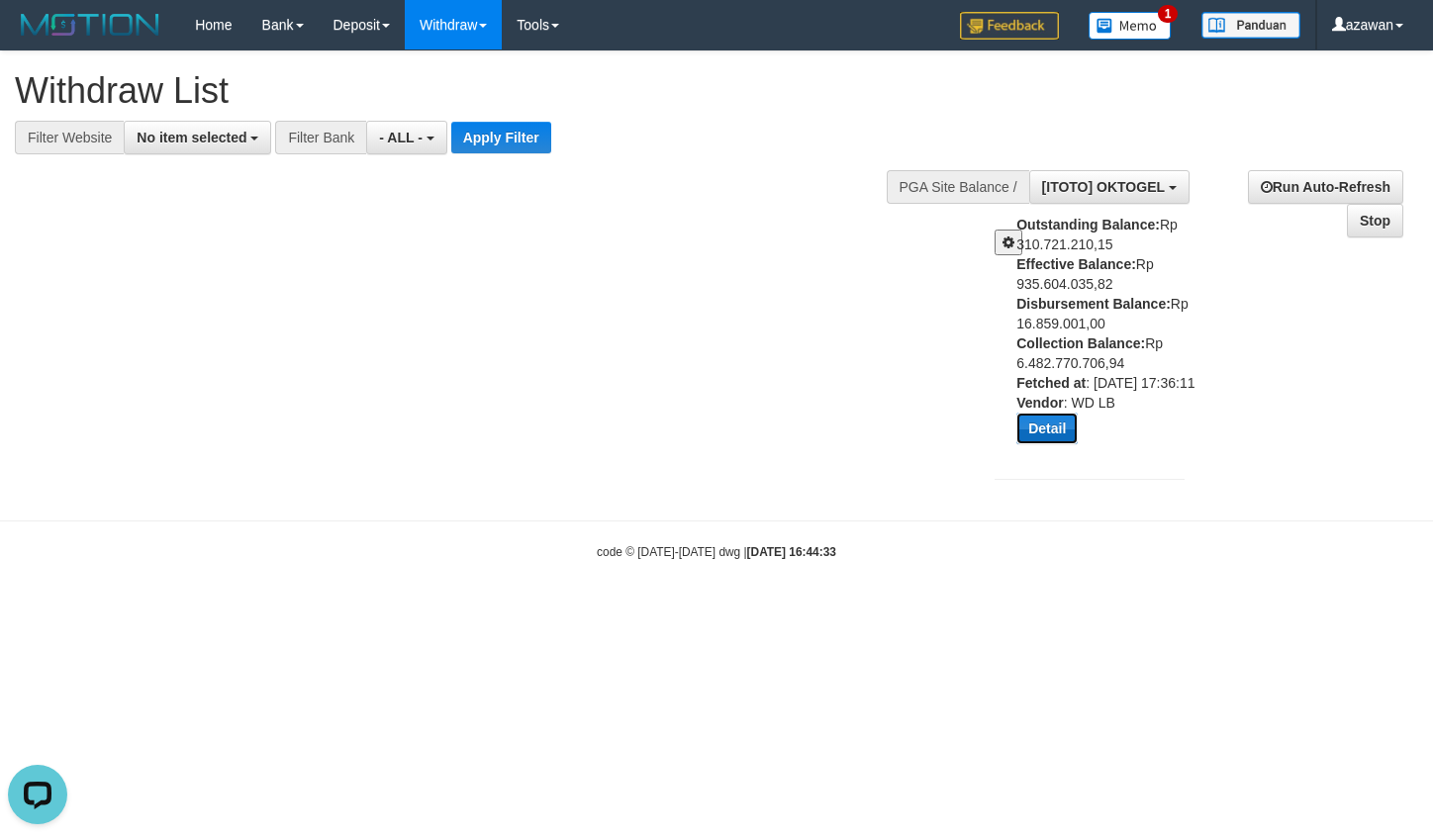 click on "Detail" at bounding box center (1047, 428) 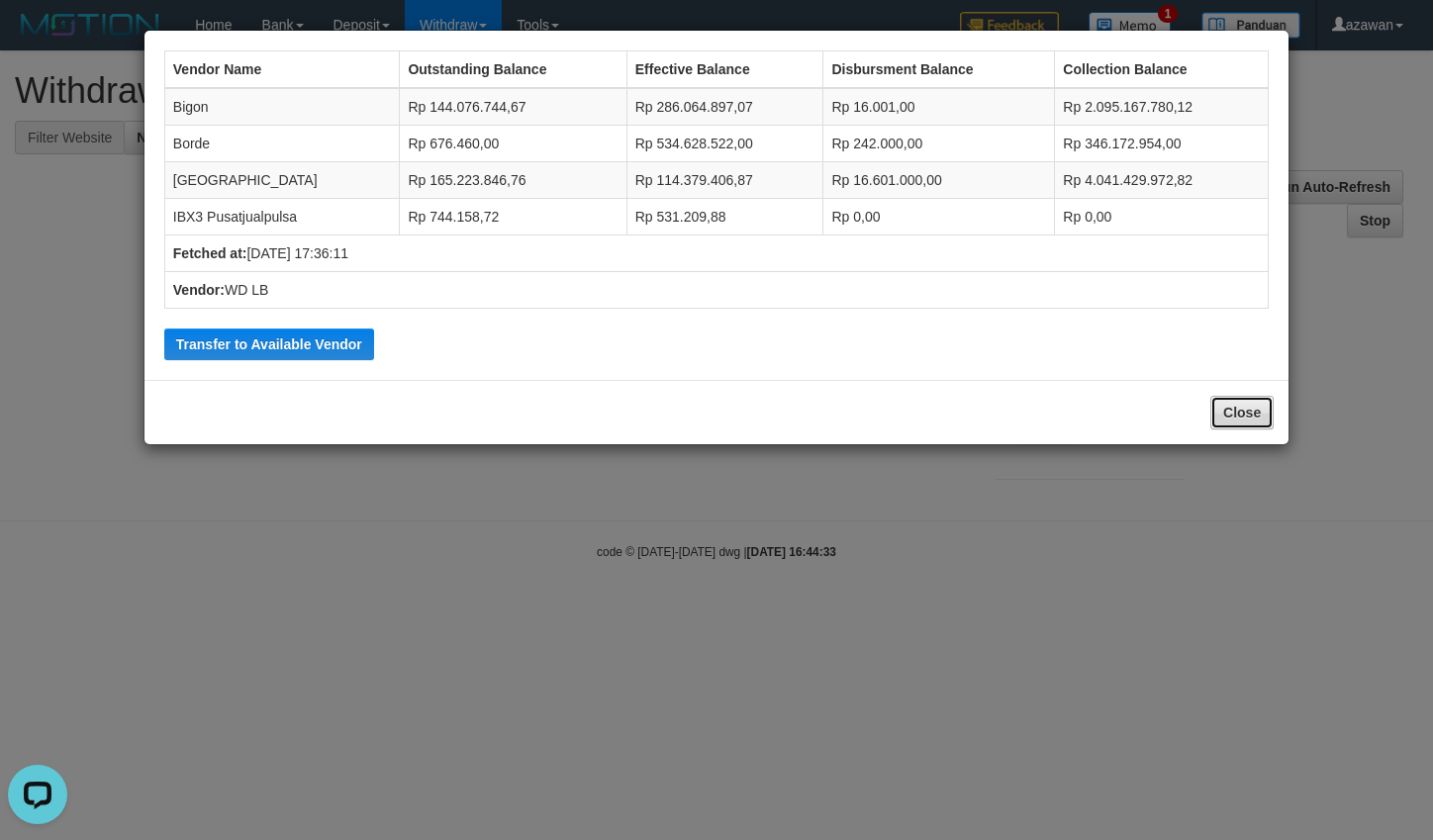 click on "Close" at bounding box center (1242, 413) 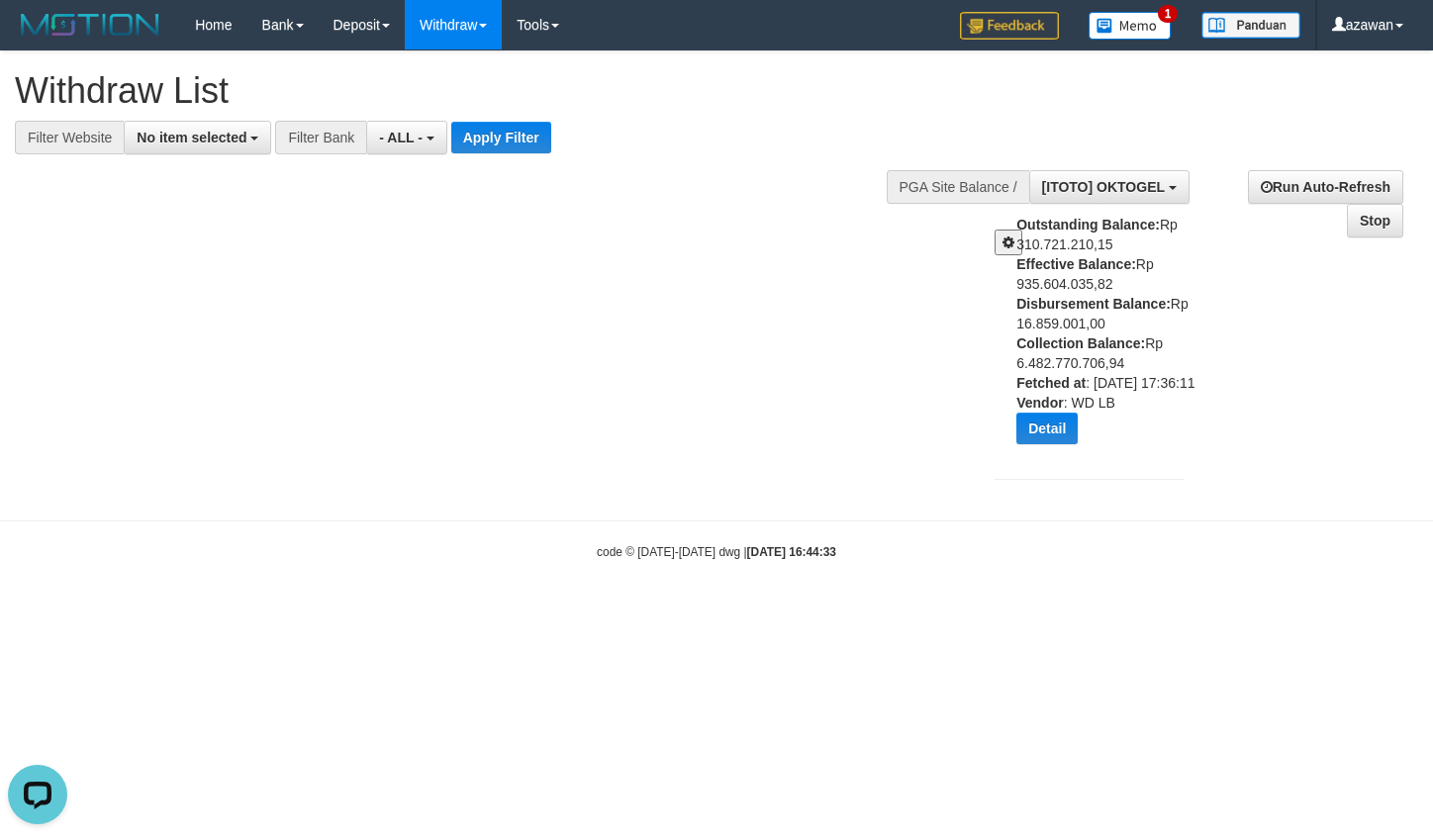 click on "Outstanding Balance:  Rp 310.721.210,15
Effective Balance:  Rp 935.604.035,82
Disbursement Balance:  Rp 16.859.001,00
Collection Balance:  Rp 6.482.770.706,94
Fetched at : 2025-07-10 17:36:11
Vendor : WD LB
Detail
Vendor Name
Outstanding Balance
Effective Balance
Disbursment Balance
Collection Balance
Bigon
Rp 144.076.744,67
Rp 286.064.897,07
Rp 16.001,00
Rp 2.095.167.780,12
Borde
Rp 676.460,00
Rp 534.628.522,00
Rp 242.000,00
Rp 346.172.954,00
Dubai" at bounding box center [1107, 336] 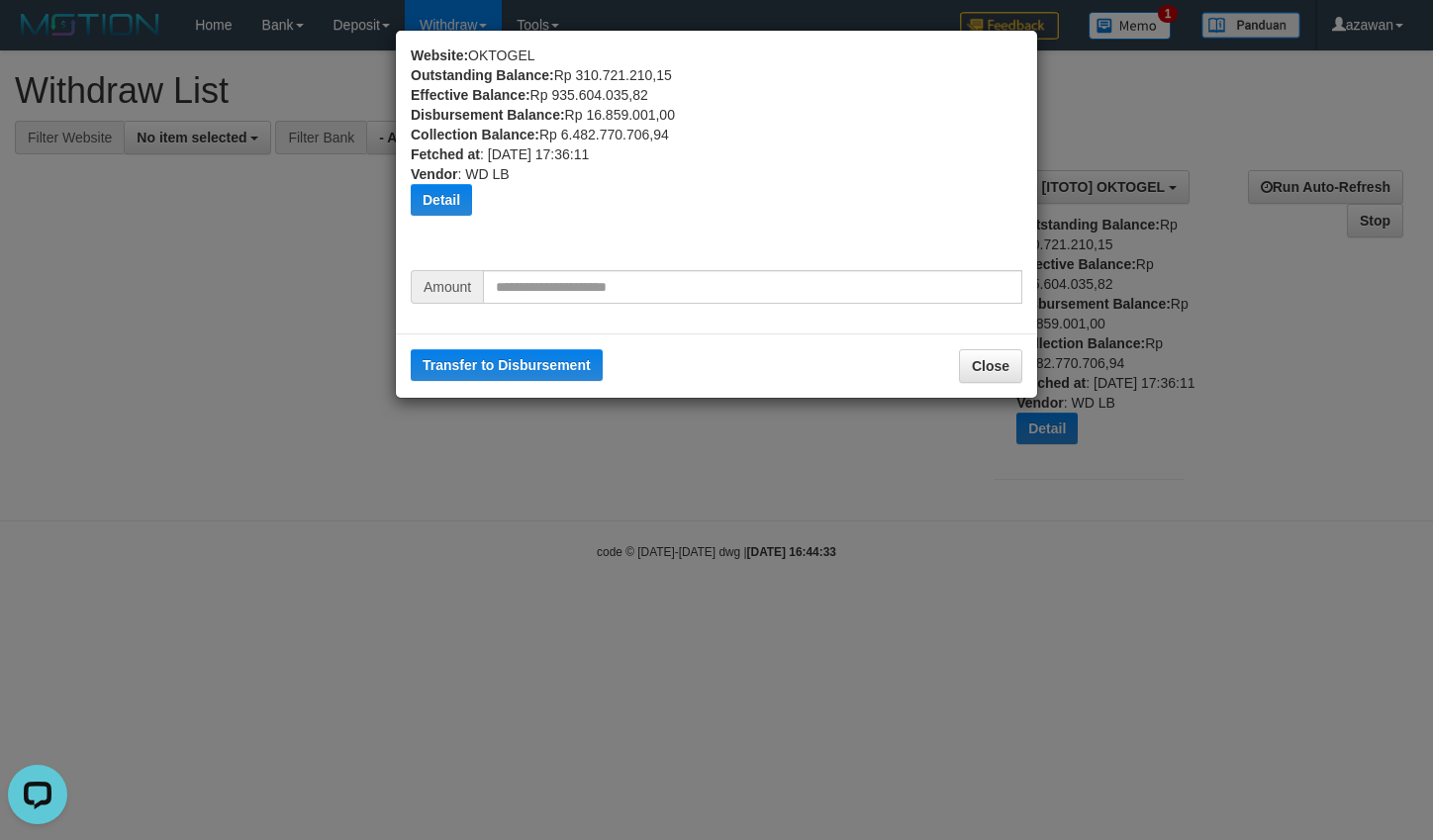 click on "Website:  OKTOGEL
Outstanding Balance:  Rp 310.721.210,15
Effective Balance:  Rp 935.604.035,82
Disbursement Balance:  Rp 16.859.001,00
Collection Balance:  Rp 6.482.770.706,94
Fetched at : 2025-07-10 17:36:11
Vendor : WD LB
Detail
Vendor Name
Outstanding Balance
Effective Balance
Disbursment Balance
Collection Balance
Bigon
Rp 144.076.744,67
Rp 286.064.897,07
Rp 16.001,00
Rp 2.095.167.780,12
Borde
Rp 676.460,00
Rp 534.628.522,00
Rp 242.000,00
Rp 346.172.954,00
Dubai" at bounding box center [716, 157] 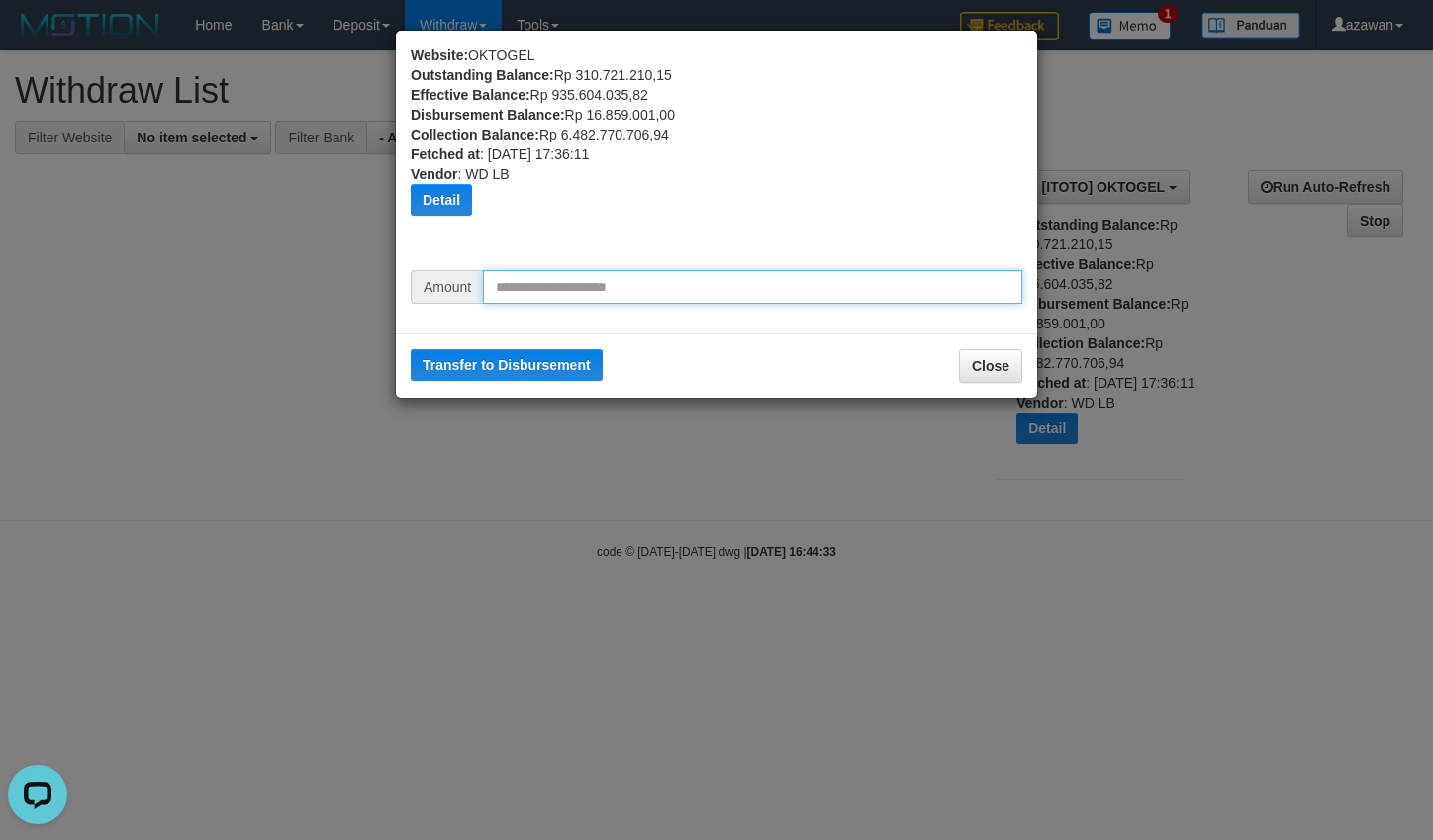 click at bounding box center [752, 287] 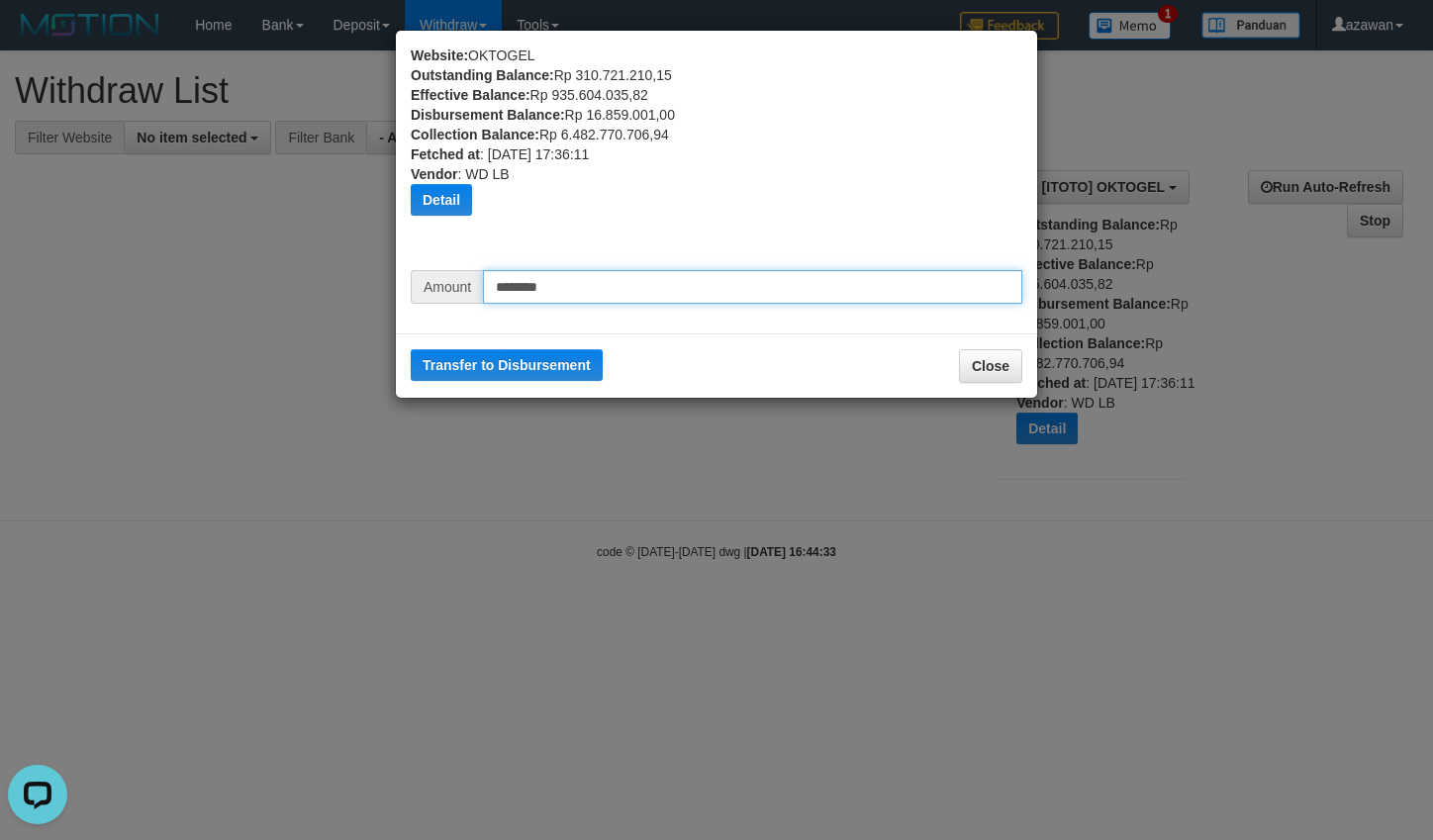 drag, startPoint x: 512, startPoint y: 280, endPoint x: 538, endPoint y: 297, distance: 31.064449 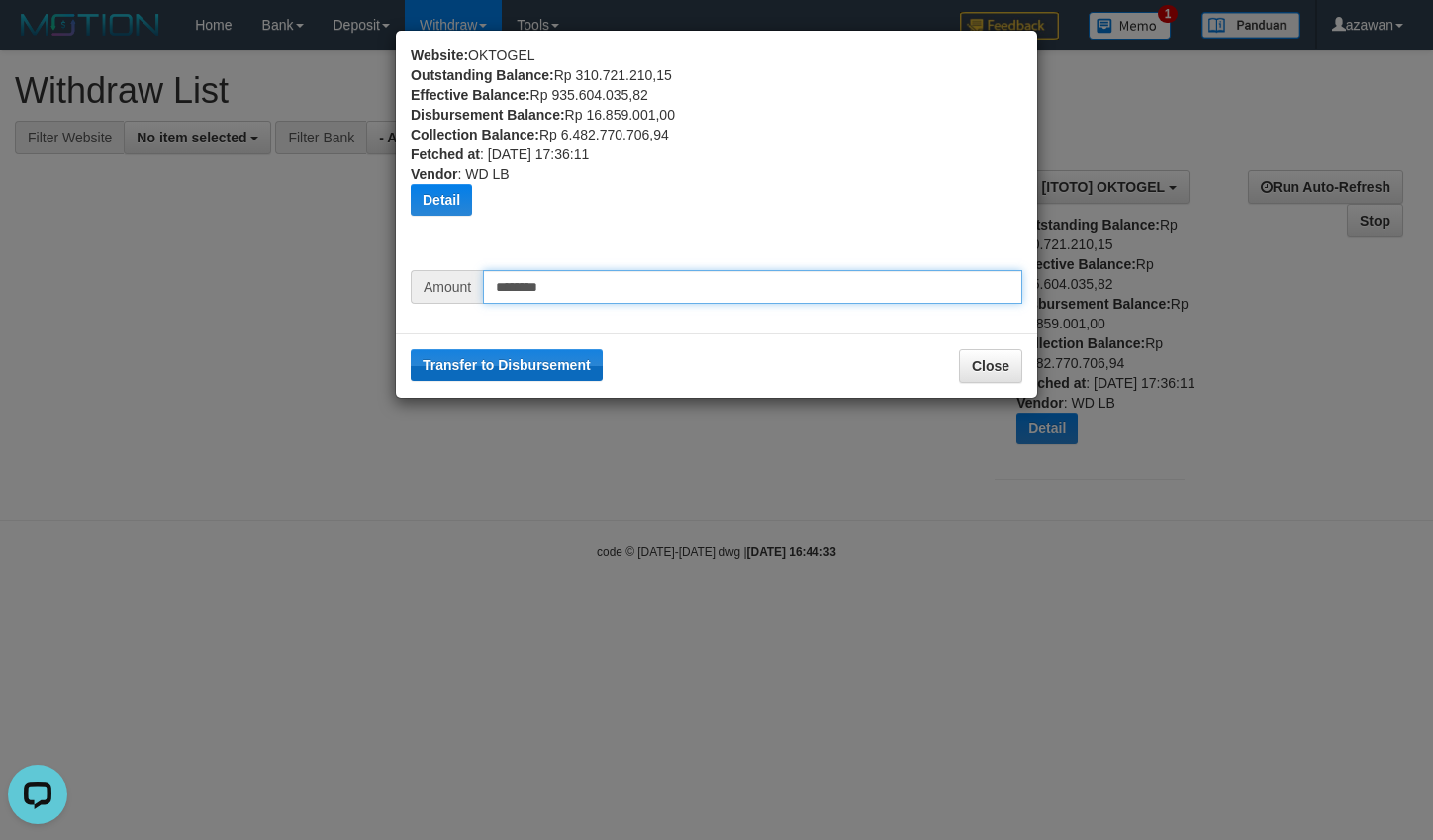 type on "********" 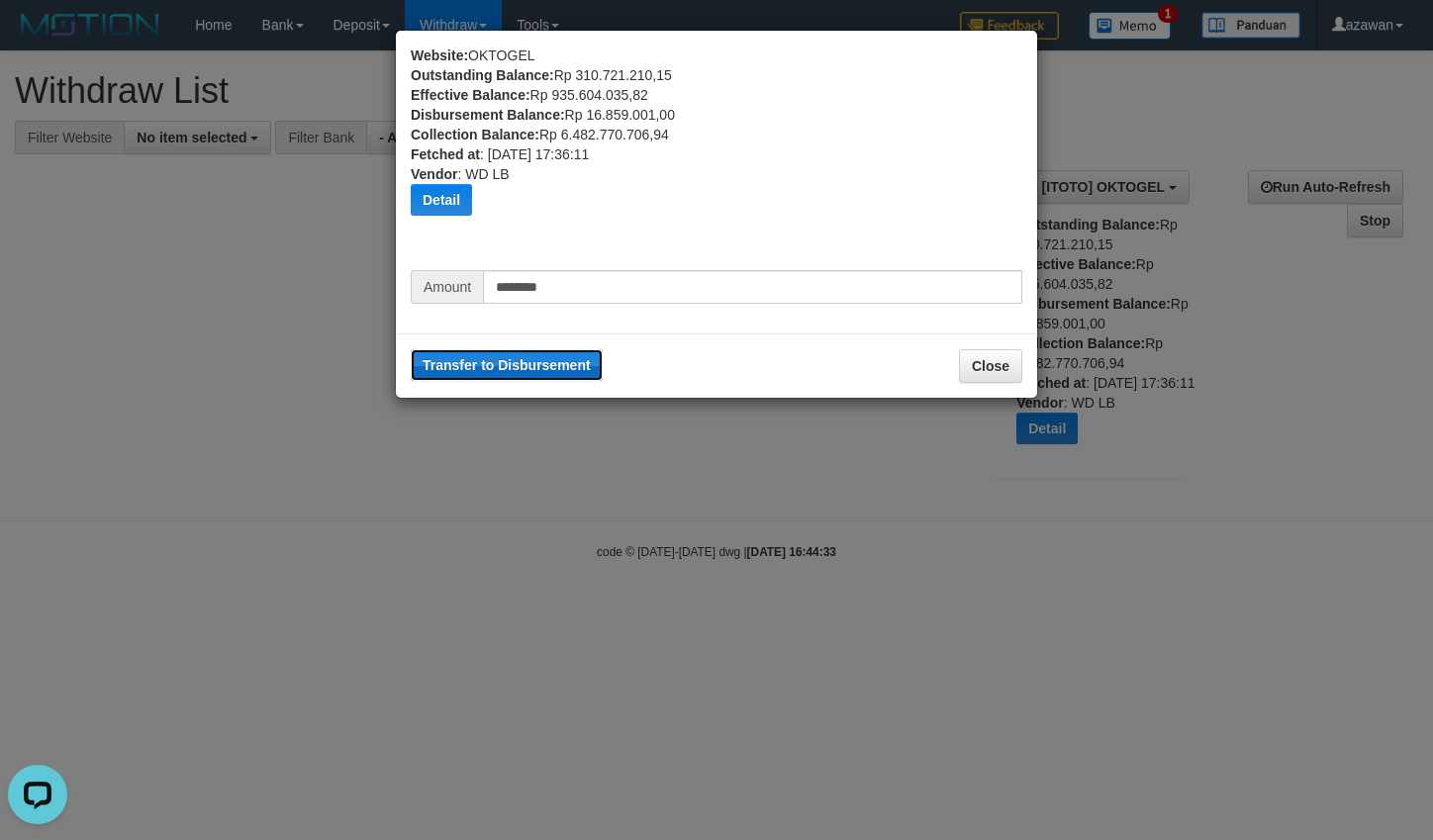 click on "Transfer to Disbursement" at bounding box center [507, 365] 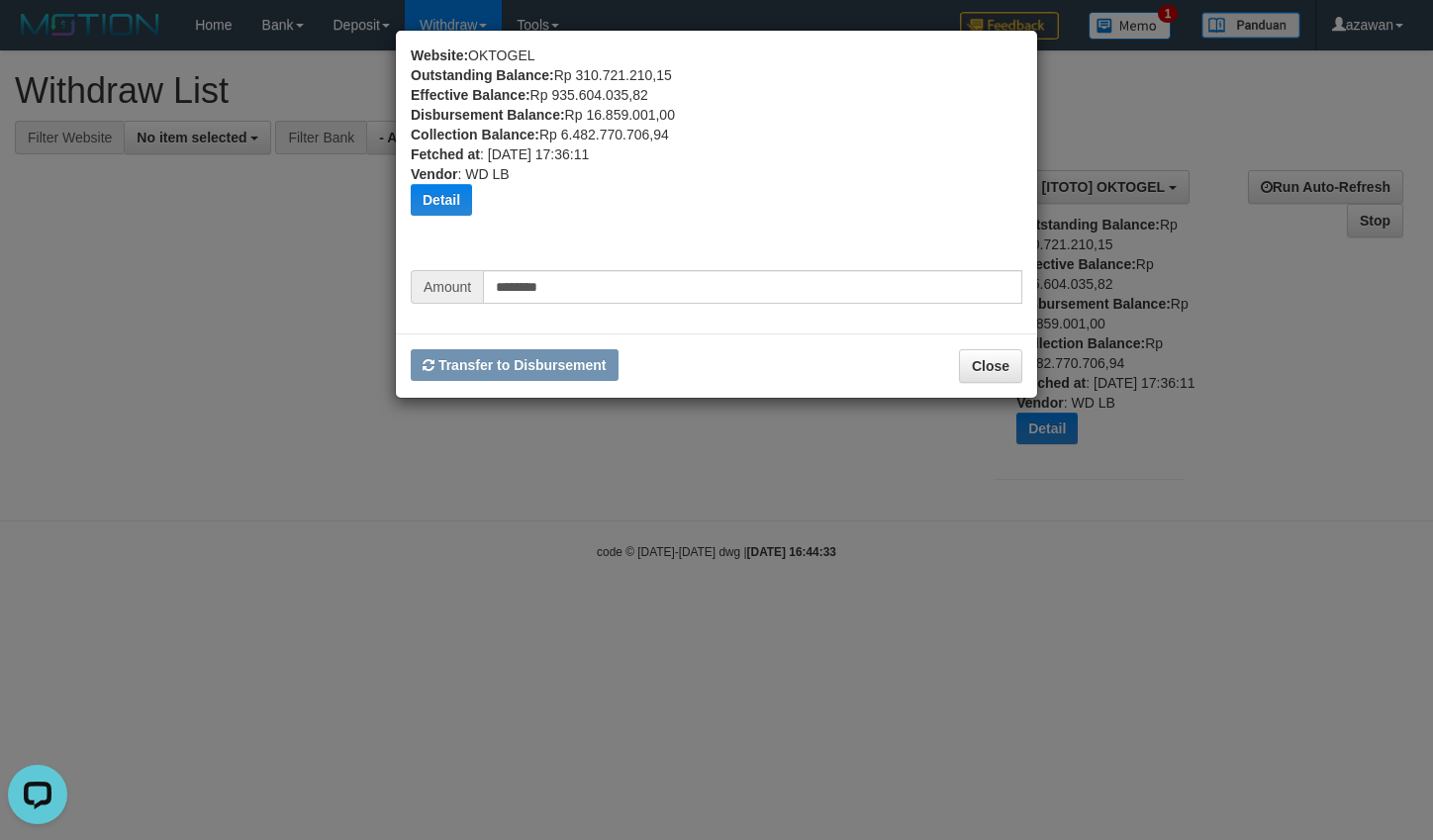type 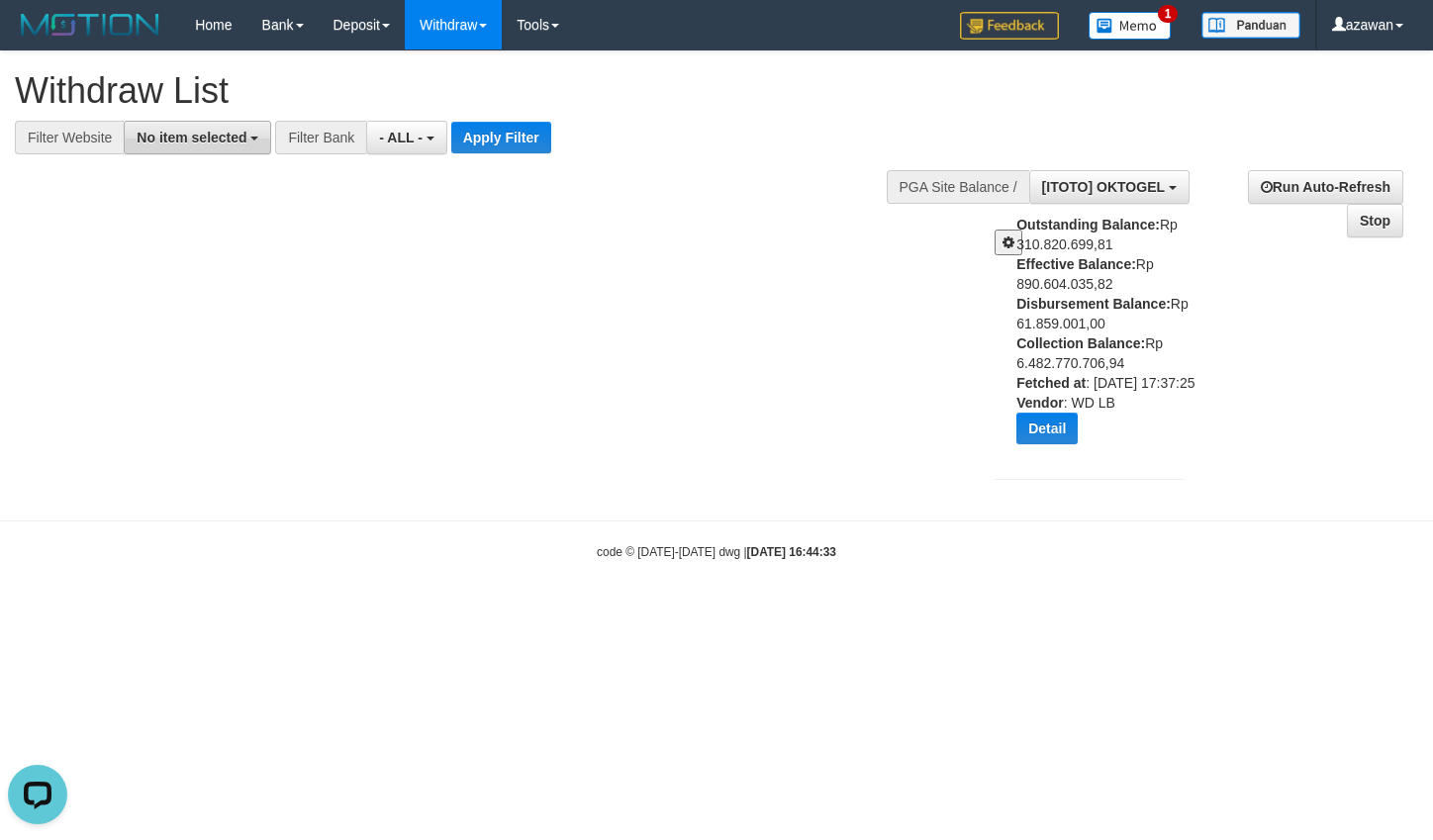 click on "No item selected" at bounding box center (191, 138) 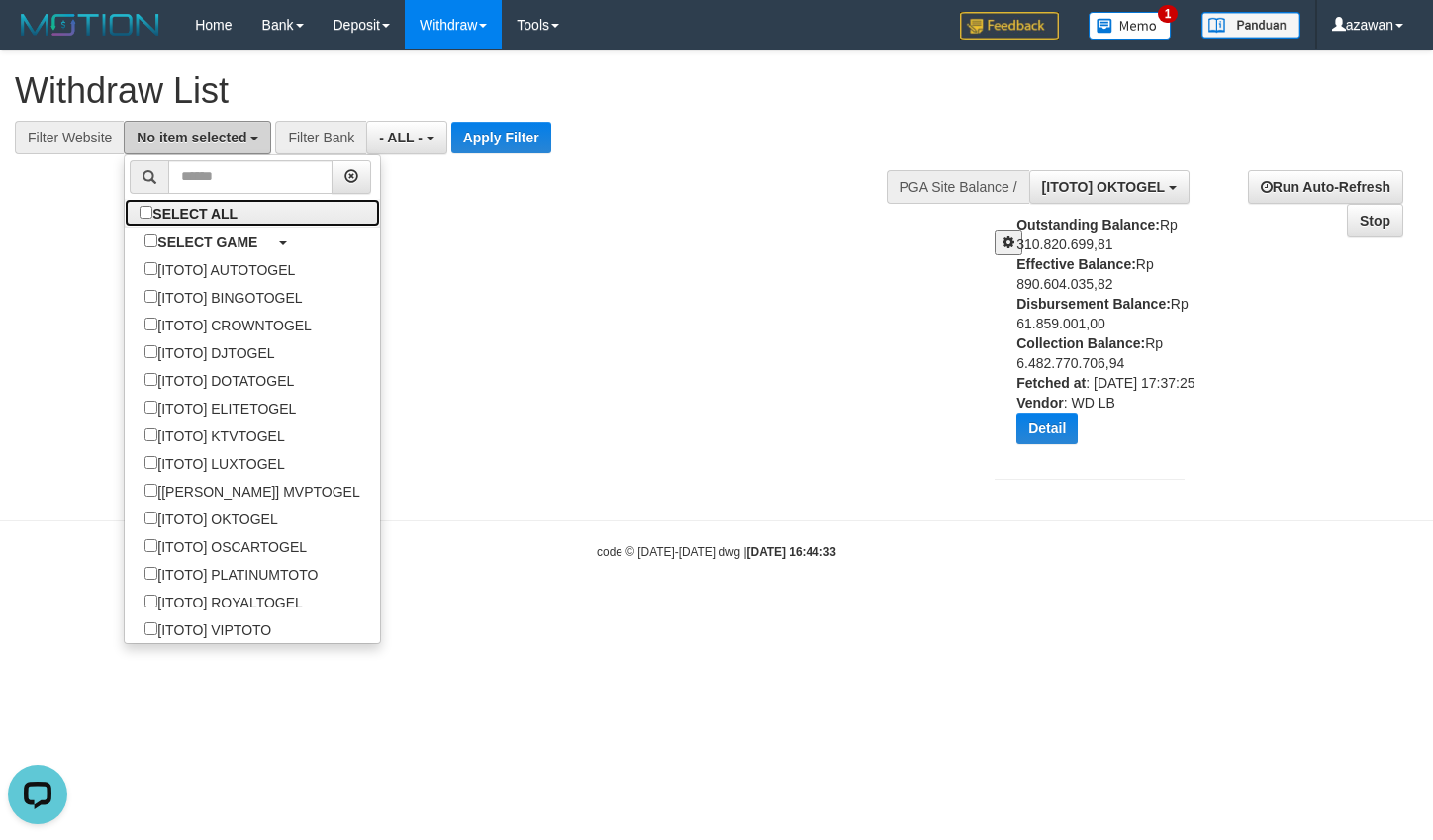 drag, startPoint x: 271, startPoint y: 218, endPoint x: 233, endPoint y: 140, distance: 86.76405 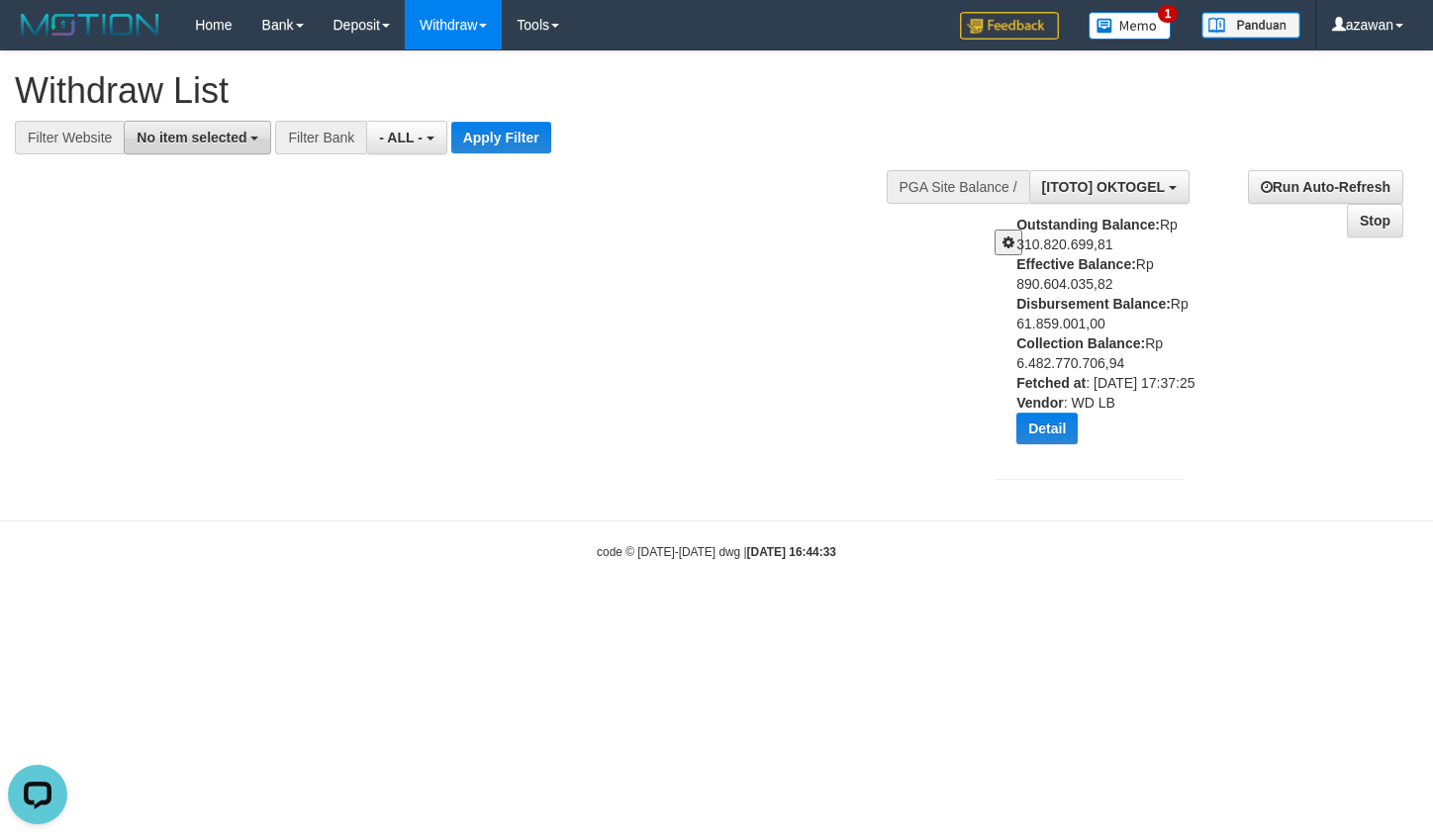 copy on "SELECT ALL" 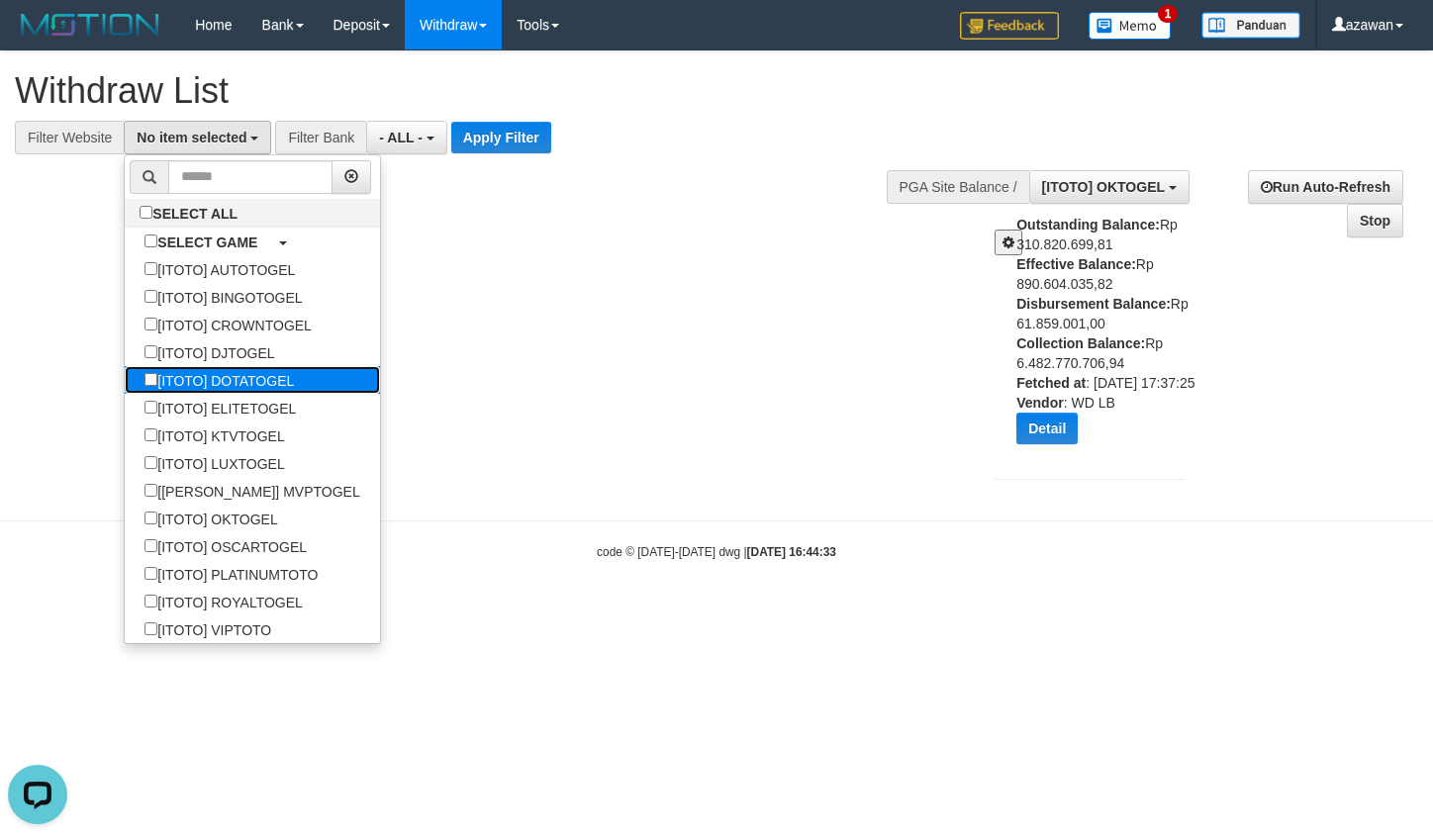 click on "[ITOTO] DOTATOGEL" at bounding box center [219, 380] 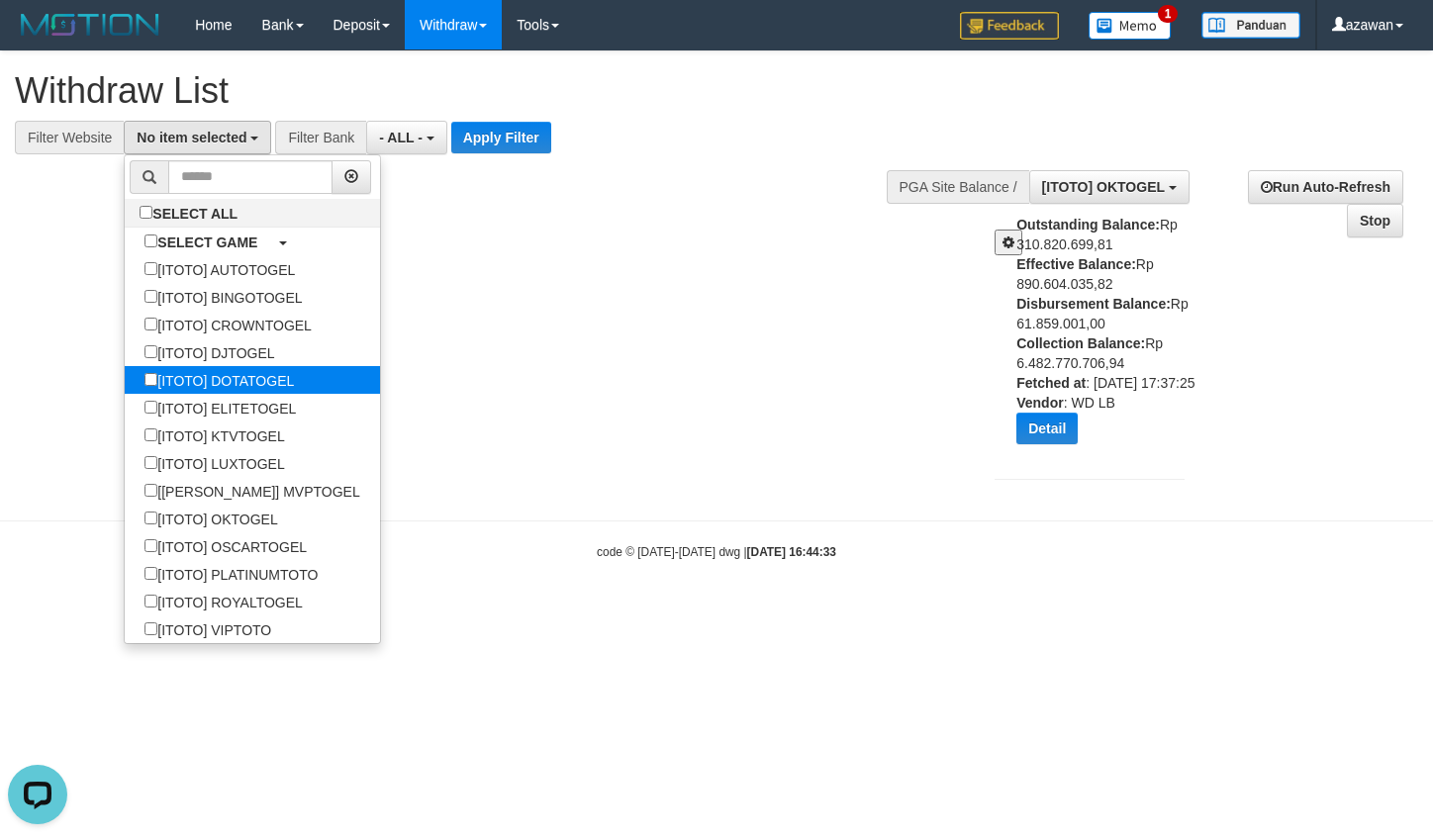 select on "***" 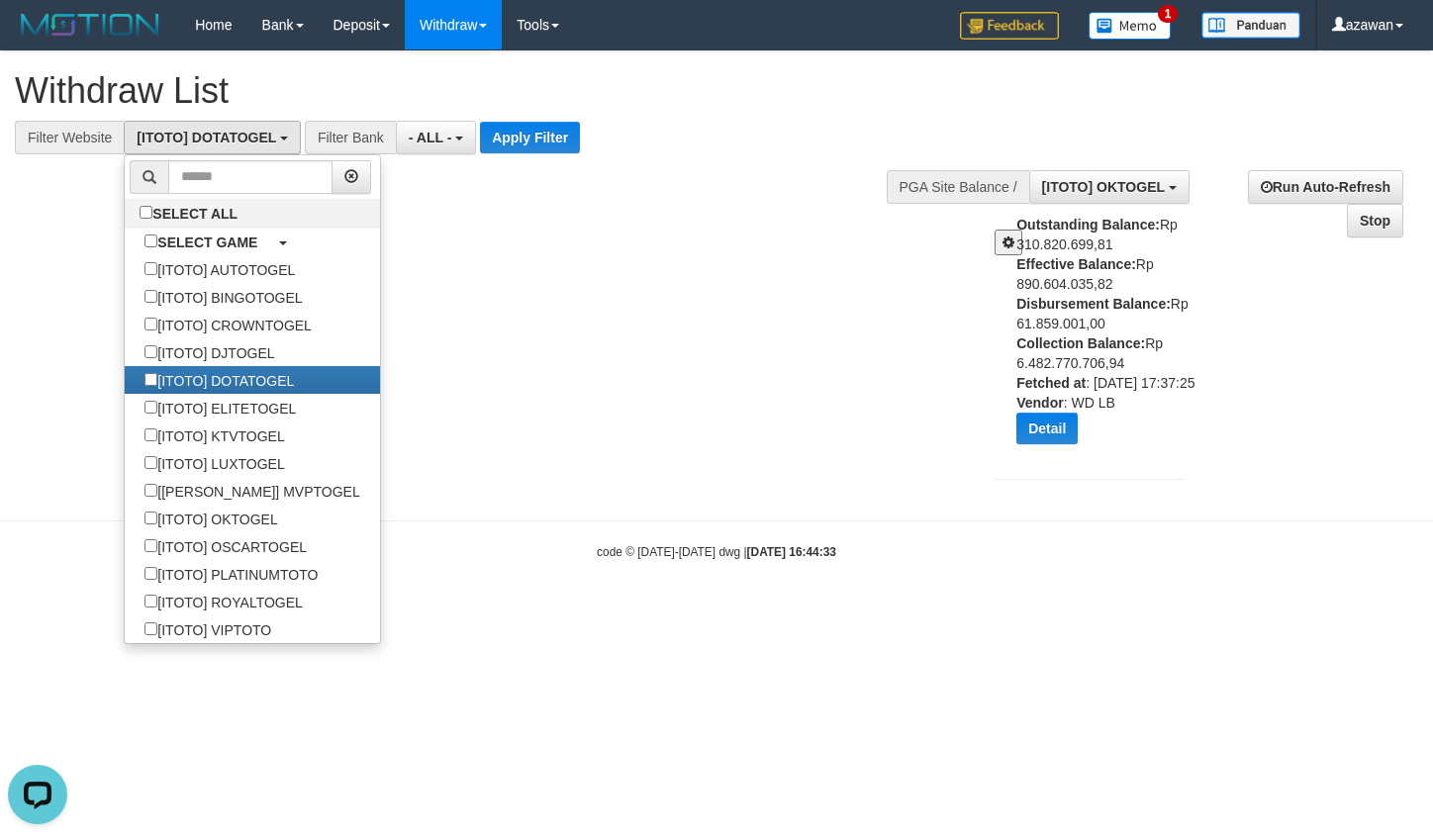 scroll, scrollTop: 85, scrollLeft: 0, axis: vertical 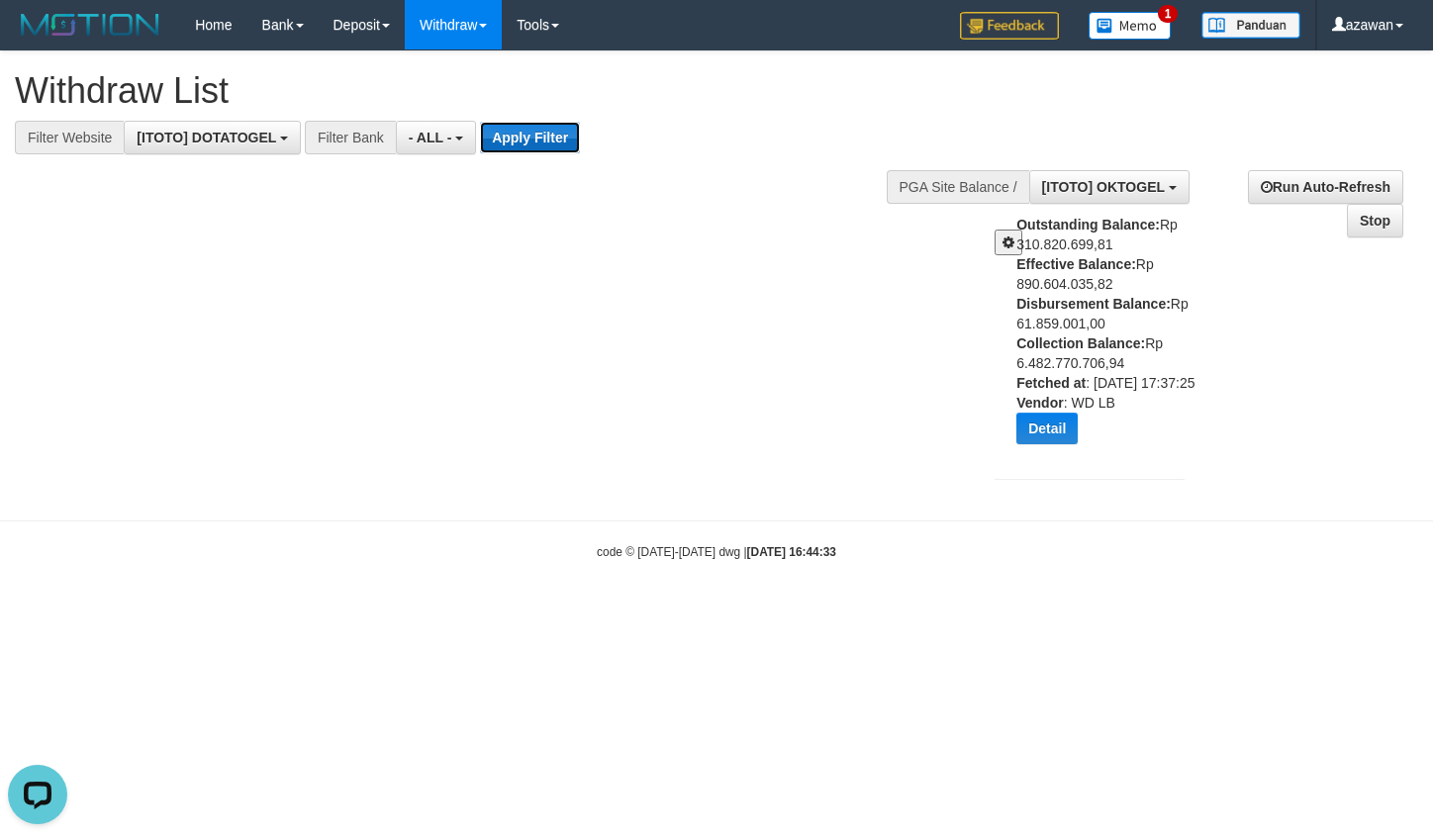 click on "Apply Filter" at bounding box center (529, 138) 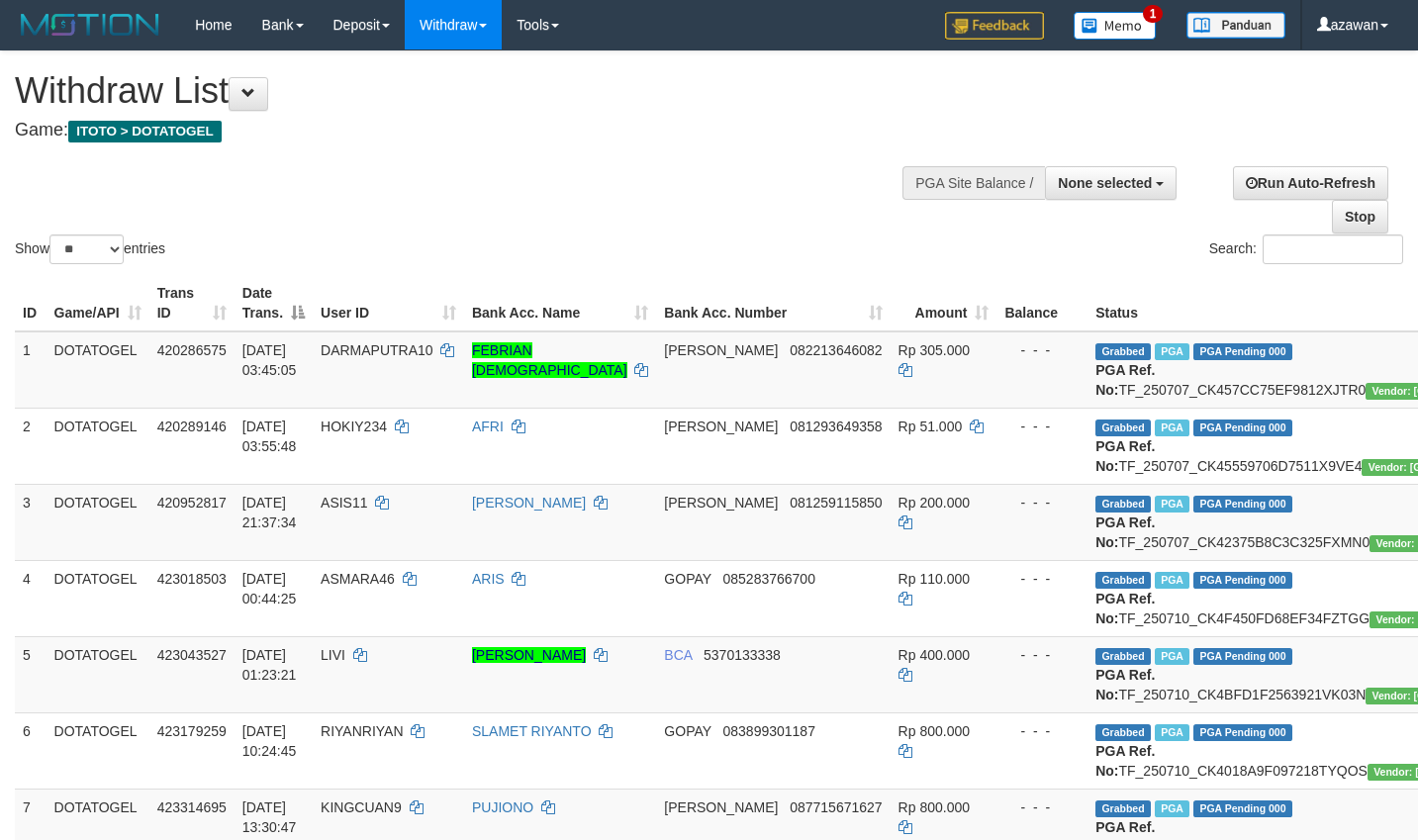 select 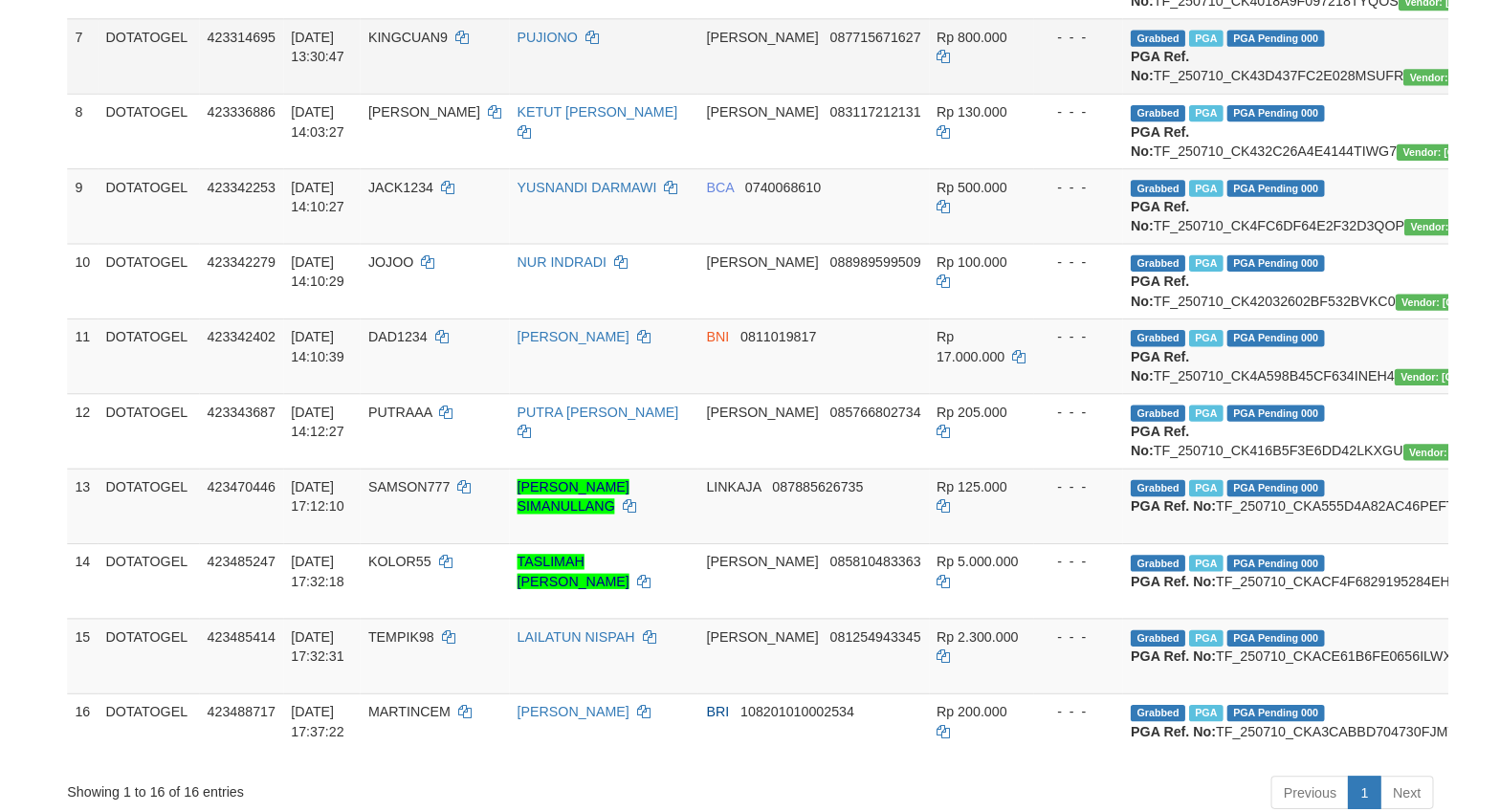 scroll, scrollTop: 765, scrollLeft: 0, axis: vertical 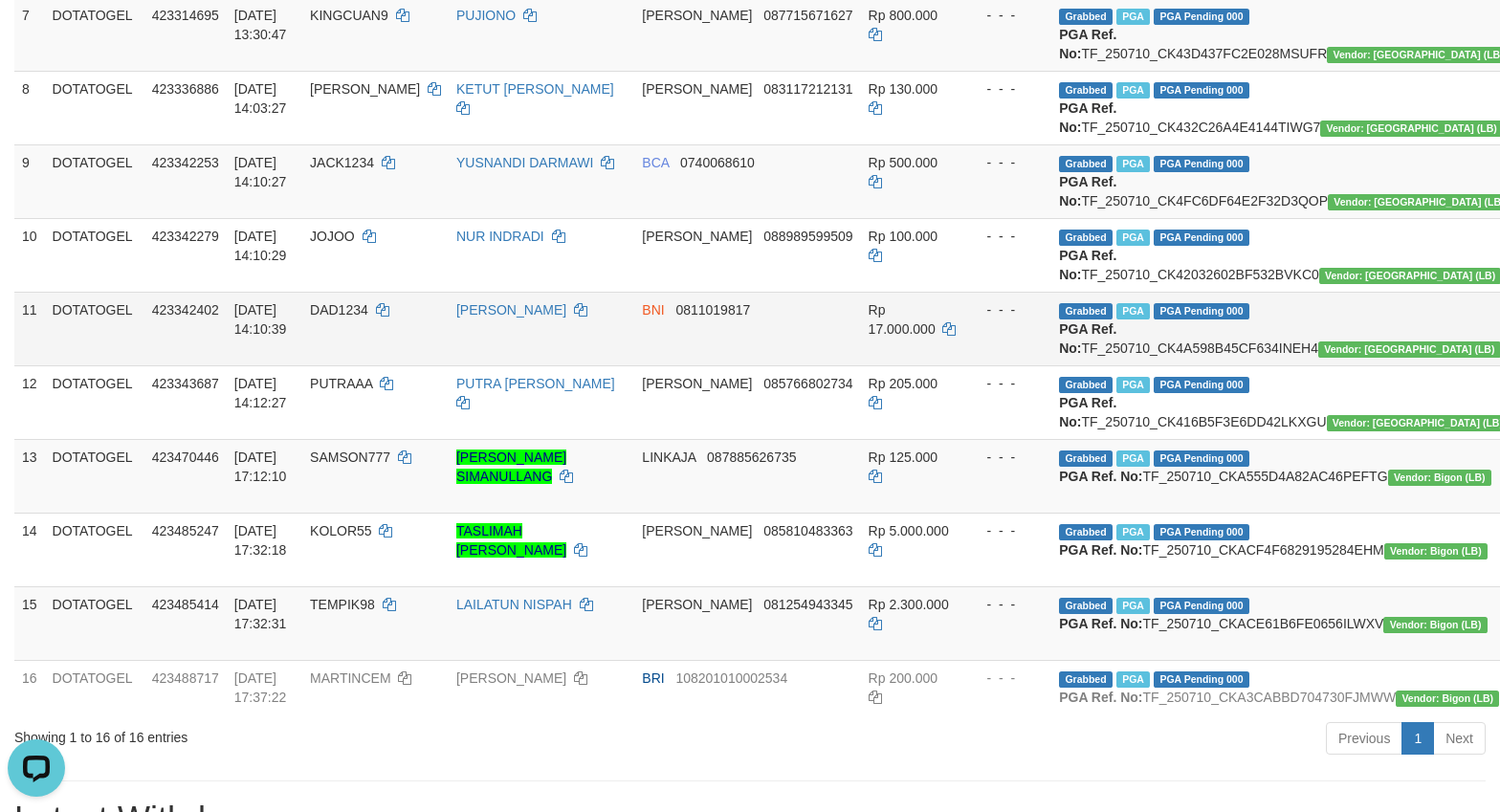 click on "Grabbed   PGA   PGA Pending 000 PGA Ref. No:  TF_250710_CK4A598B45CF634INEH4  Vendor: Dubai (LB)" at bounding box center (1285, 328) 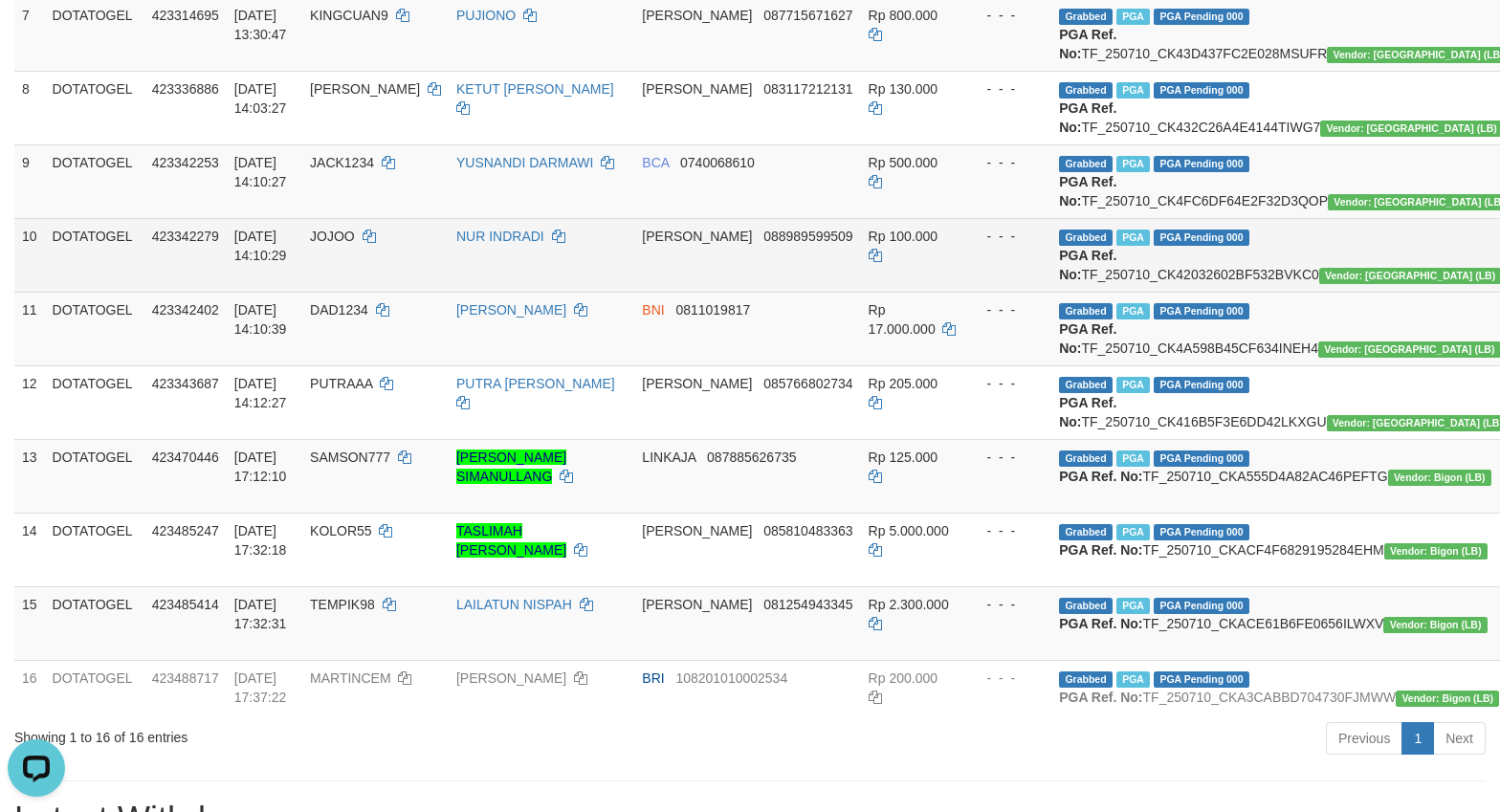 copy on "TF_250710_CK4A598B45CF634INEH4" 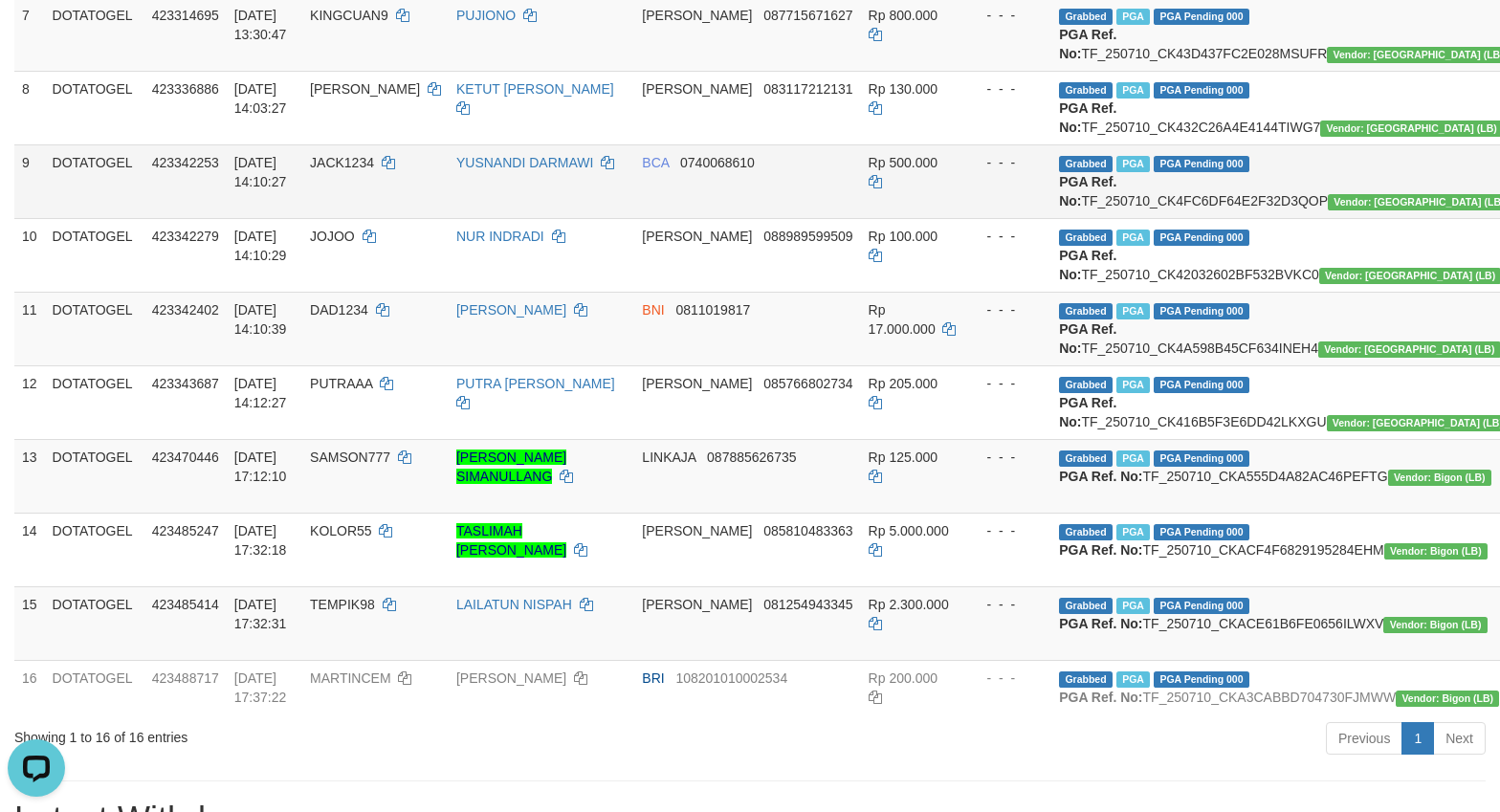 click on "JACK1234" at bounding box center (375, 181) 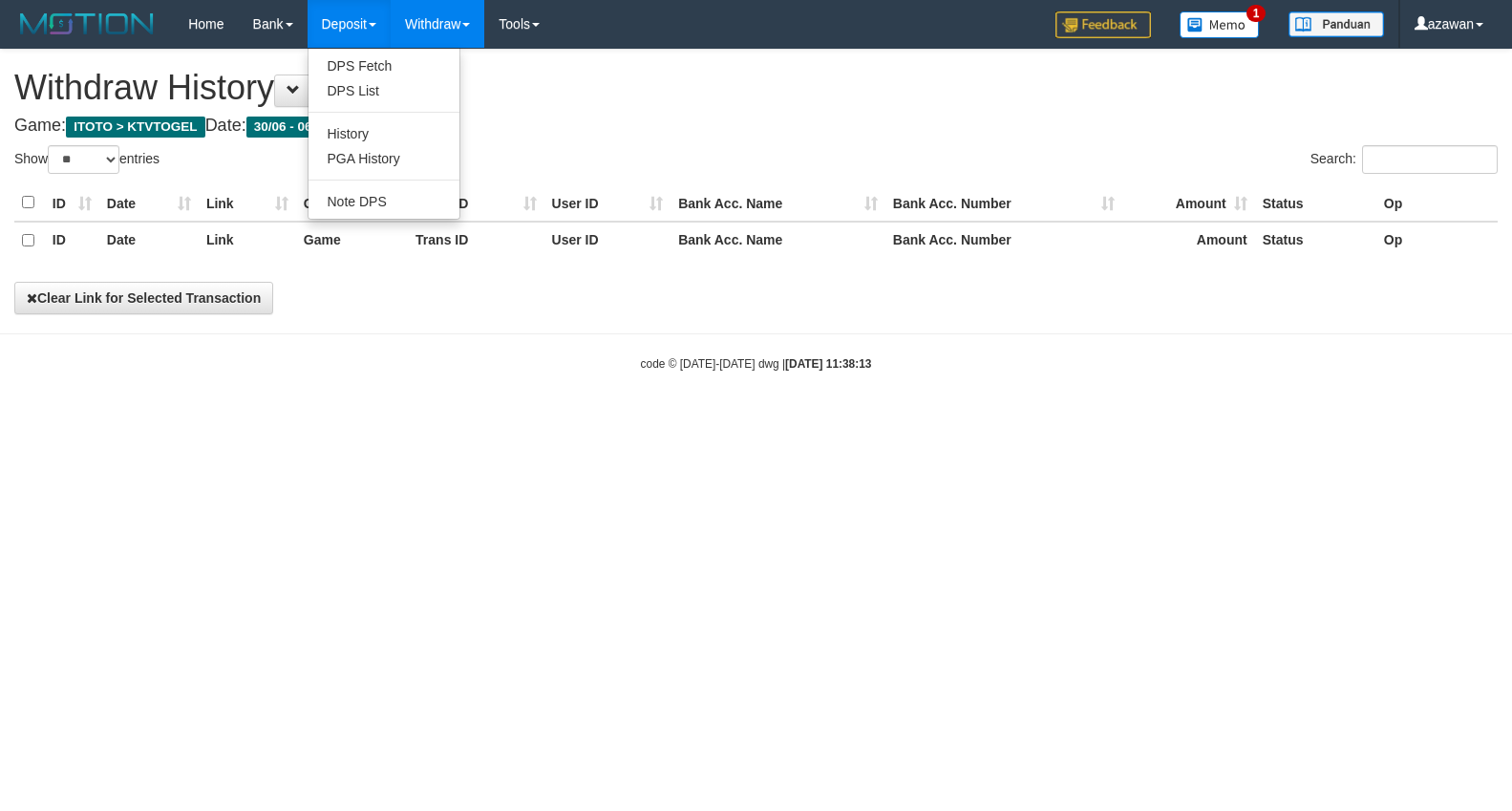 select on "**" 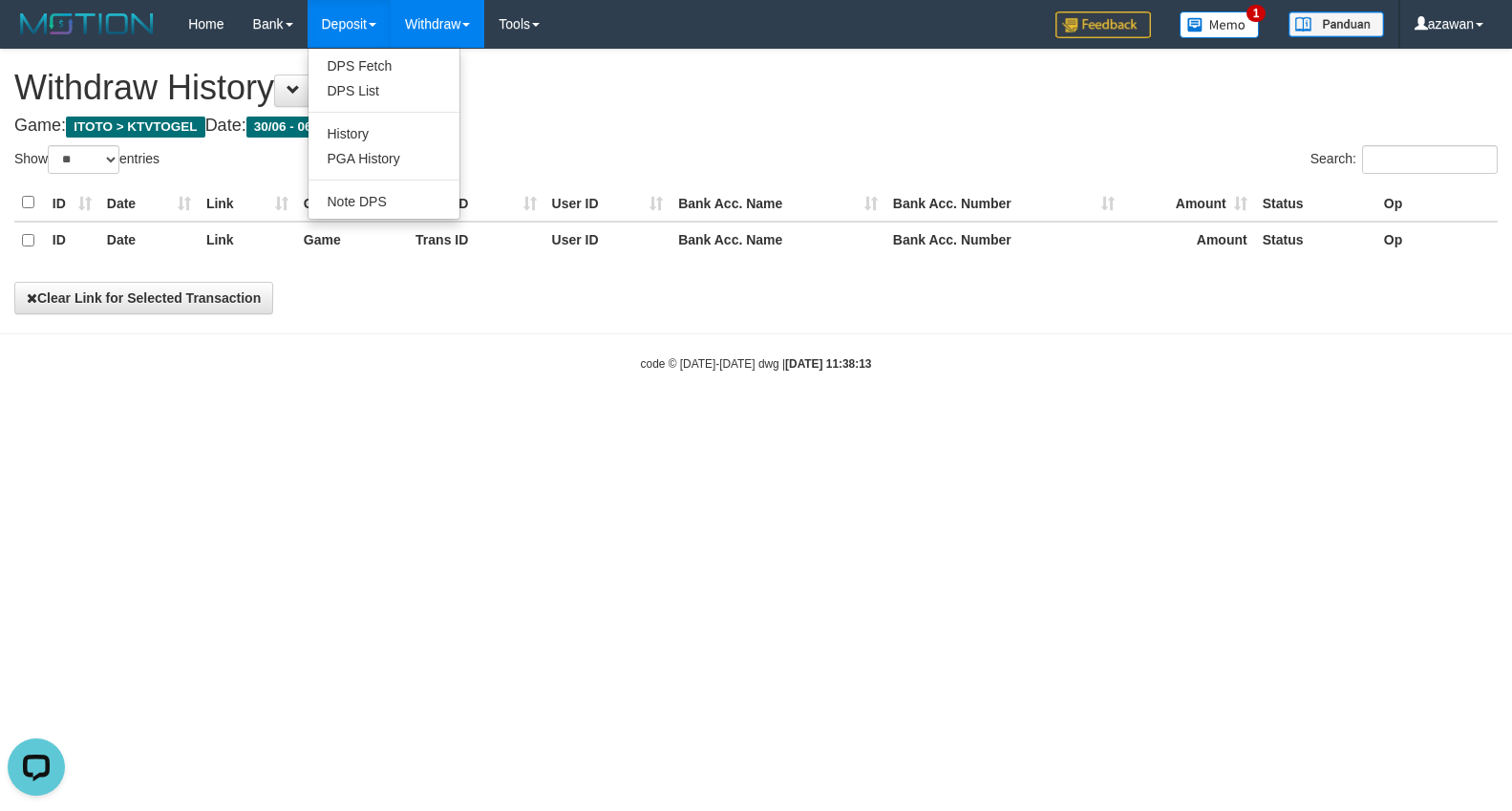scroll, scrollTop: 0, scrollLeft: 0, axis: both 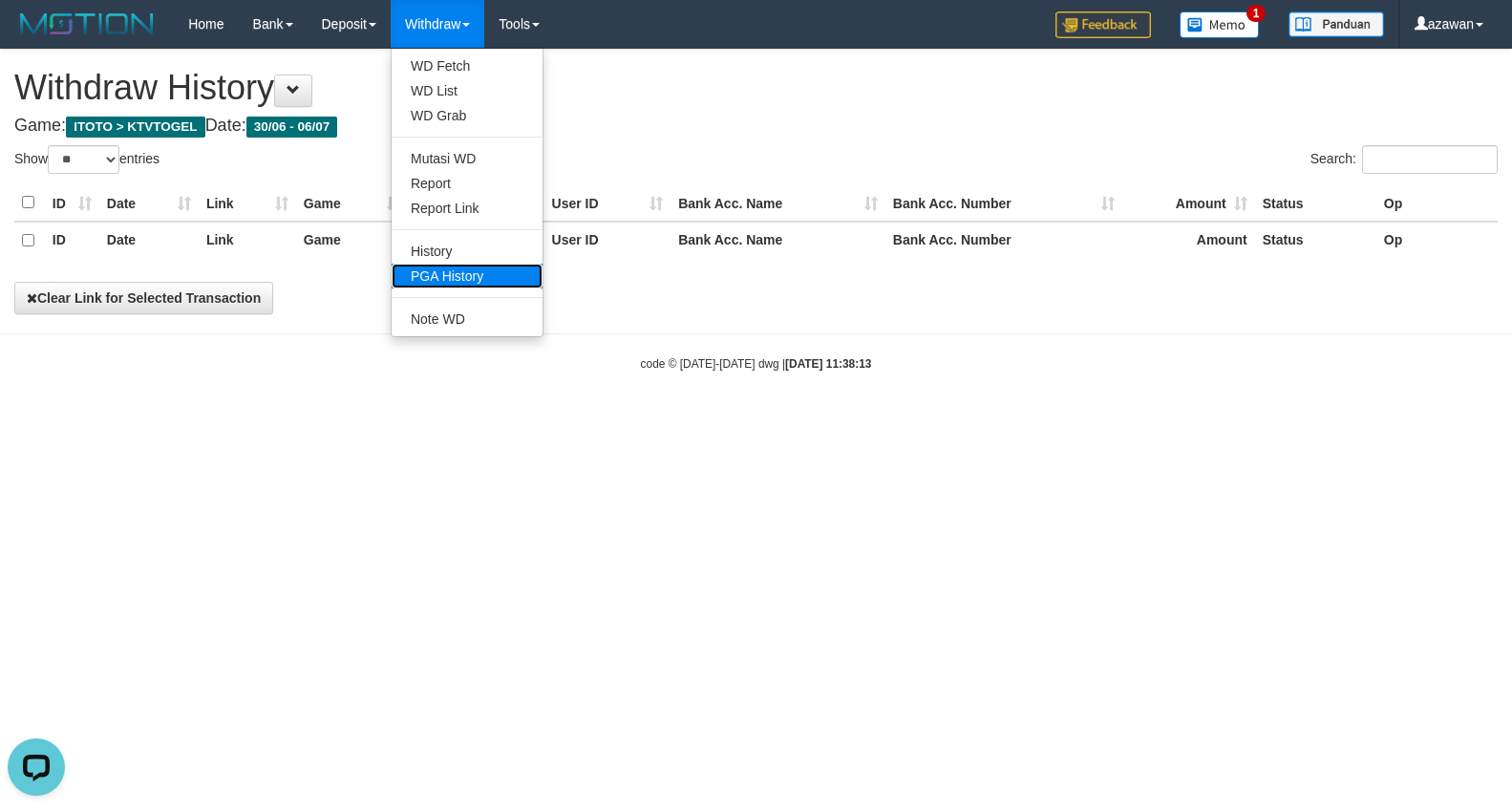 click on "PGA History" at bounding box center (467, 276) 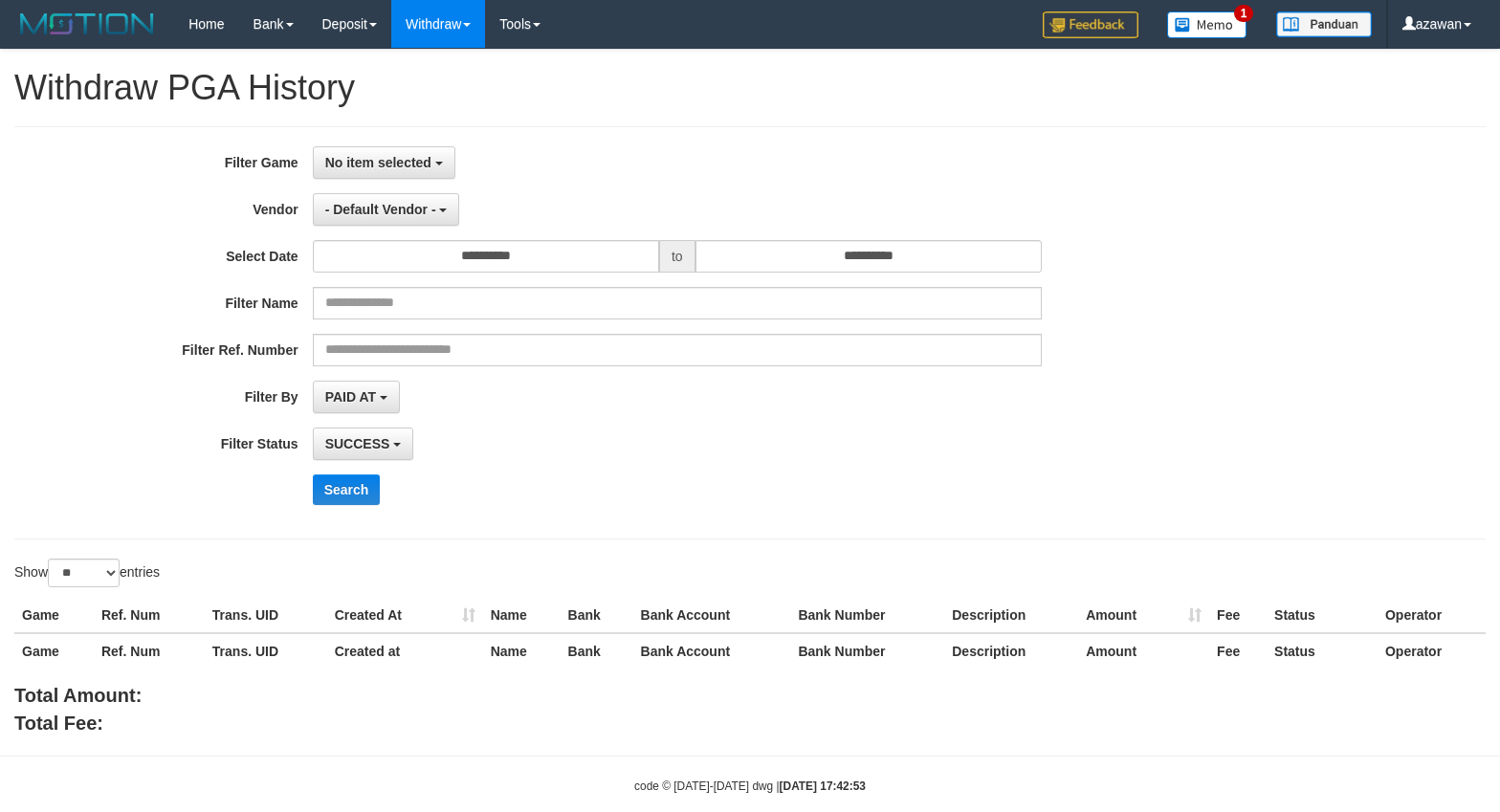 select 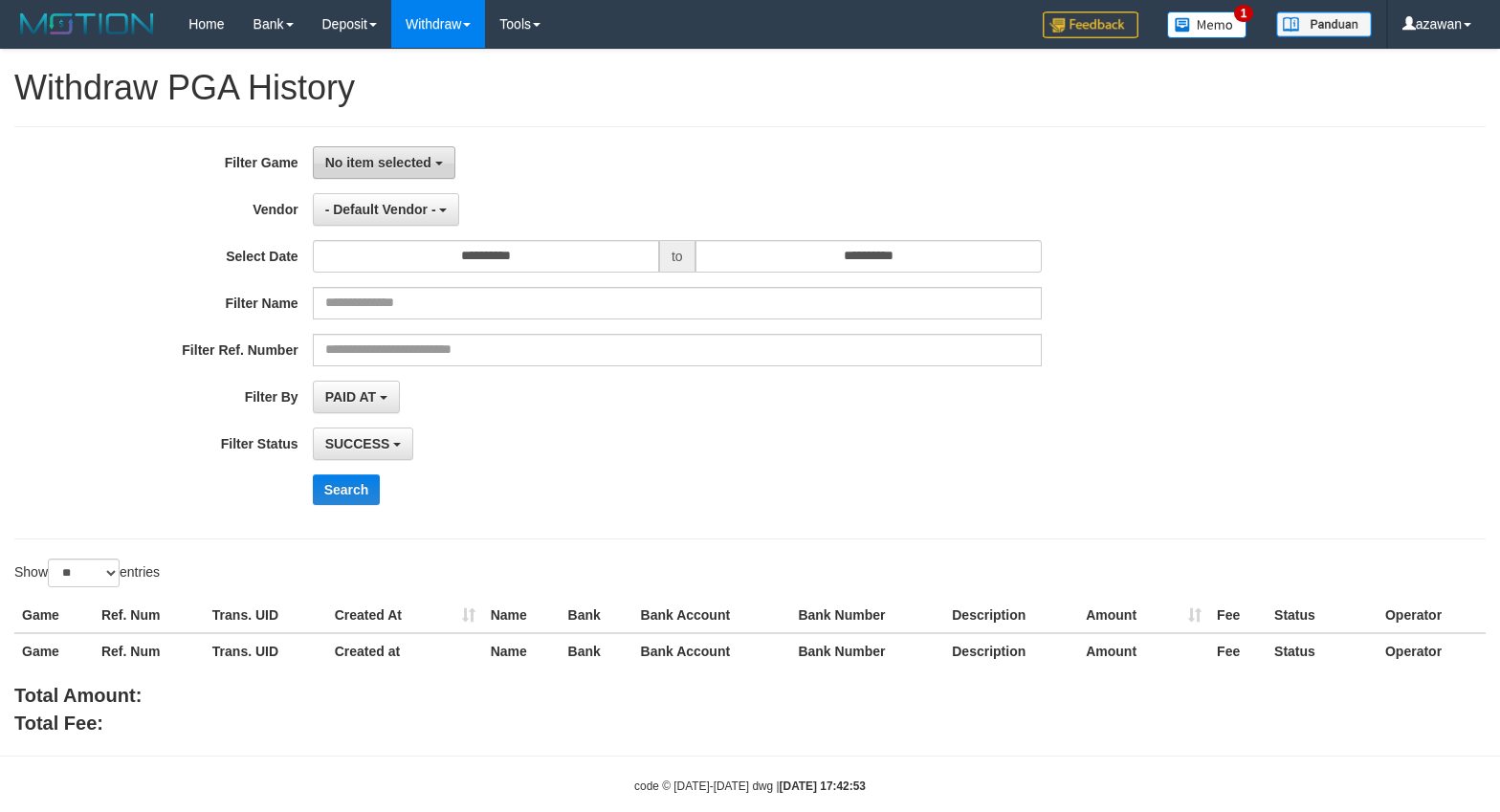 scroll, scrollTop: 0, scrollLeft: 0, axis: both 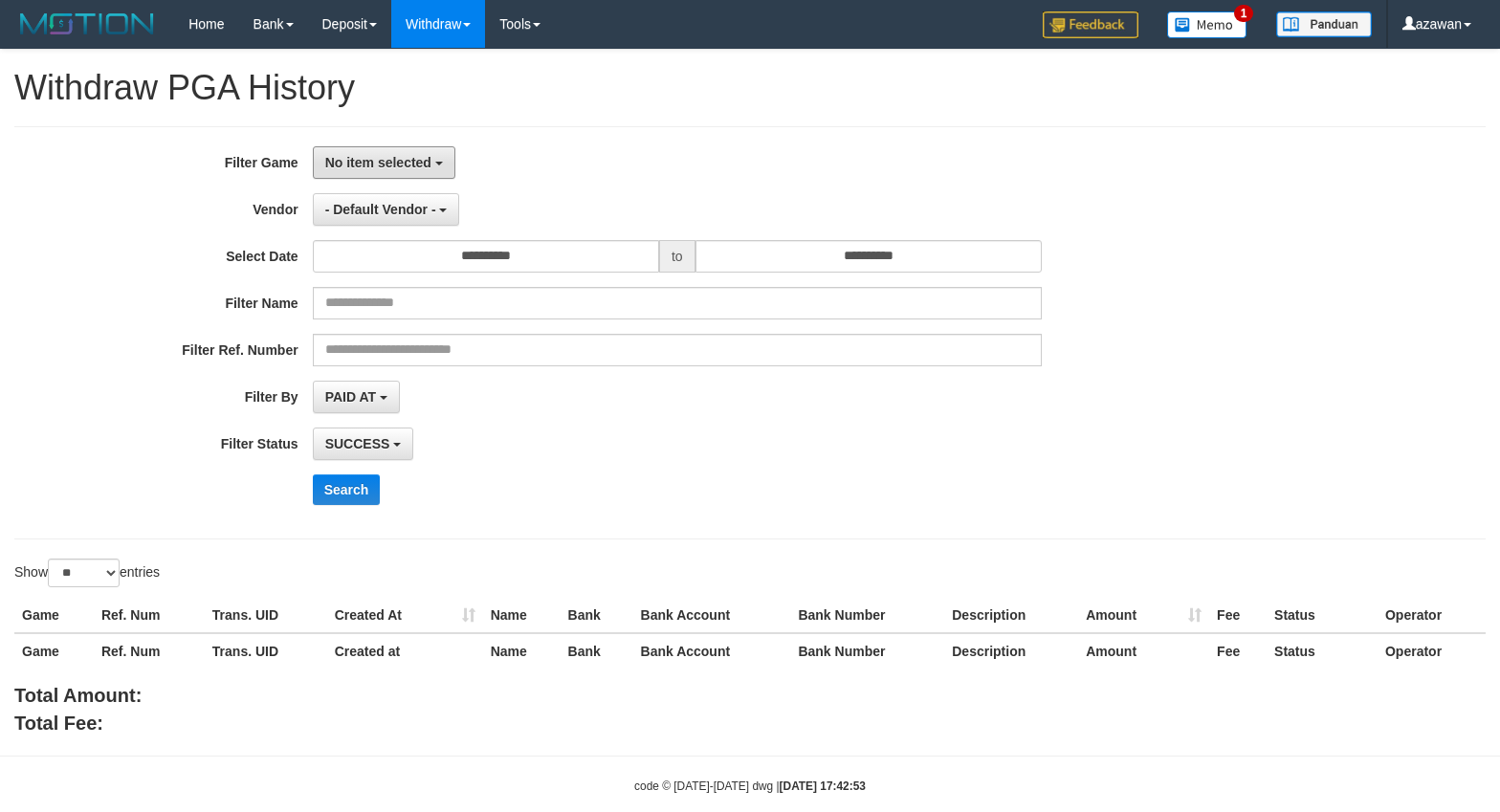 drag, startPoint x: 368, startPoint y: 154, endPoint x: 386, endPoint y: 185, distance: 35.8469 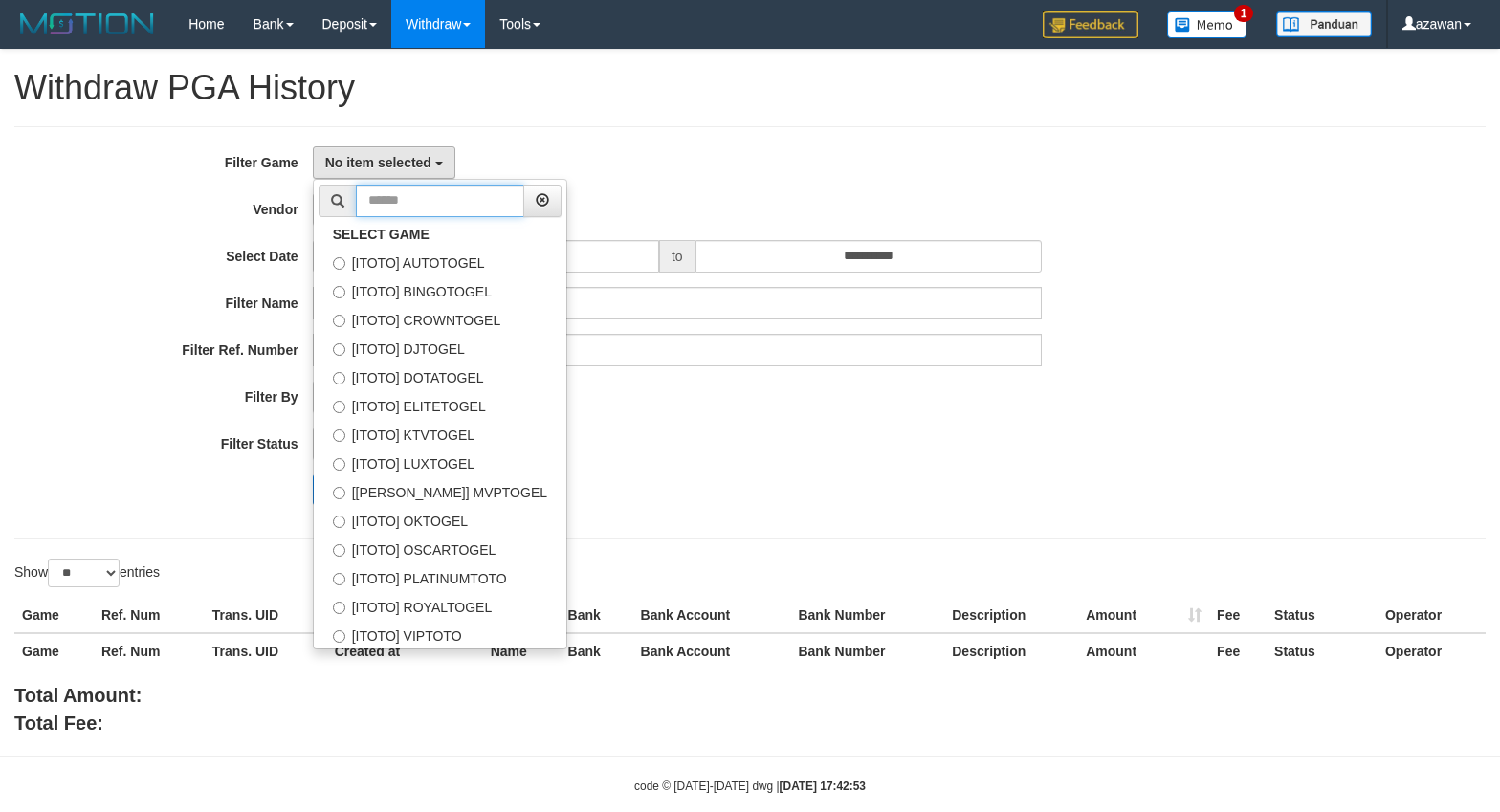 click at bounding box center [440, 201] 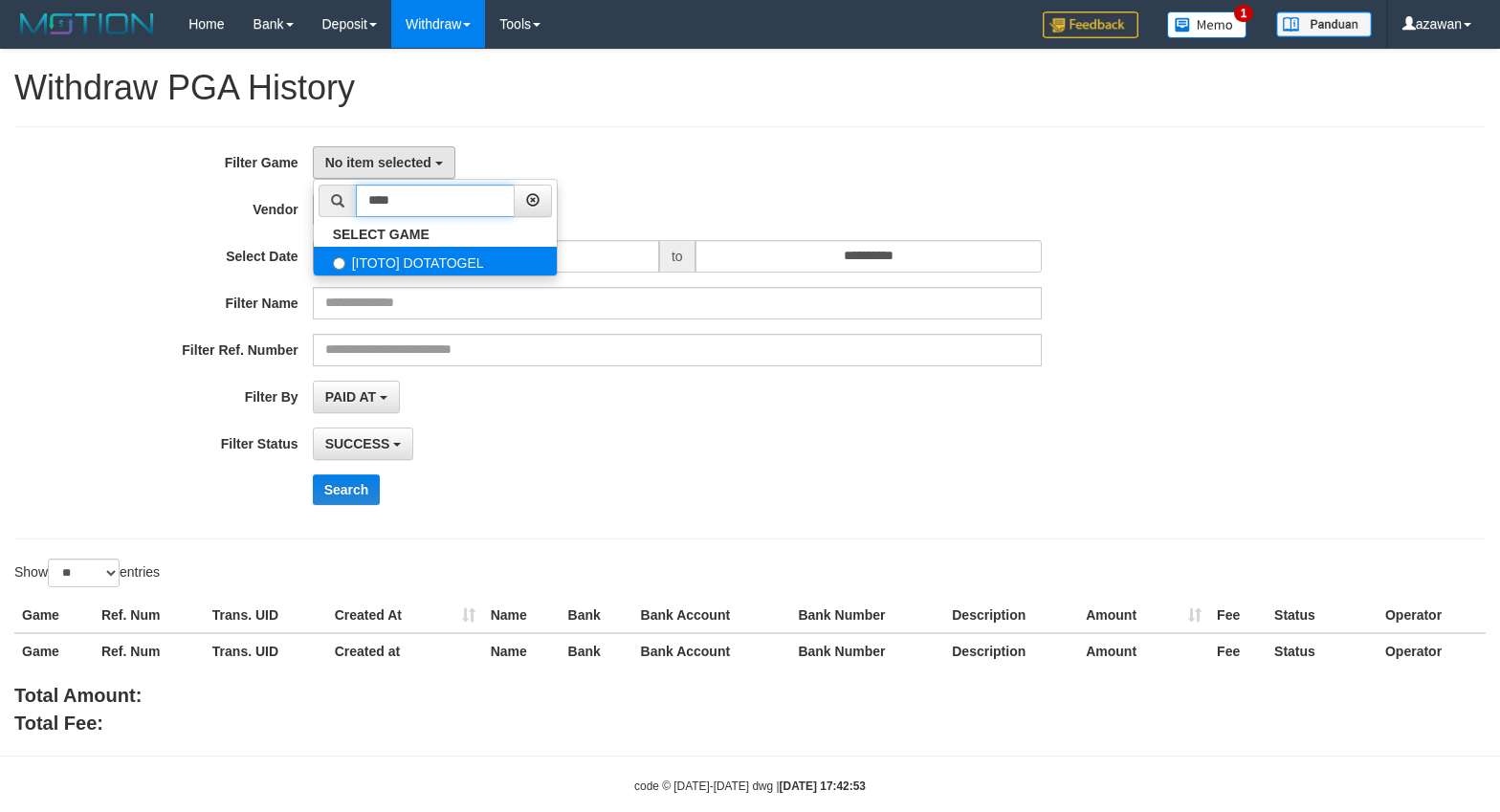 type on "****" 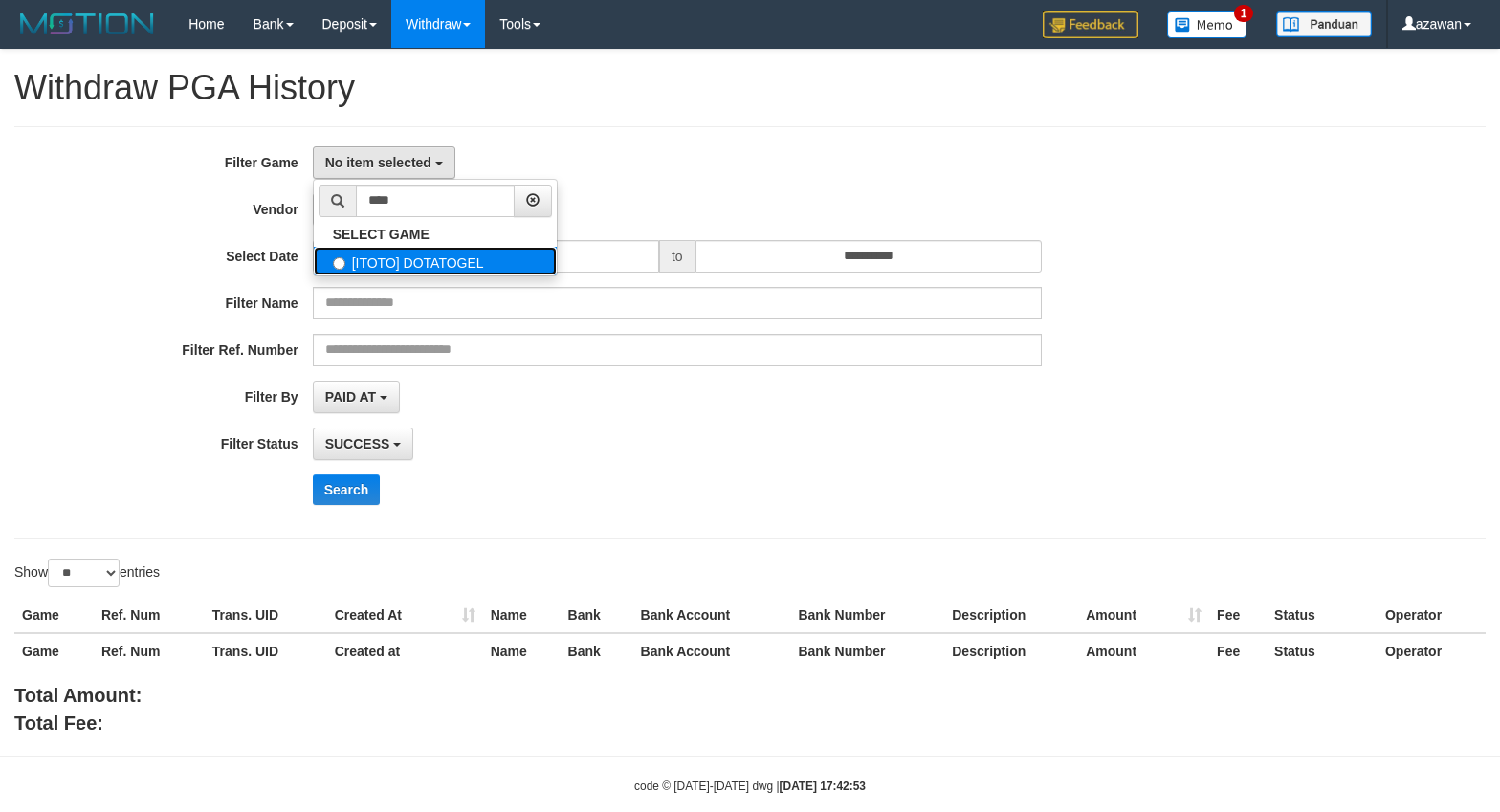 click on "[ITOTO] DOTATOGEL" at bounding box center (435, 261) 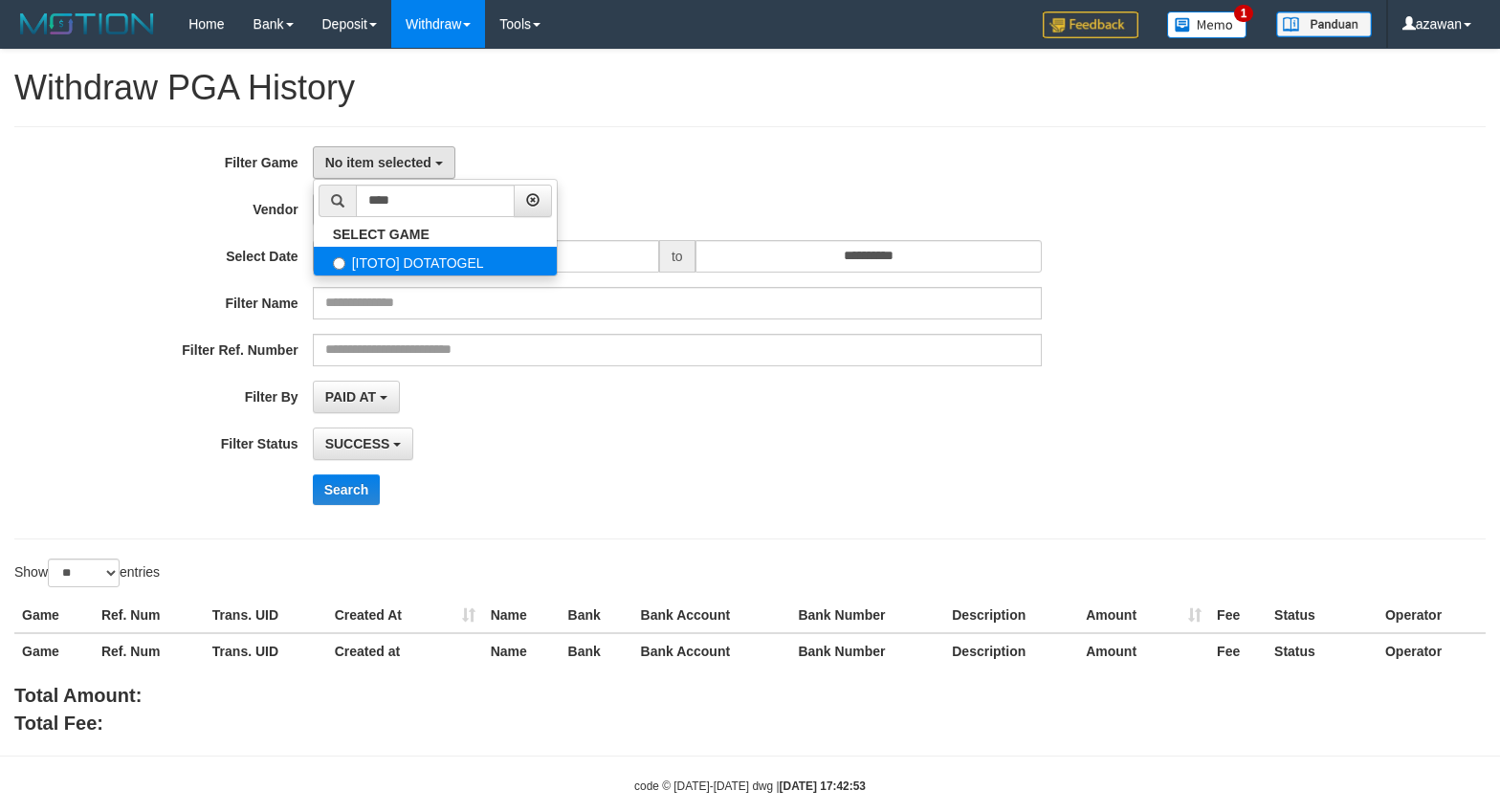 select on "***" 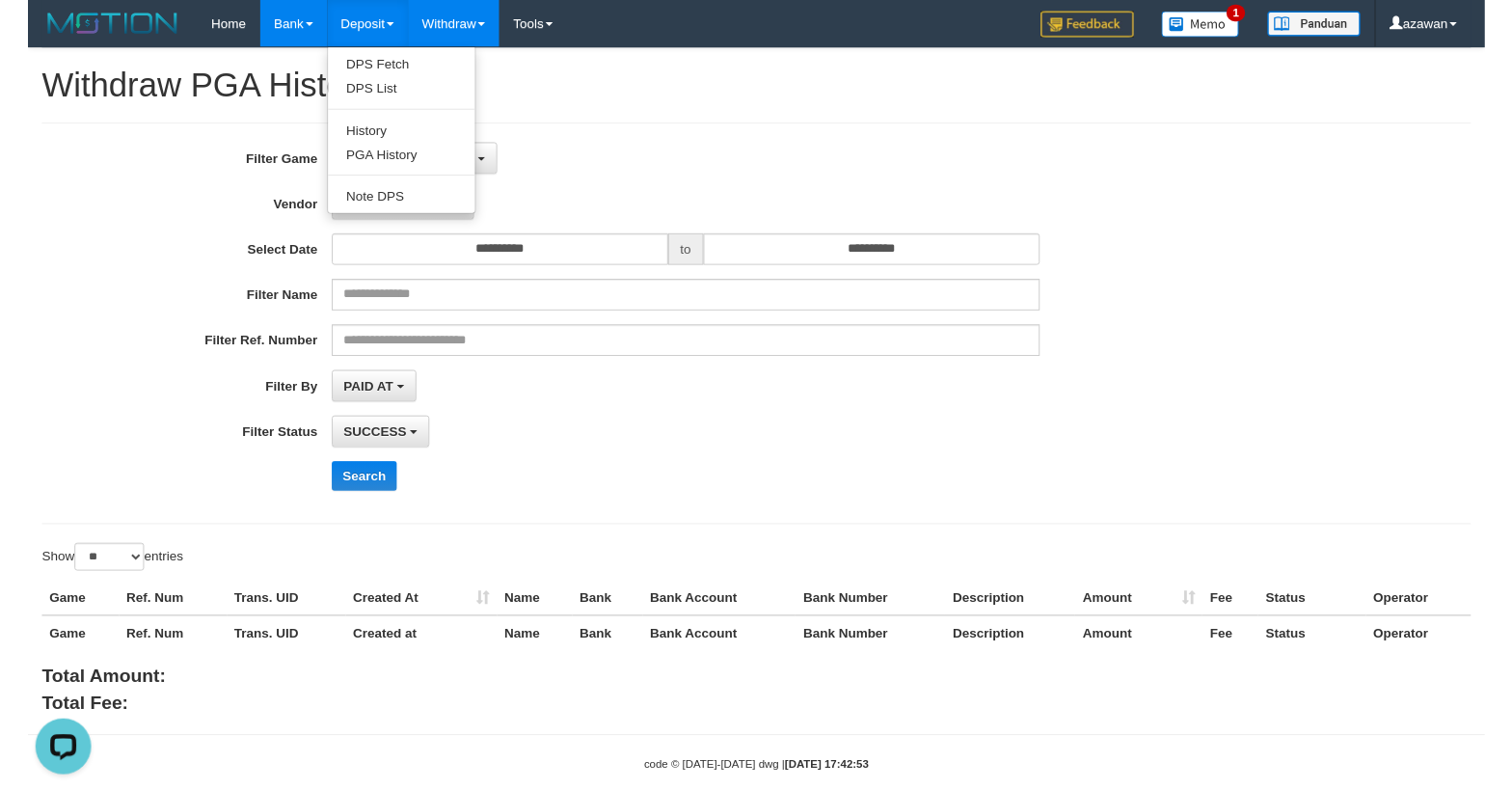scroll, scrollTop: 0, scrollLeft: 0, axis: both 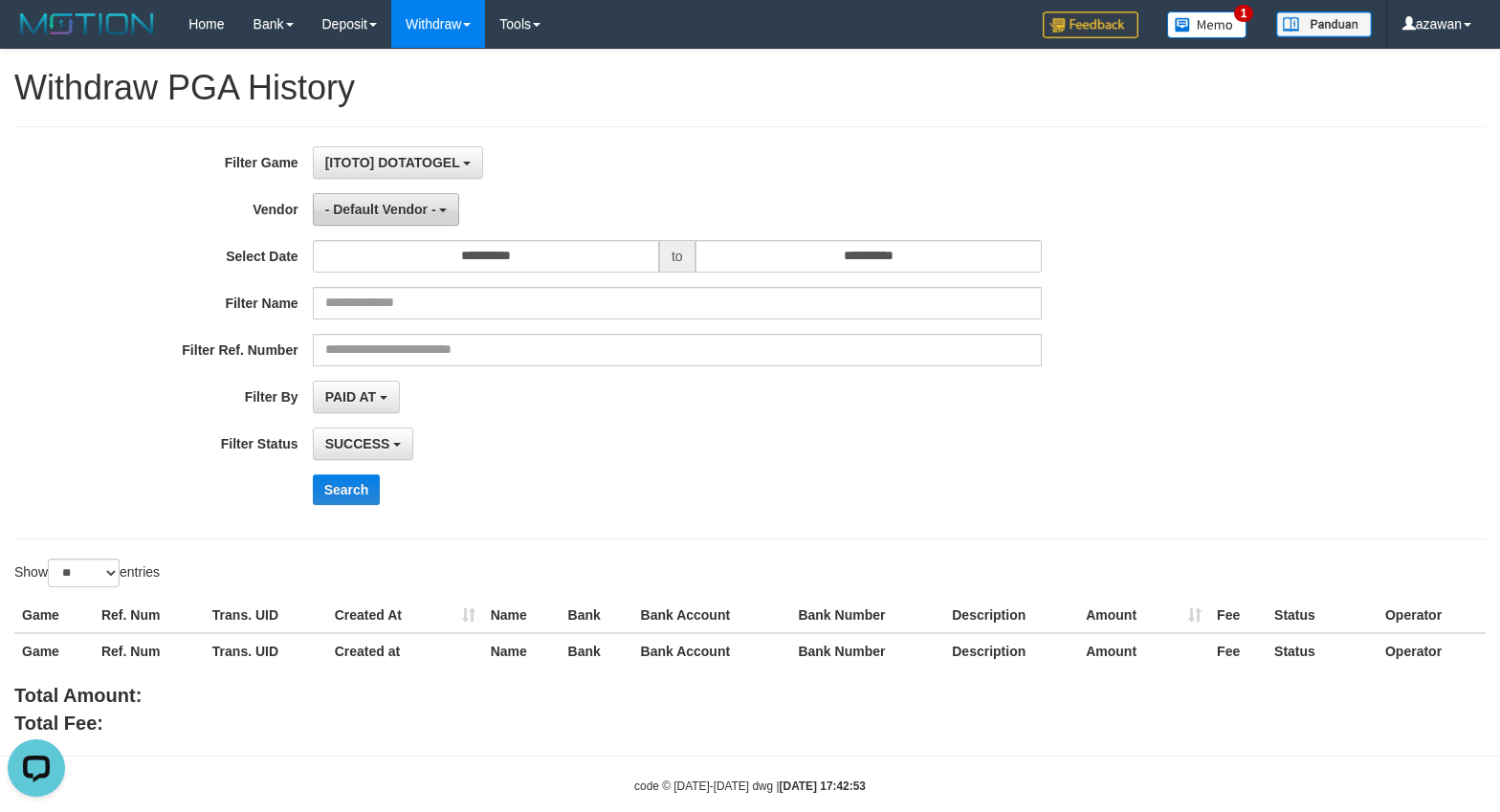 click on "- Default Vendor -" at bounding box center [386, 209] 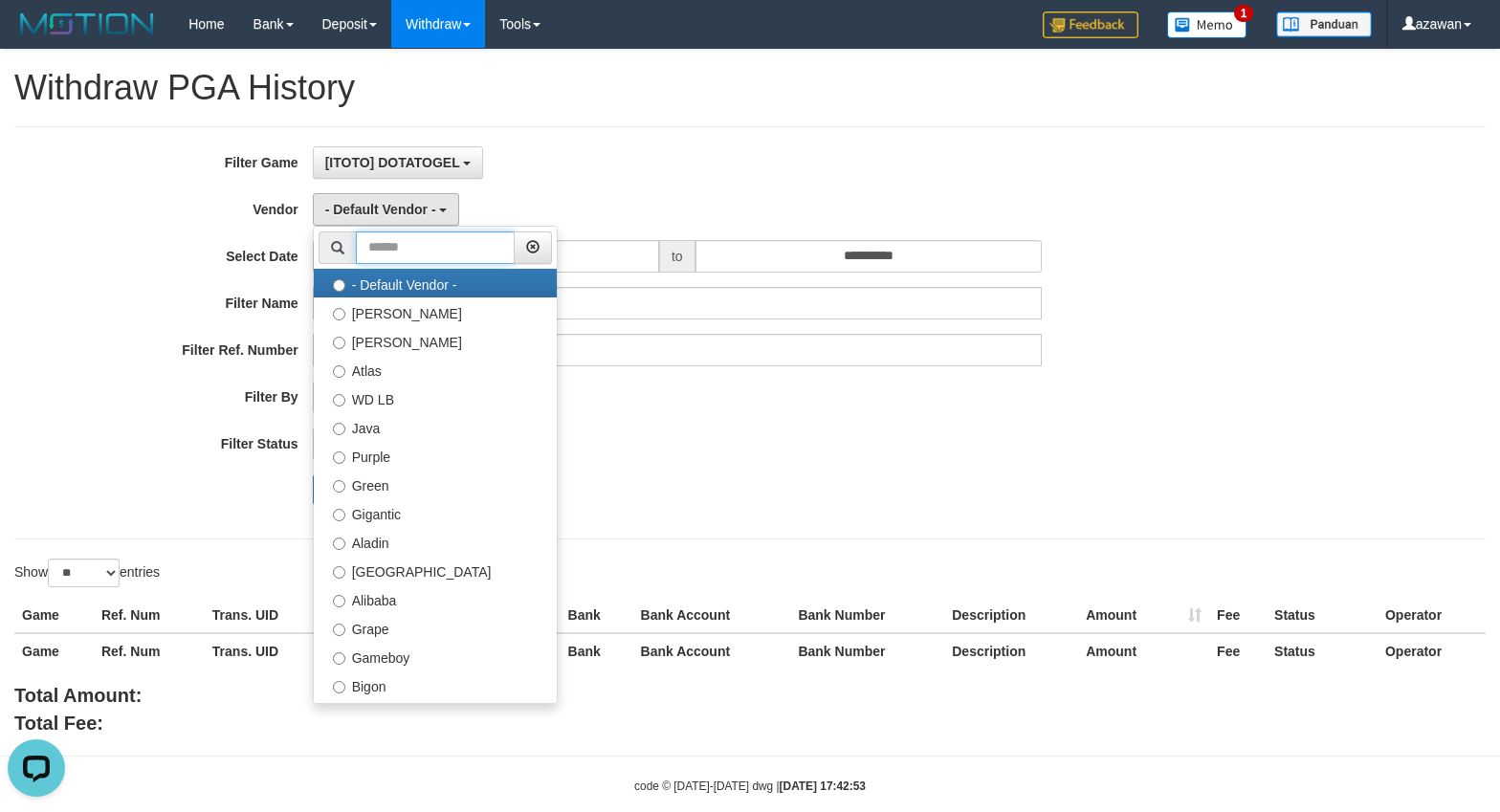 click at bounding box center [435, 248] 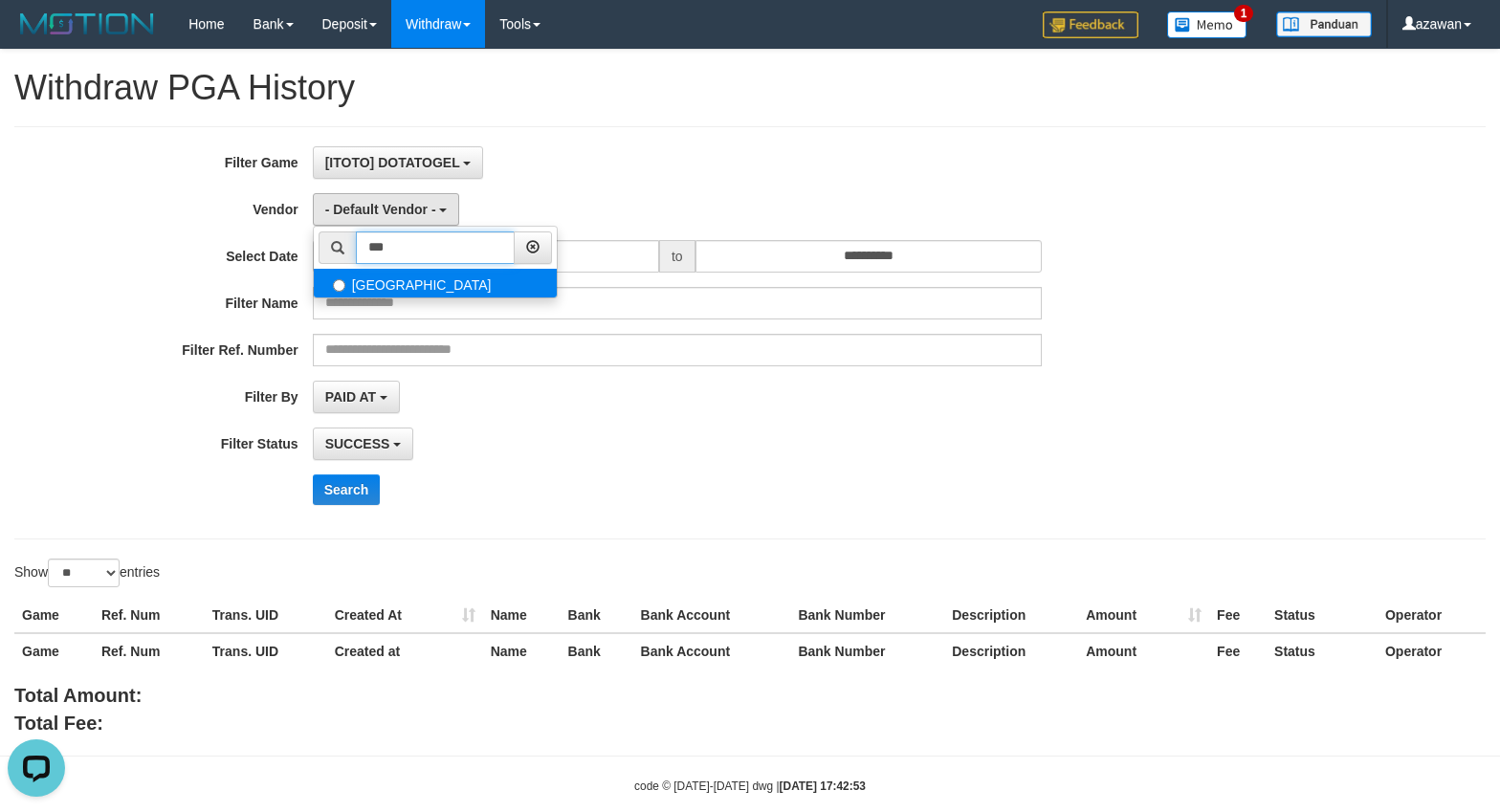 type on "***" 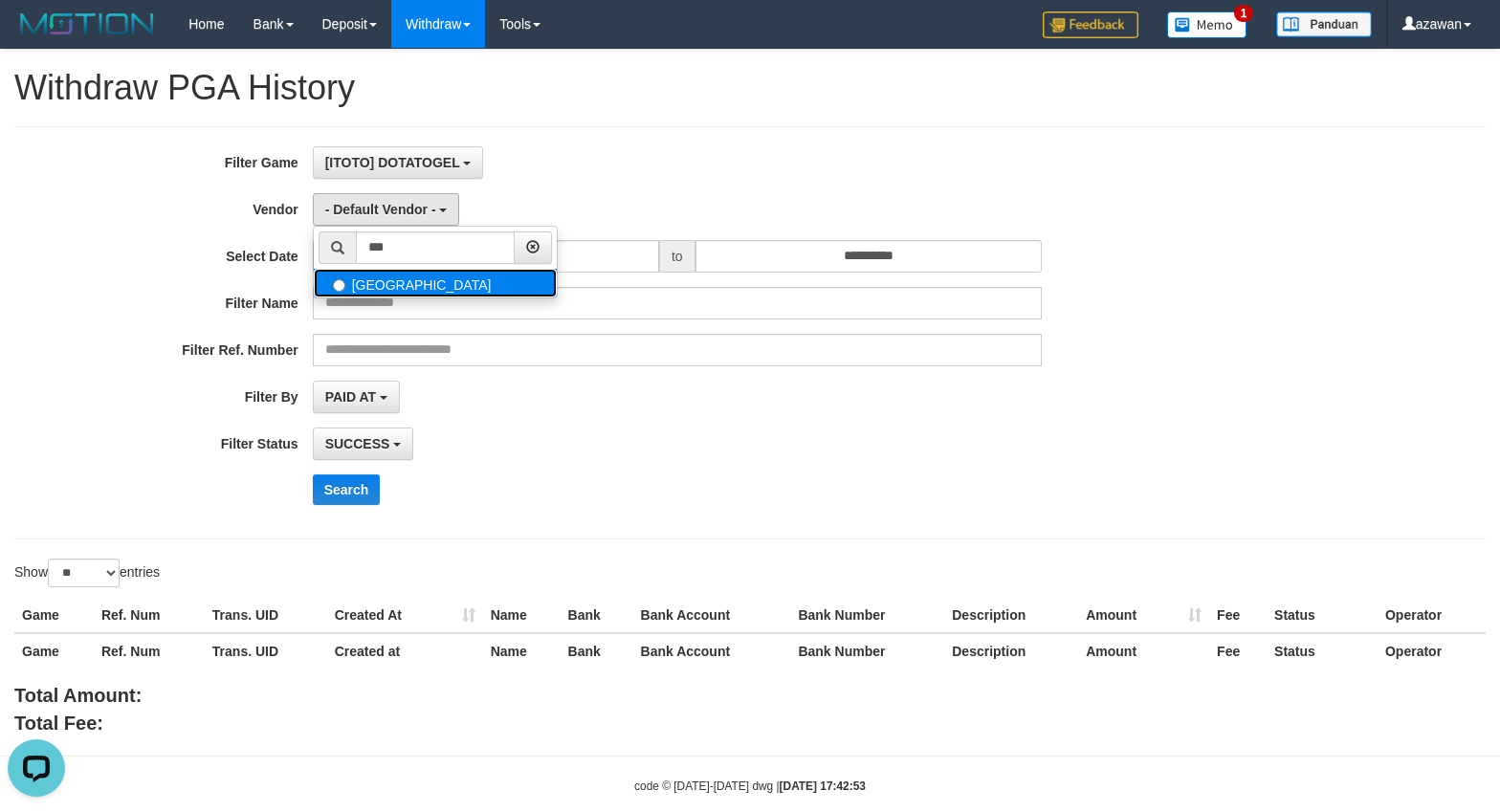 click on "[GEOGRAPHIC_DATA]" at bounding box center [435, 283] 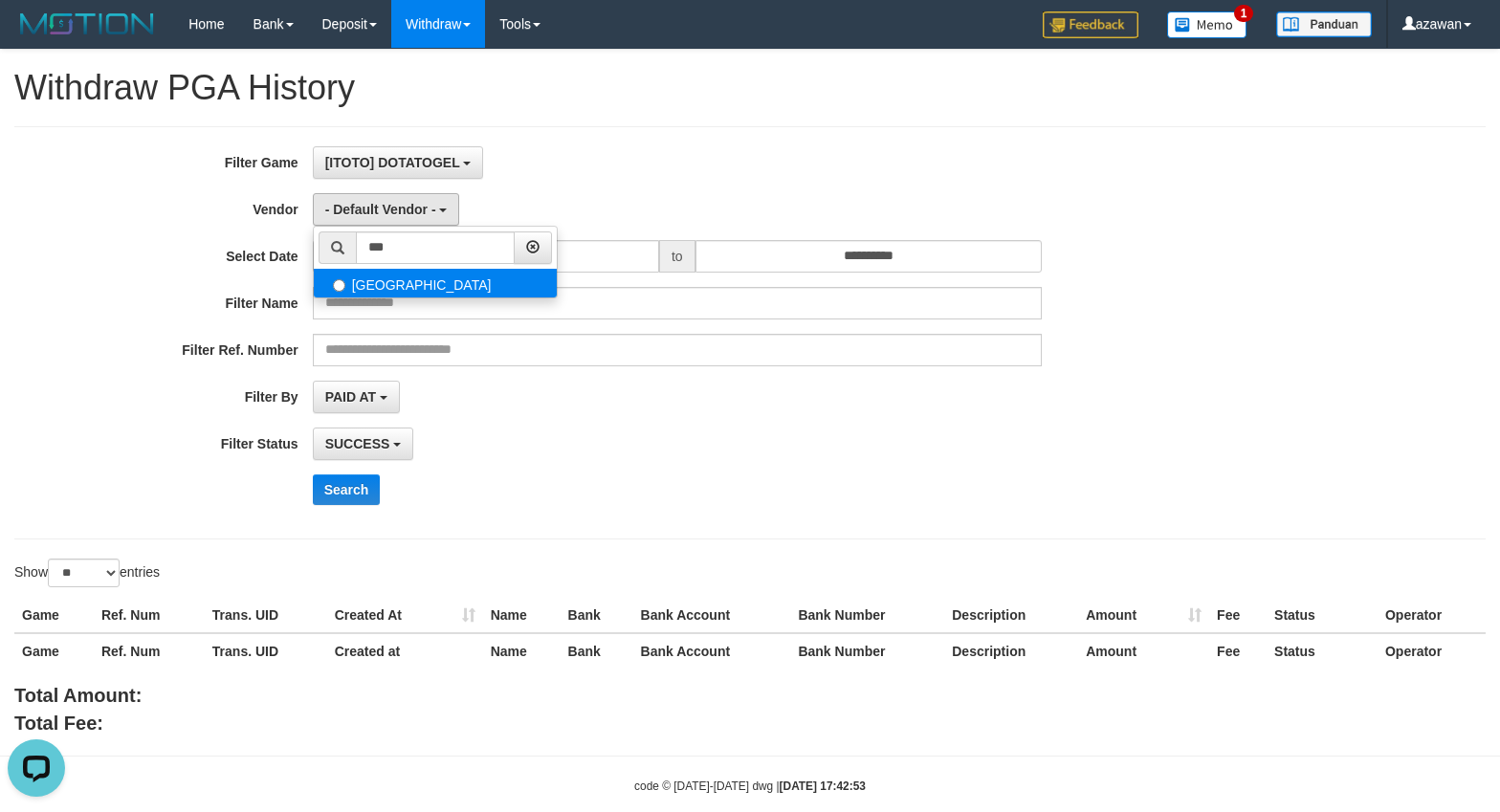 select on "**********" 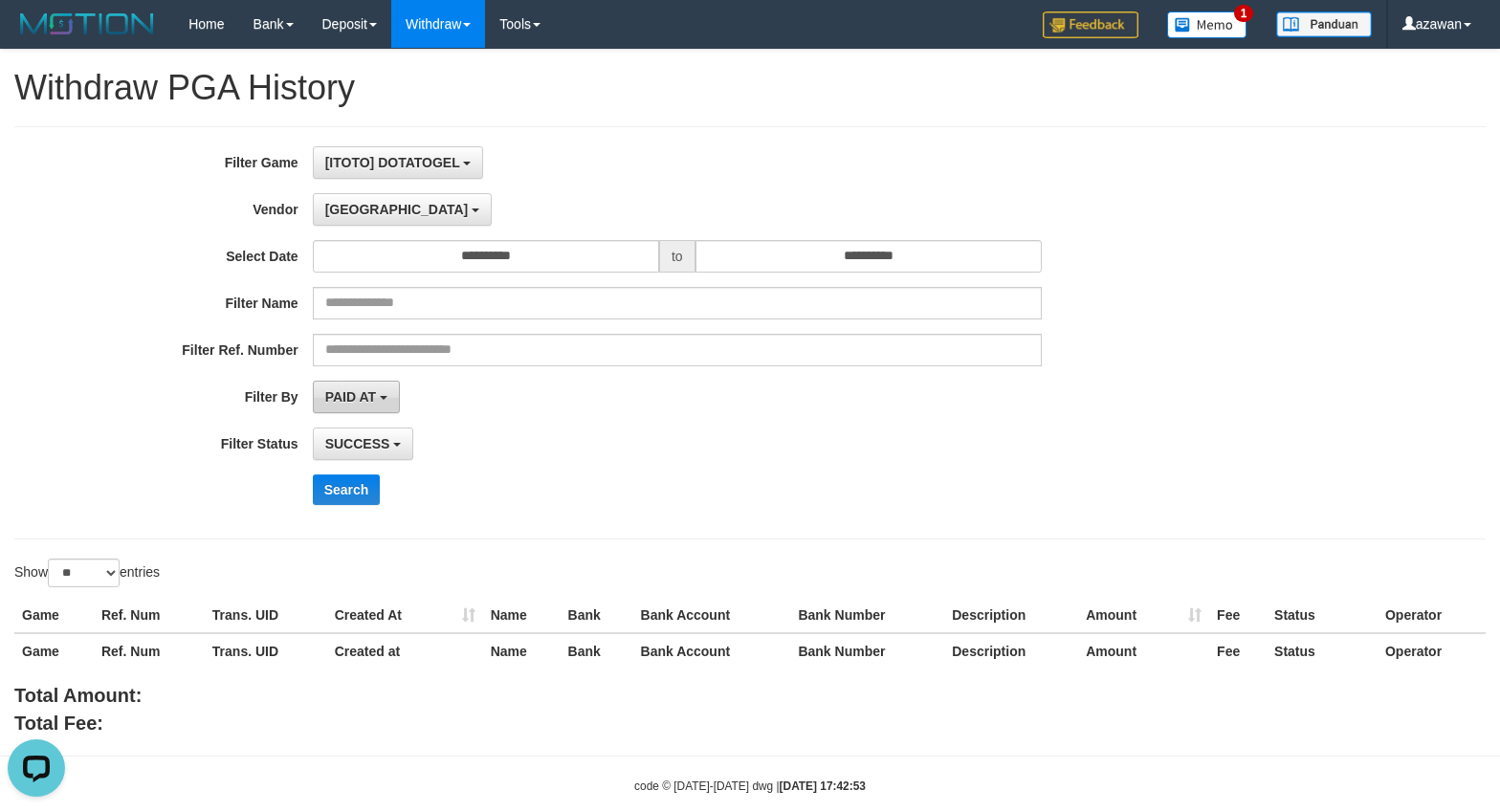 click on "PAID AT" at bounding box center [356, 397] 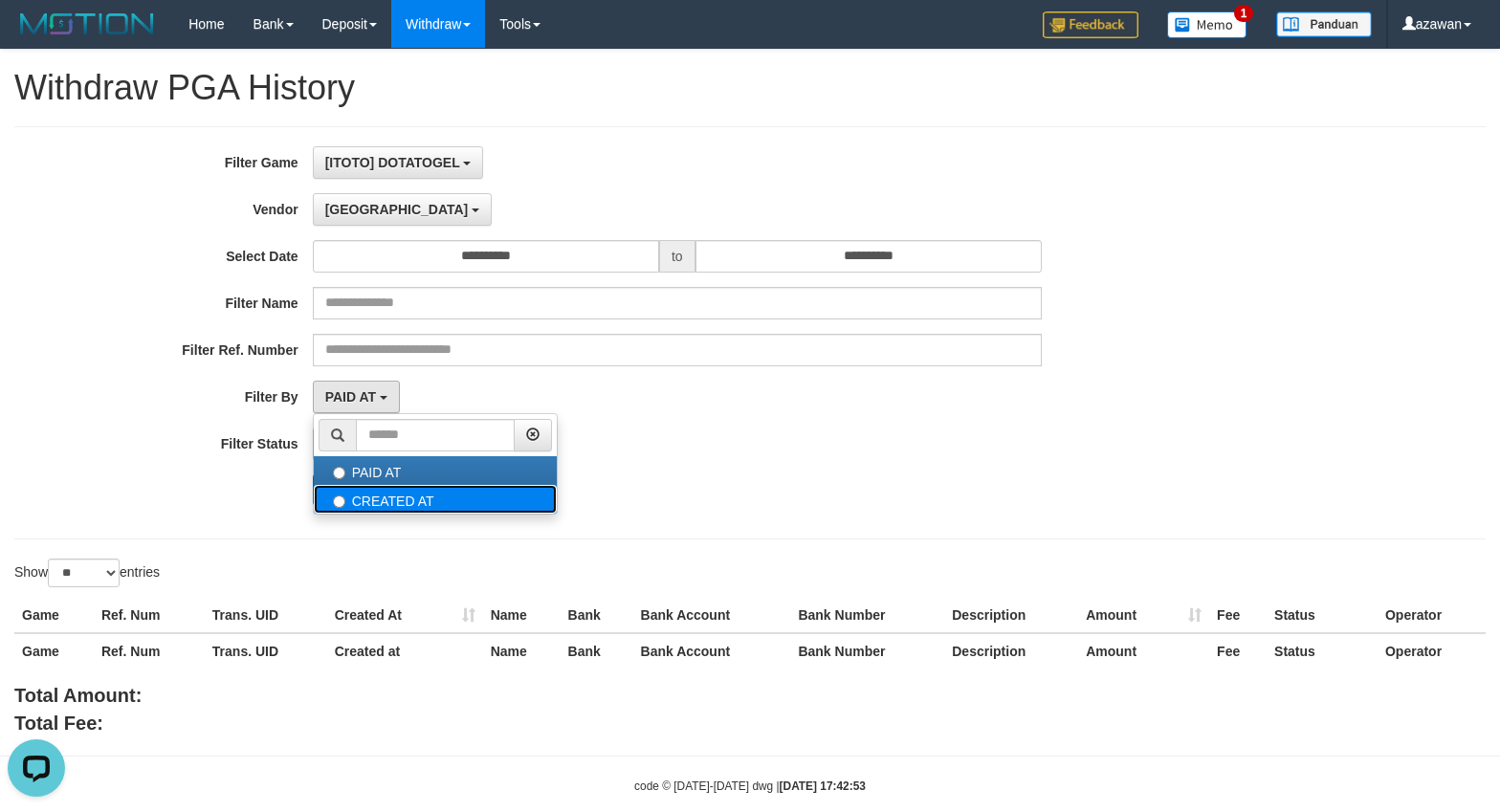 click on "CREATED AT" at bounding box center [435, 499] 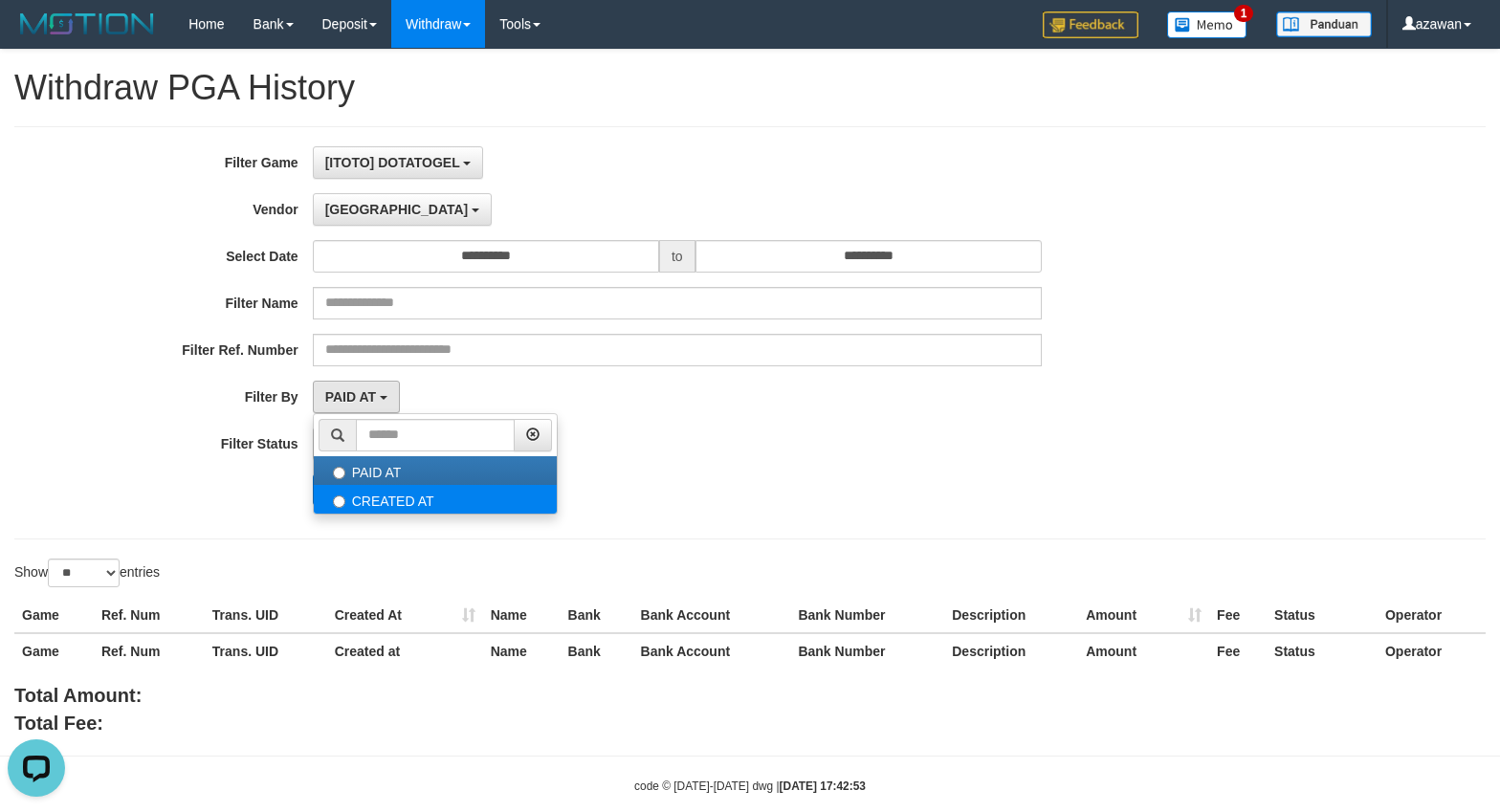 select on "*" 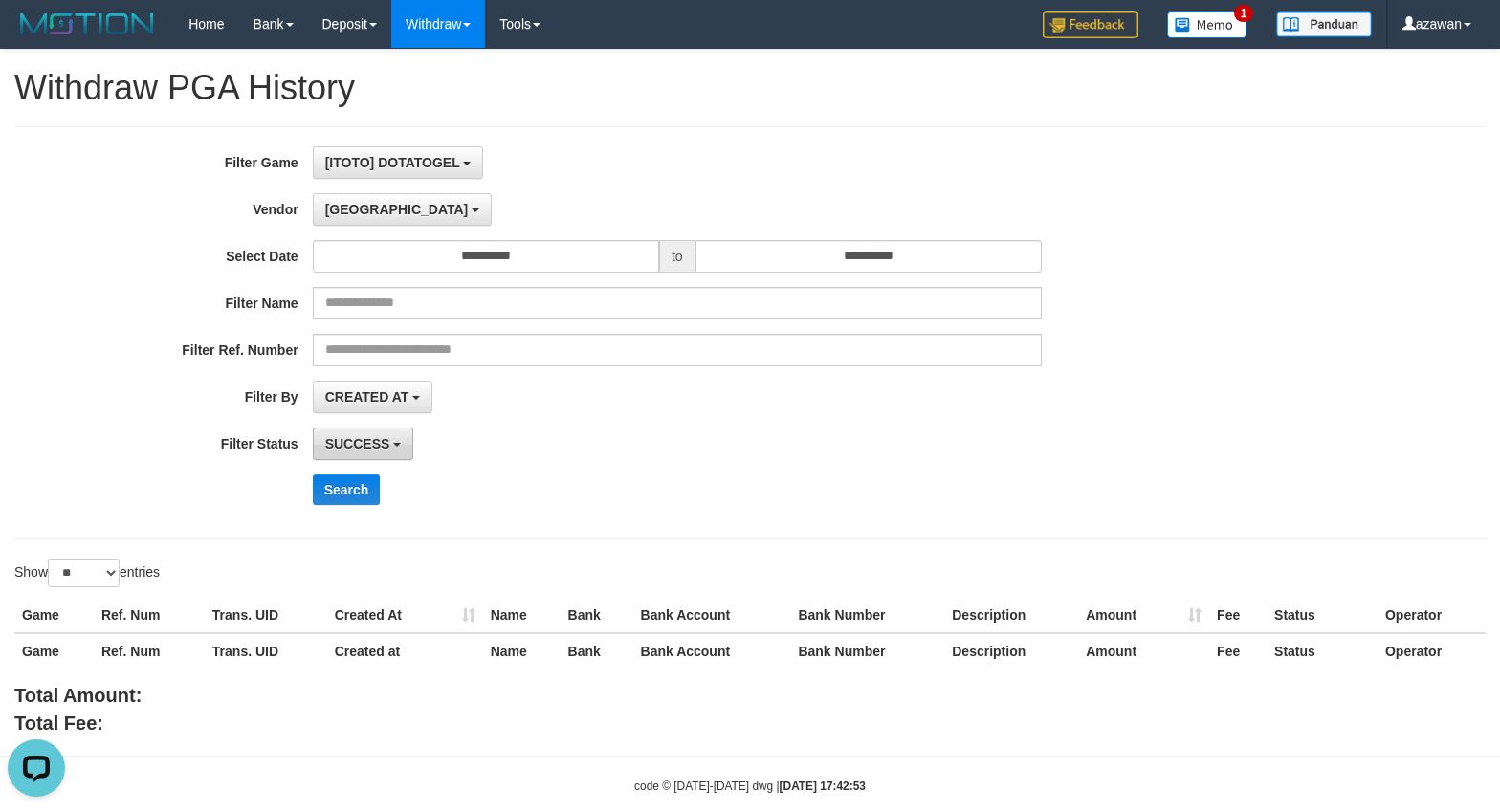 click on "SUCCESS" at bounding box center [358, 444] 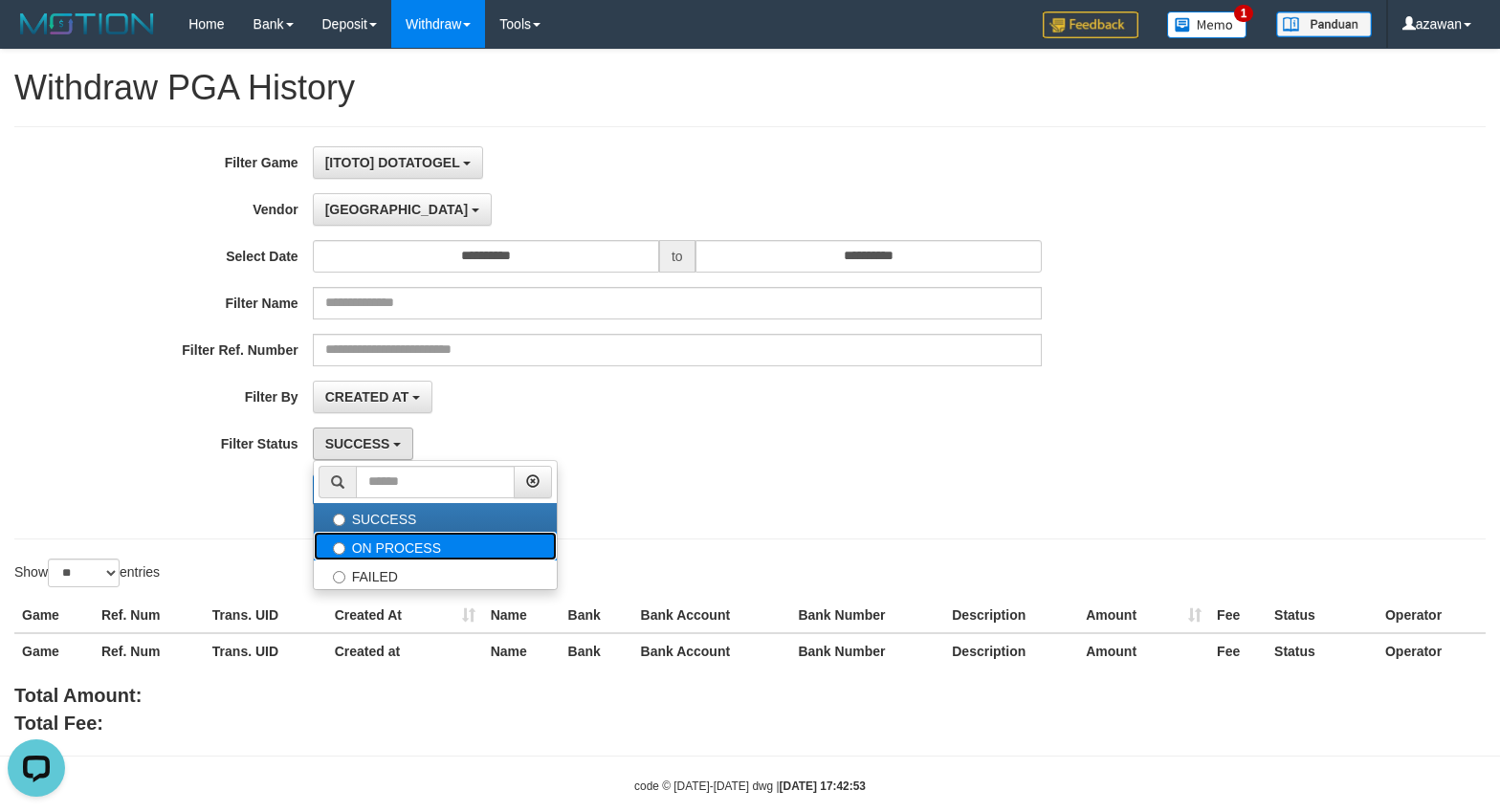 click on "ON PROCESS" at bounding box center (435, 546) 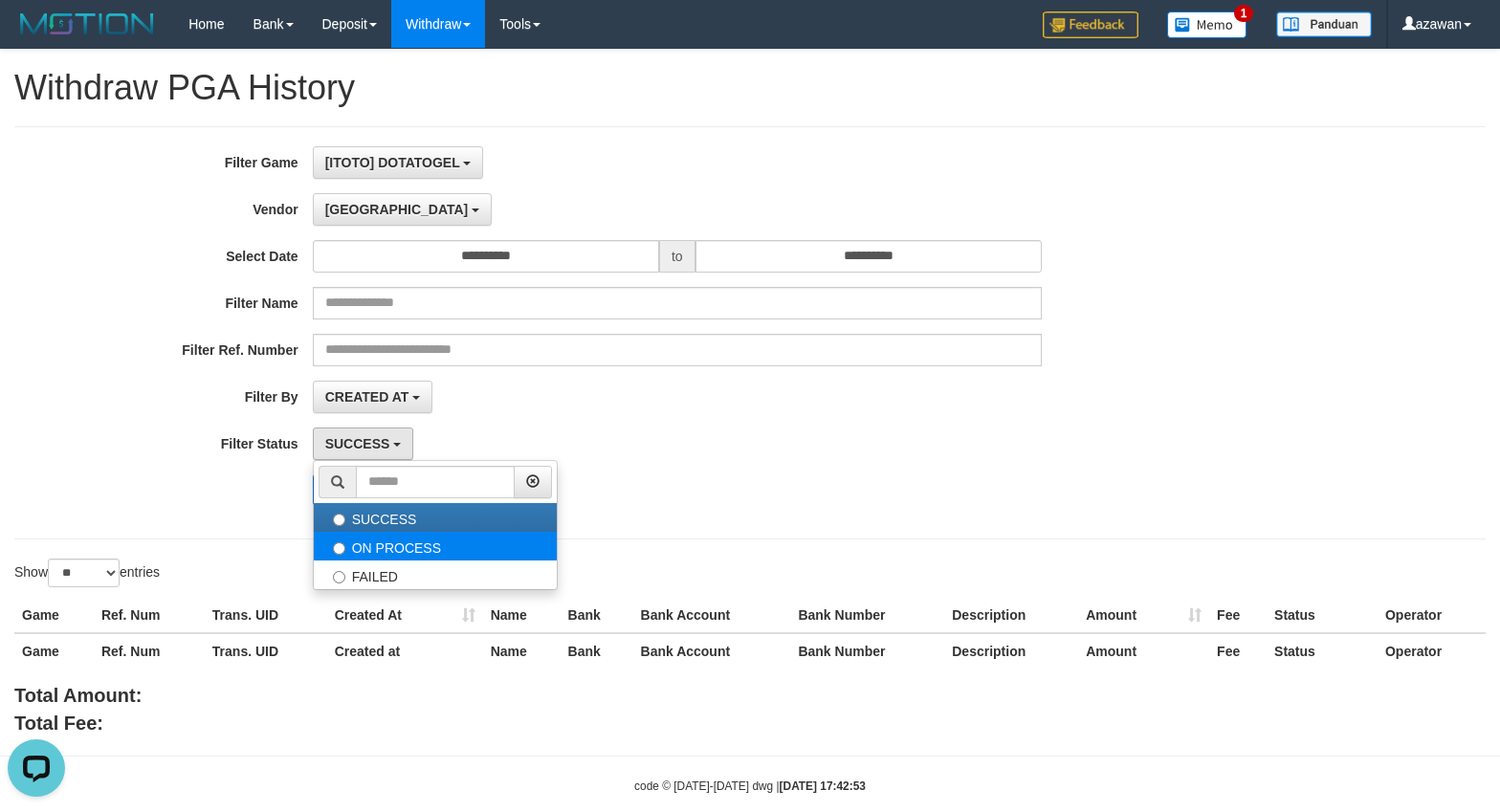 select on "*" 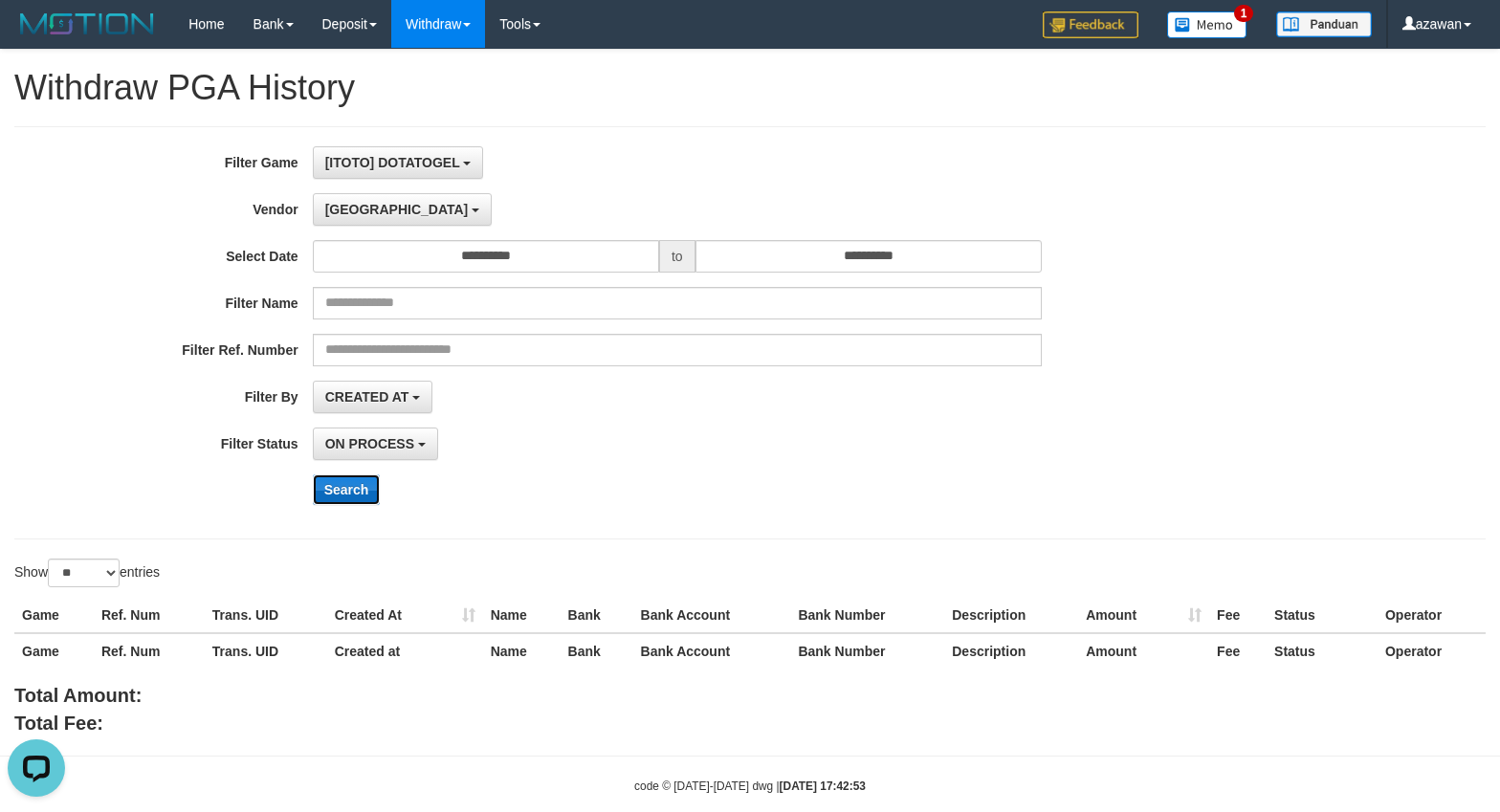 click on "Search" at bounding box center (346, 490) 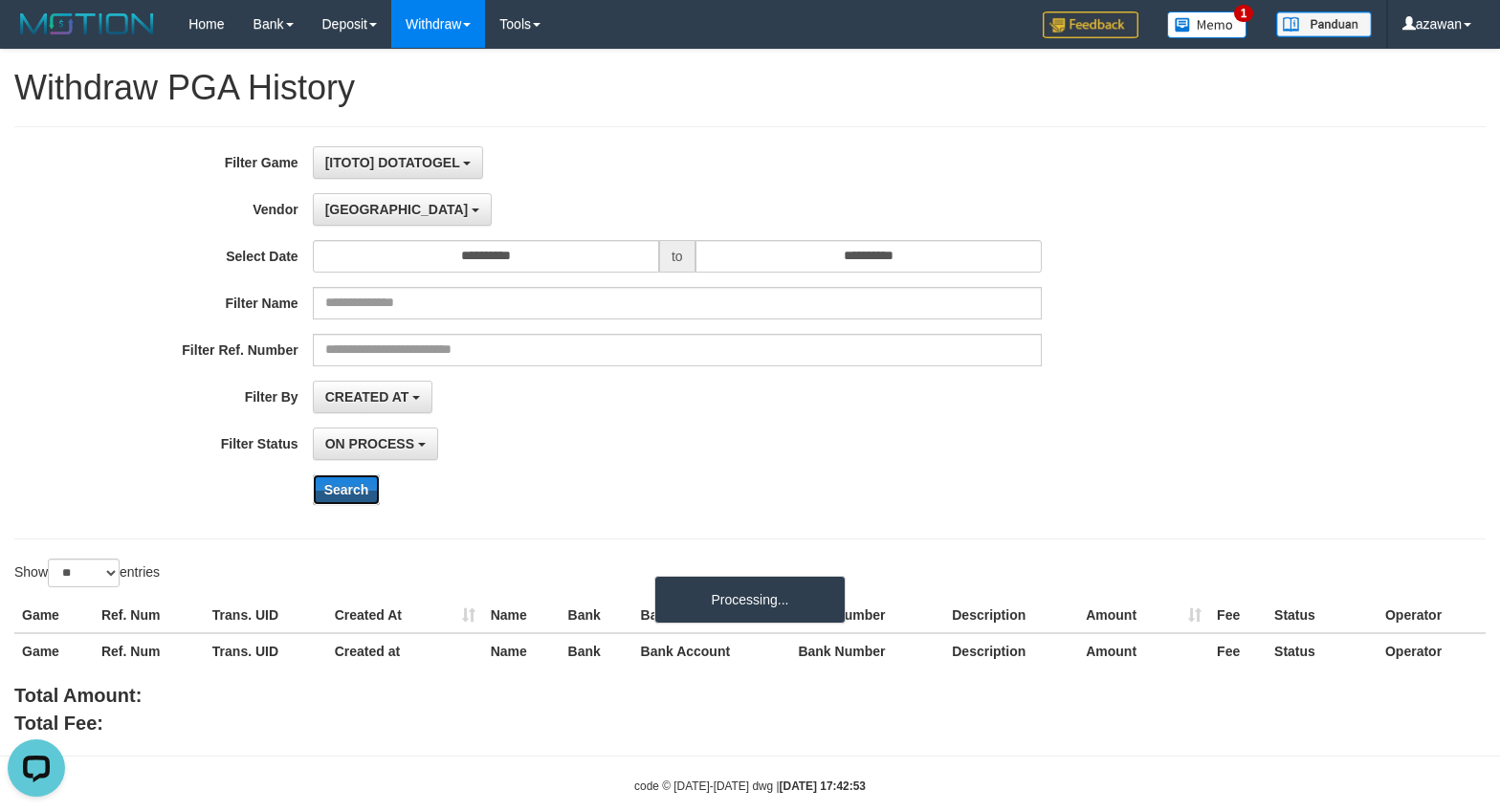 type 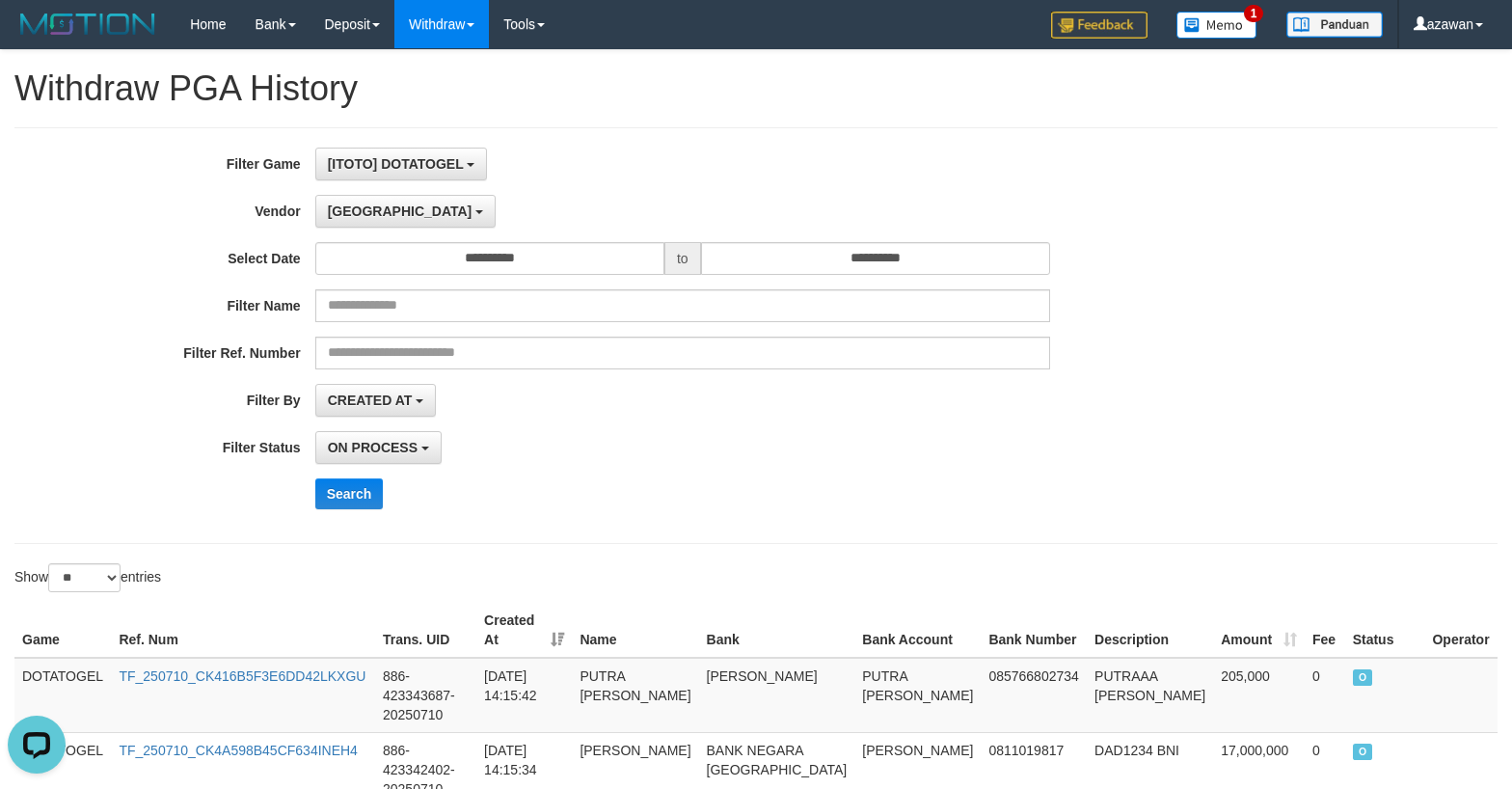 click on "**********" at bounding box center [630, 336] 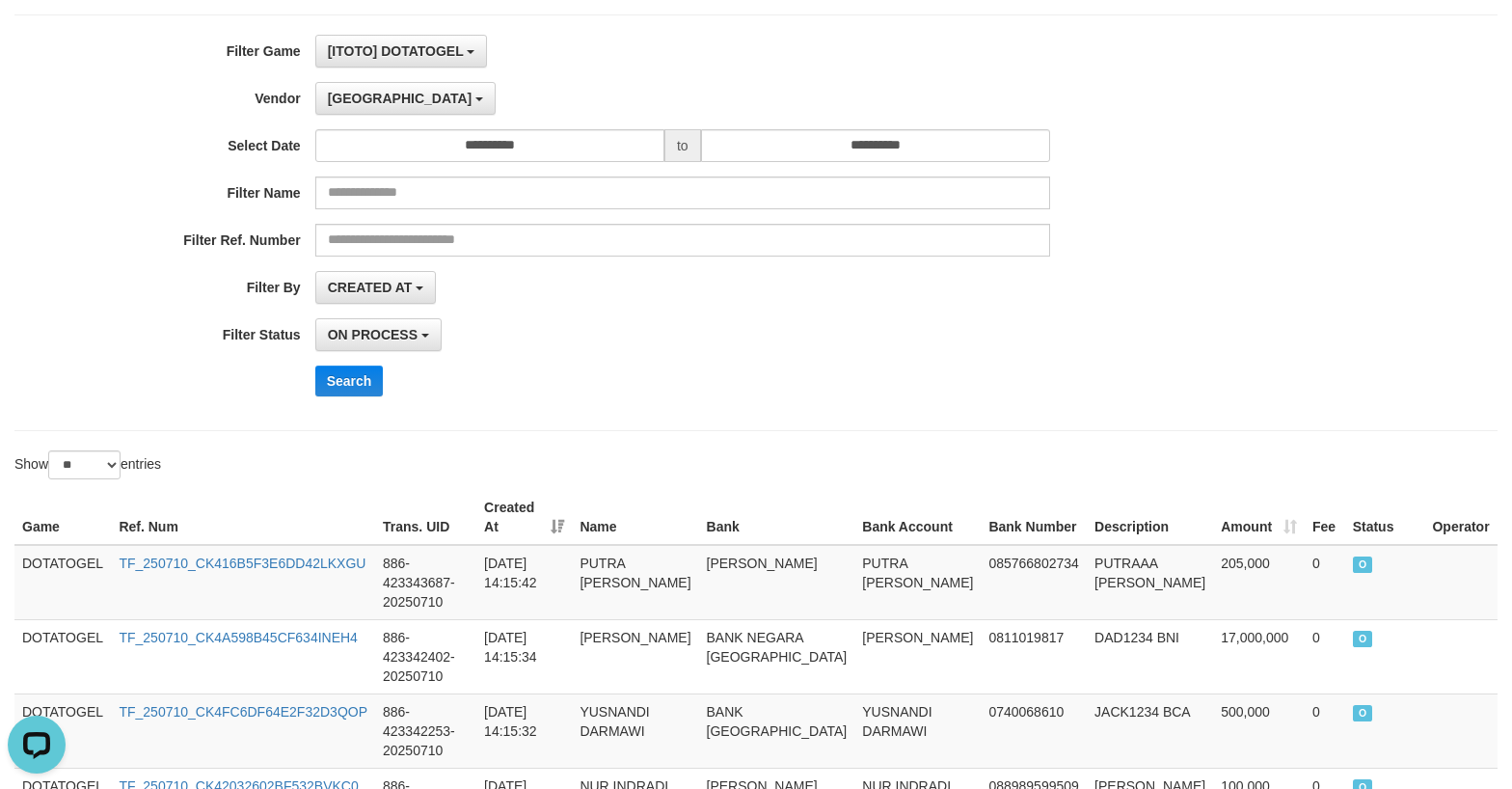 scroll, scrollTop: 289, scrollLeft: 0, axis: vertical 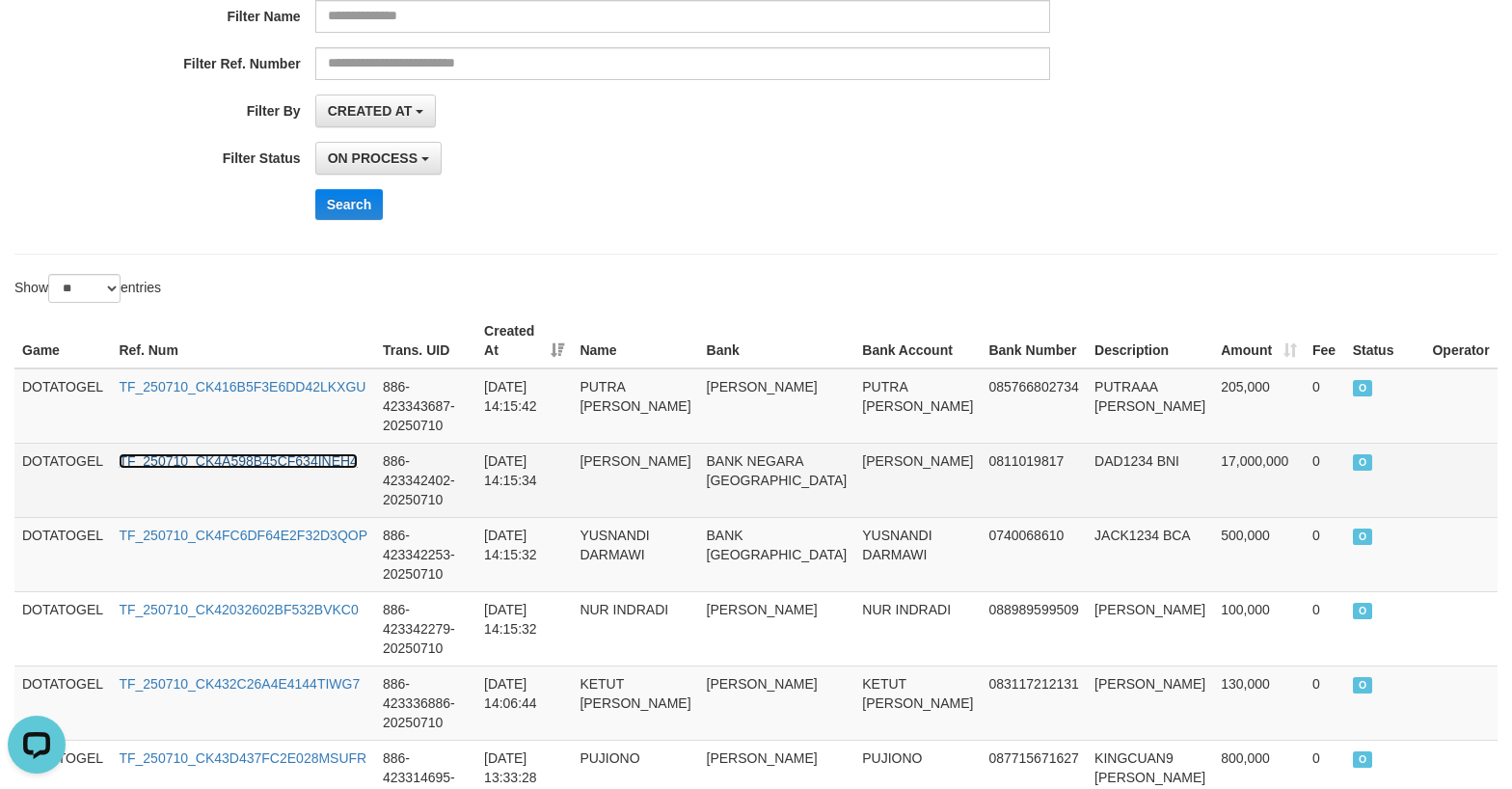 click on "TF_250710_CK4A598B45CF634INEH4" at bounding box center (238, 461) 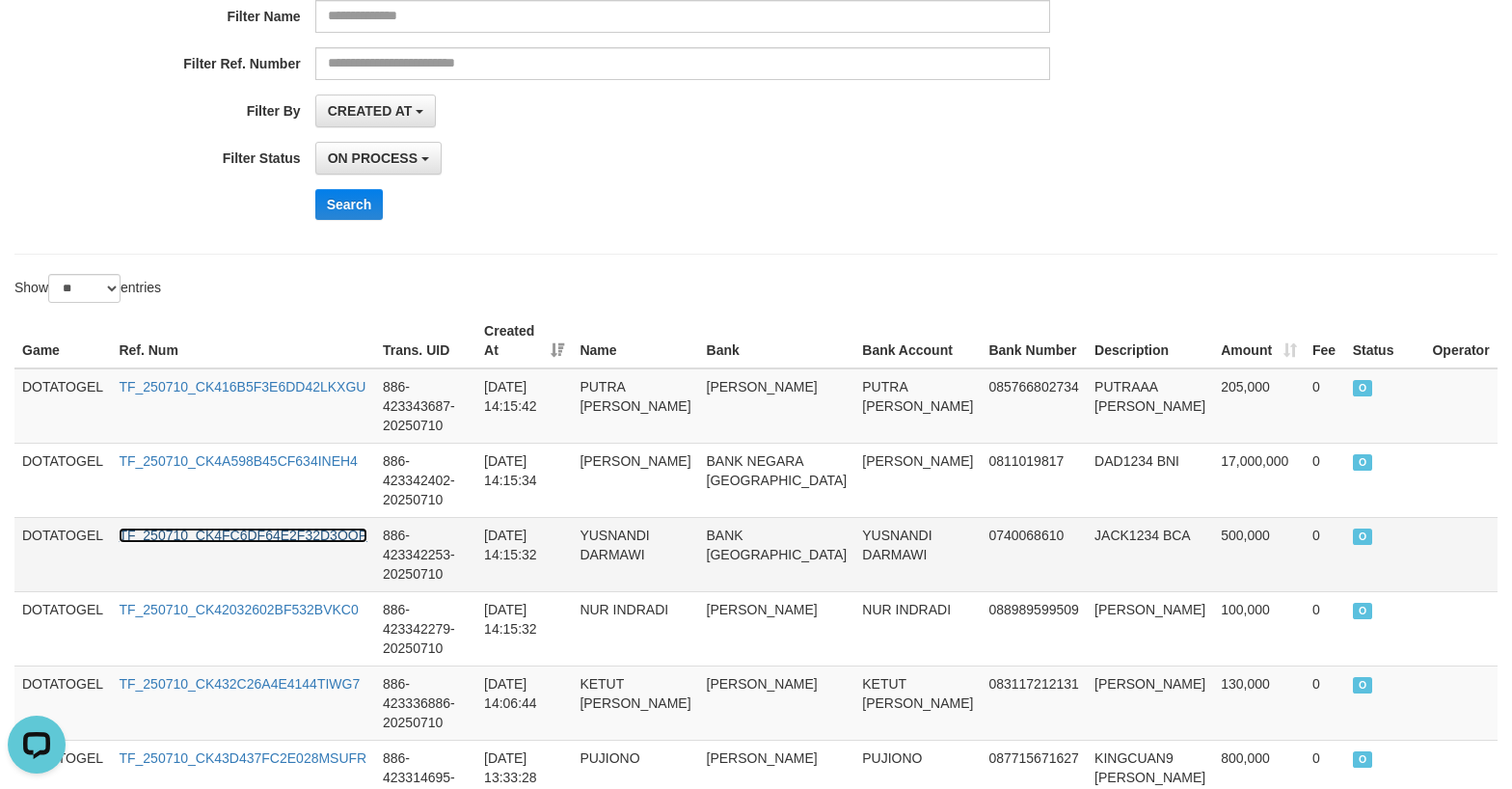 click on "TF_250710_CK4FC6DF64E2F32D3QOP" at bounding box center (243, 535) 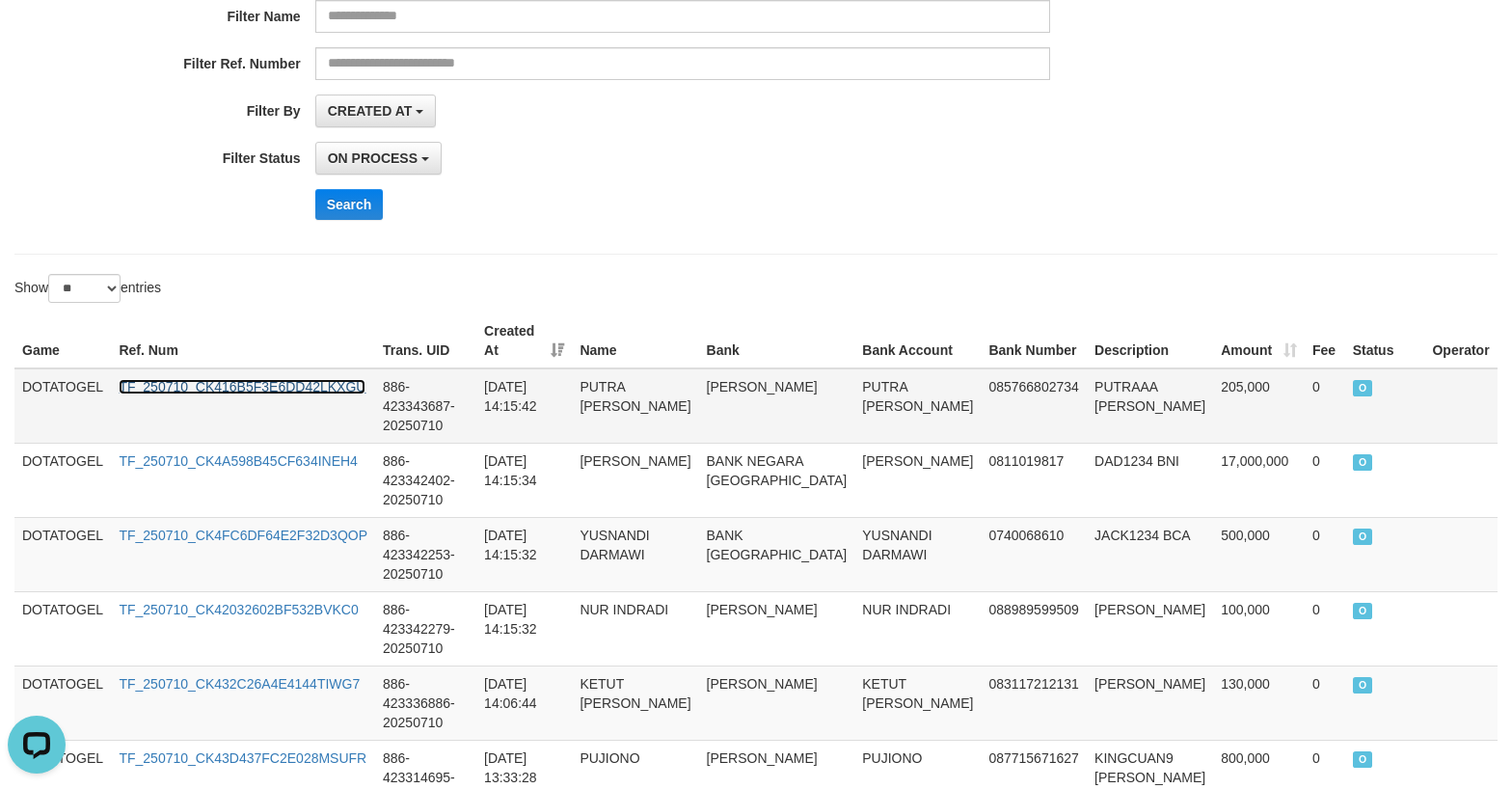 click on "TF_250710_CK416B5F3E6DD42LKXGU" at bounding box center [242, 387] 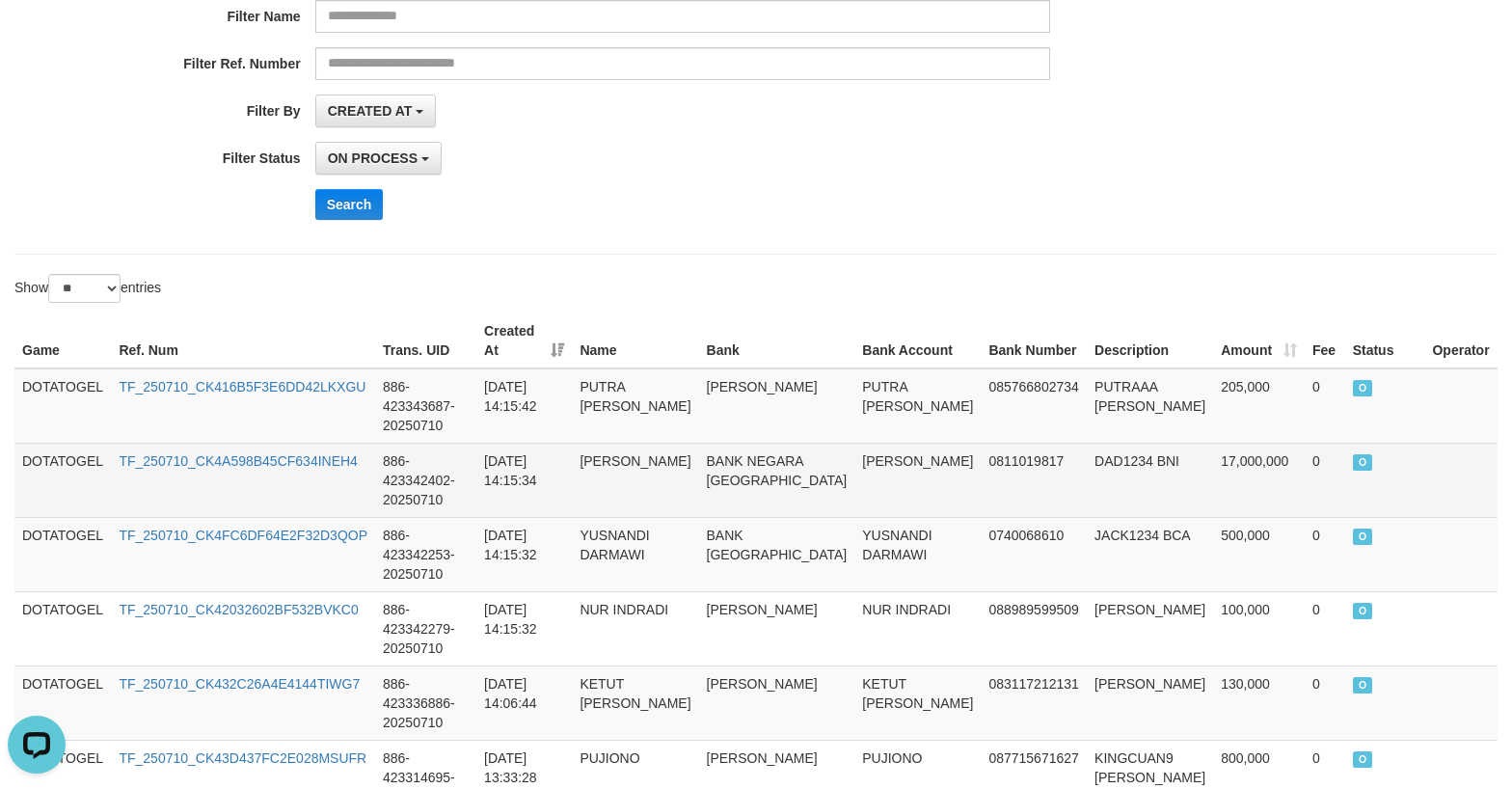 click on "TF_250710_CK4A598B45CF634INEH4" at bounding box center [243, 479] 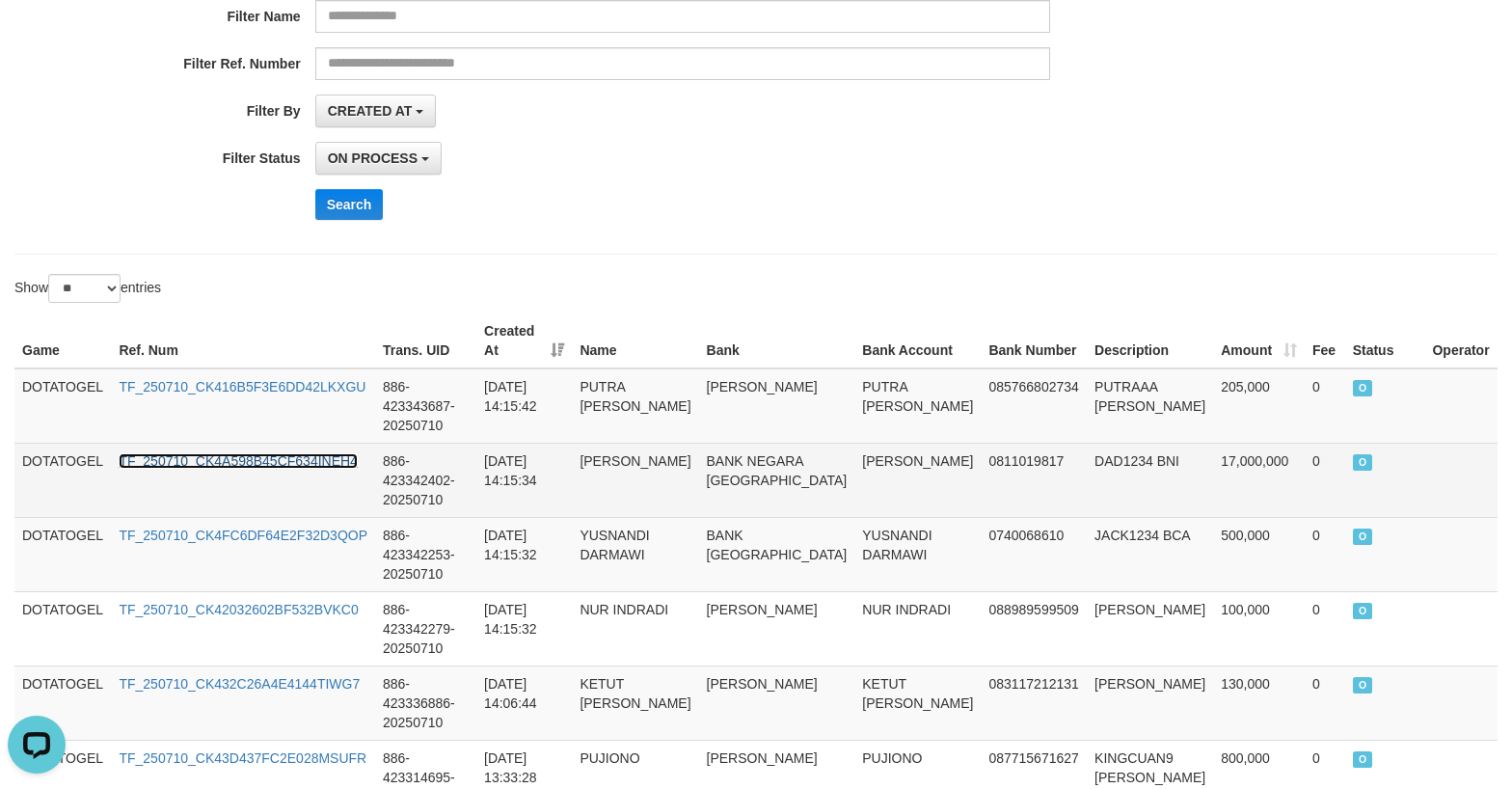 click on "TF_250710_CK4A598B45CF634INEH4" at bounding box center [238, 461] 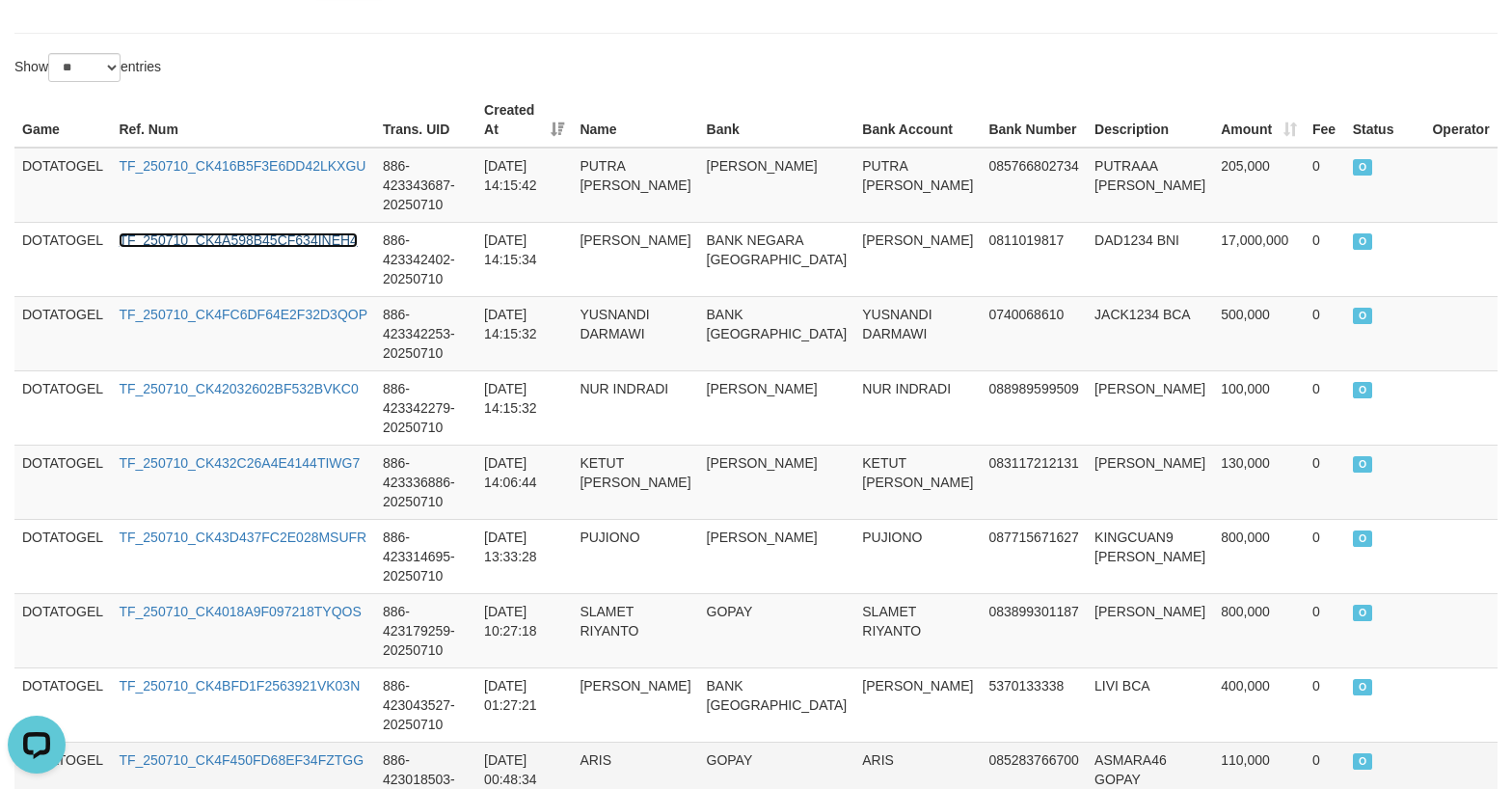 scroll, scrollTop: 609, scrollLeft: 0, axis: vertical 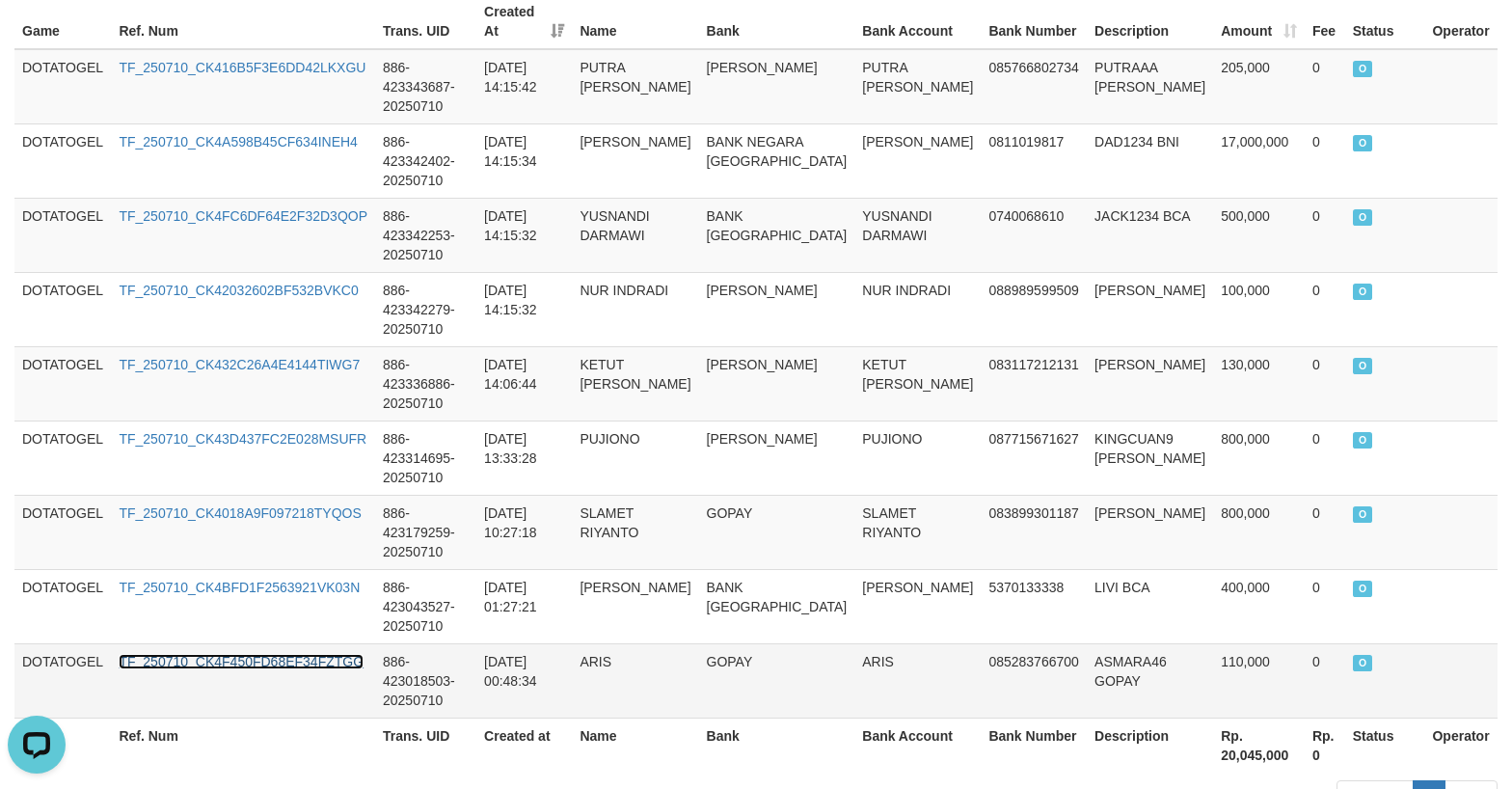 click on "TF_250710_CK4F450FD68EF34FZTGG" at bounding box center (241, 662) 